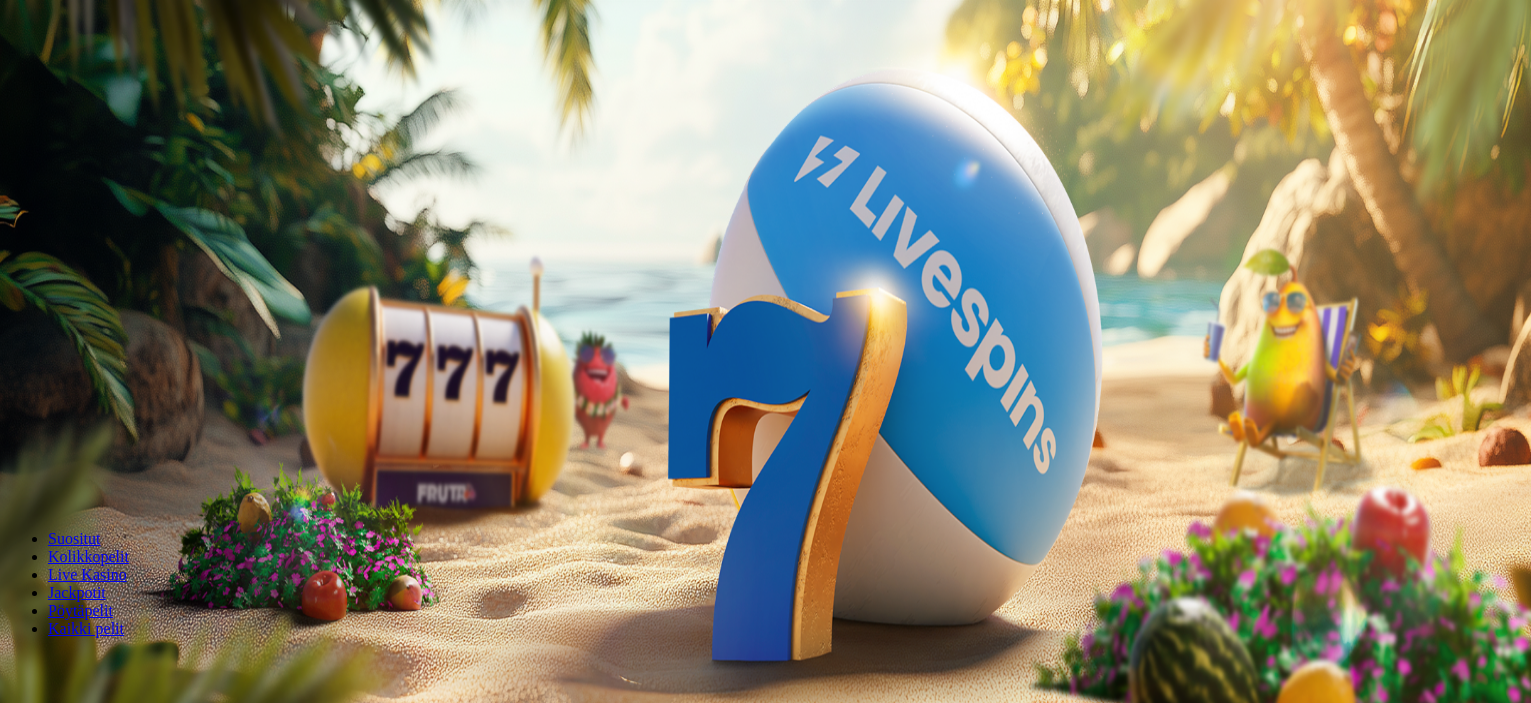 scroll, scrollTop: 0, scrollLeft: 0, axis: both 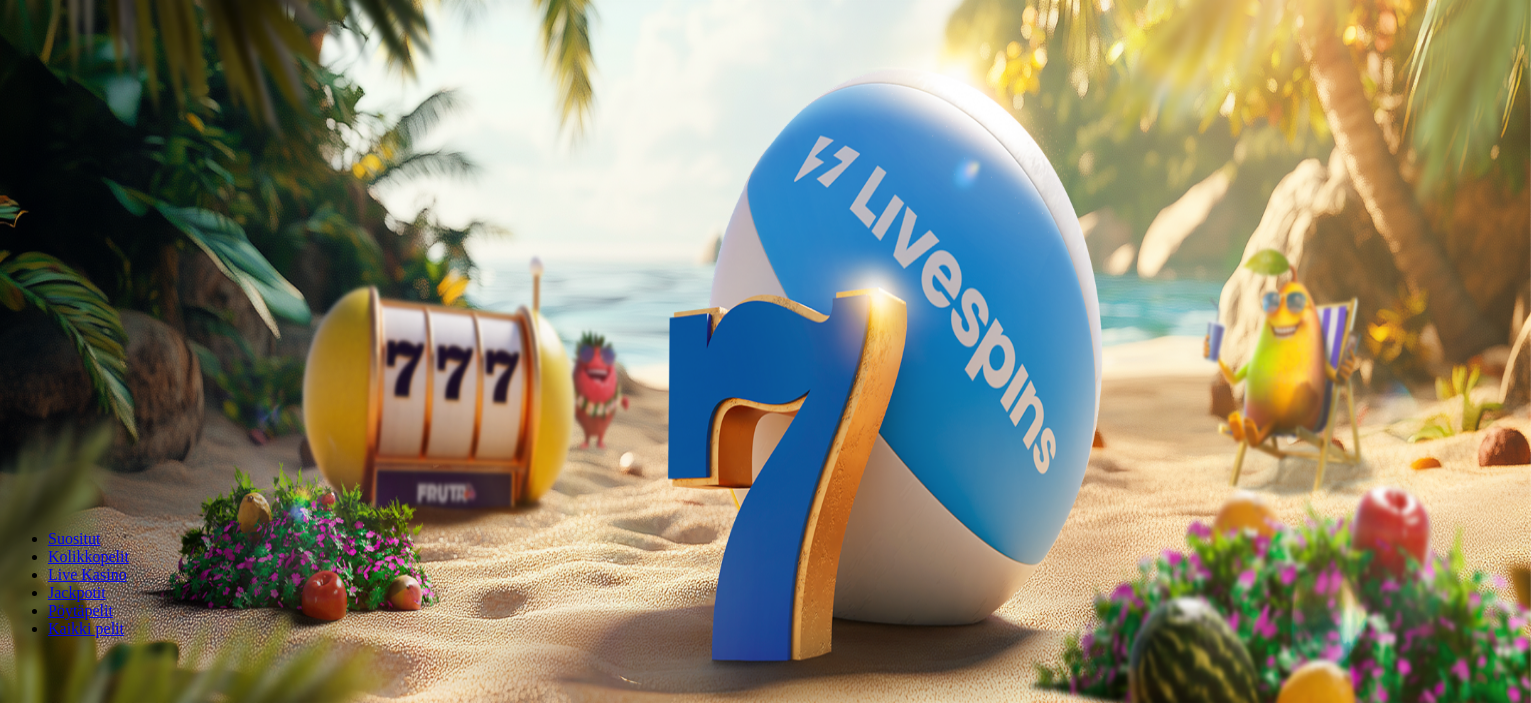 click on "Talletus" at bounding box center (38, 72) 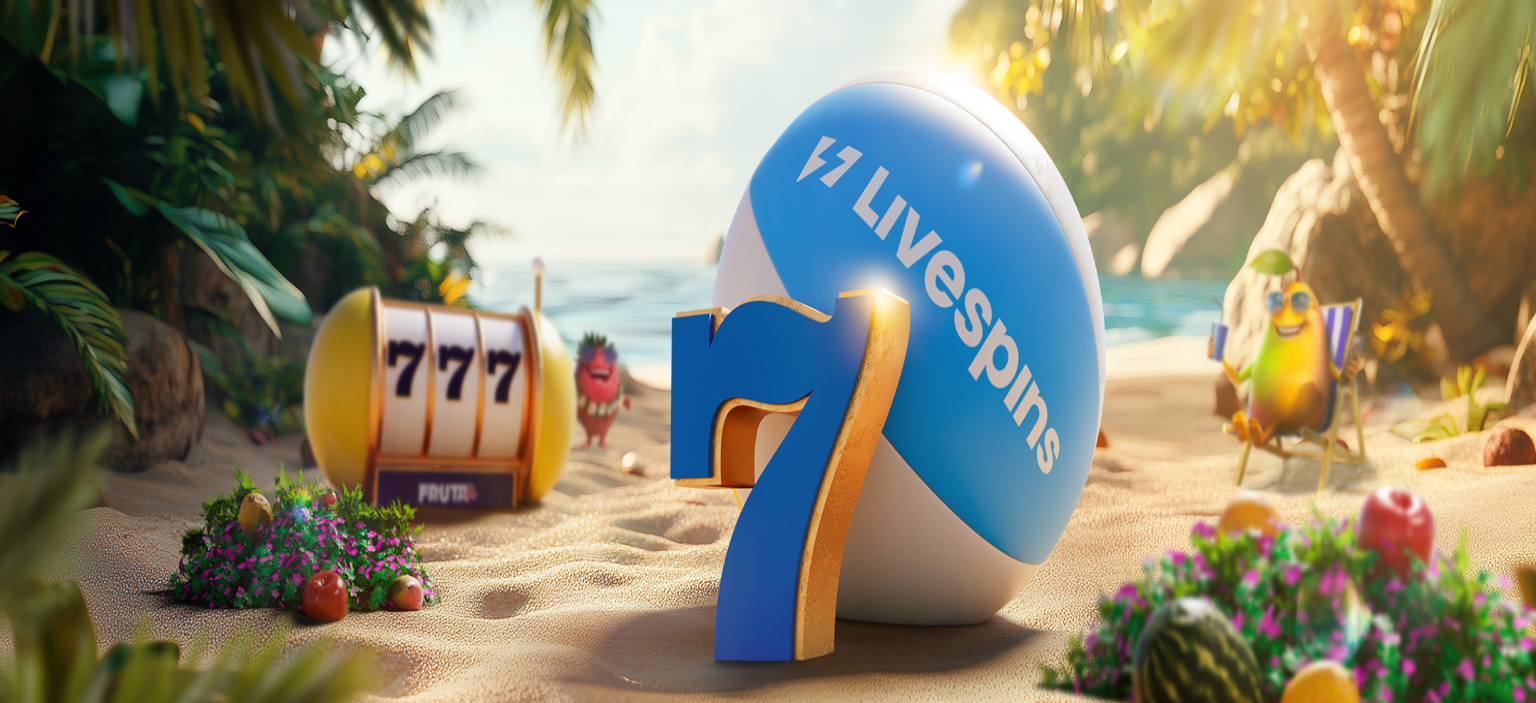 click on "€50" at bounding box center [210, 341] 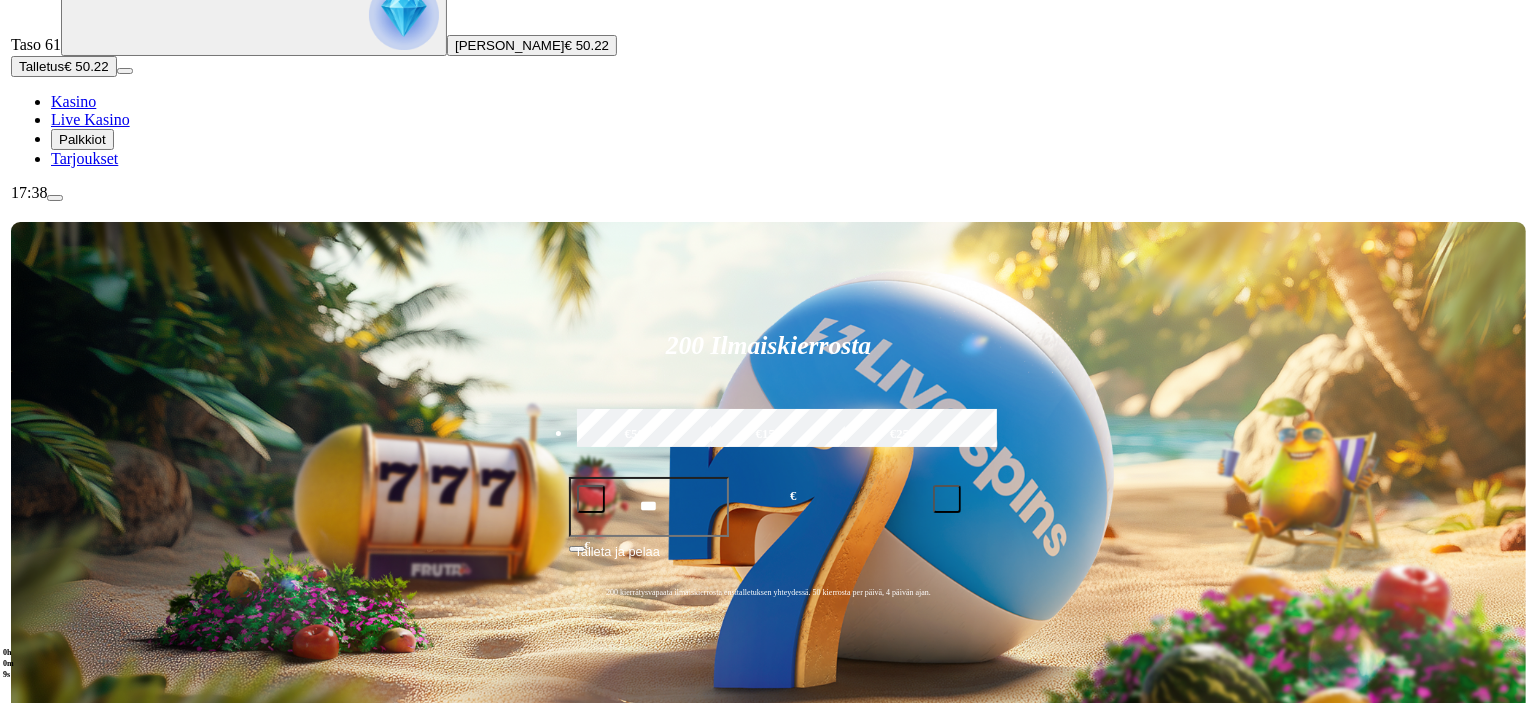 scroll, scrollTop: 200, scrollLeft: 0, axis: vertical 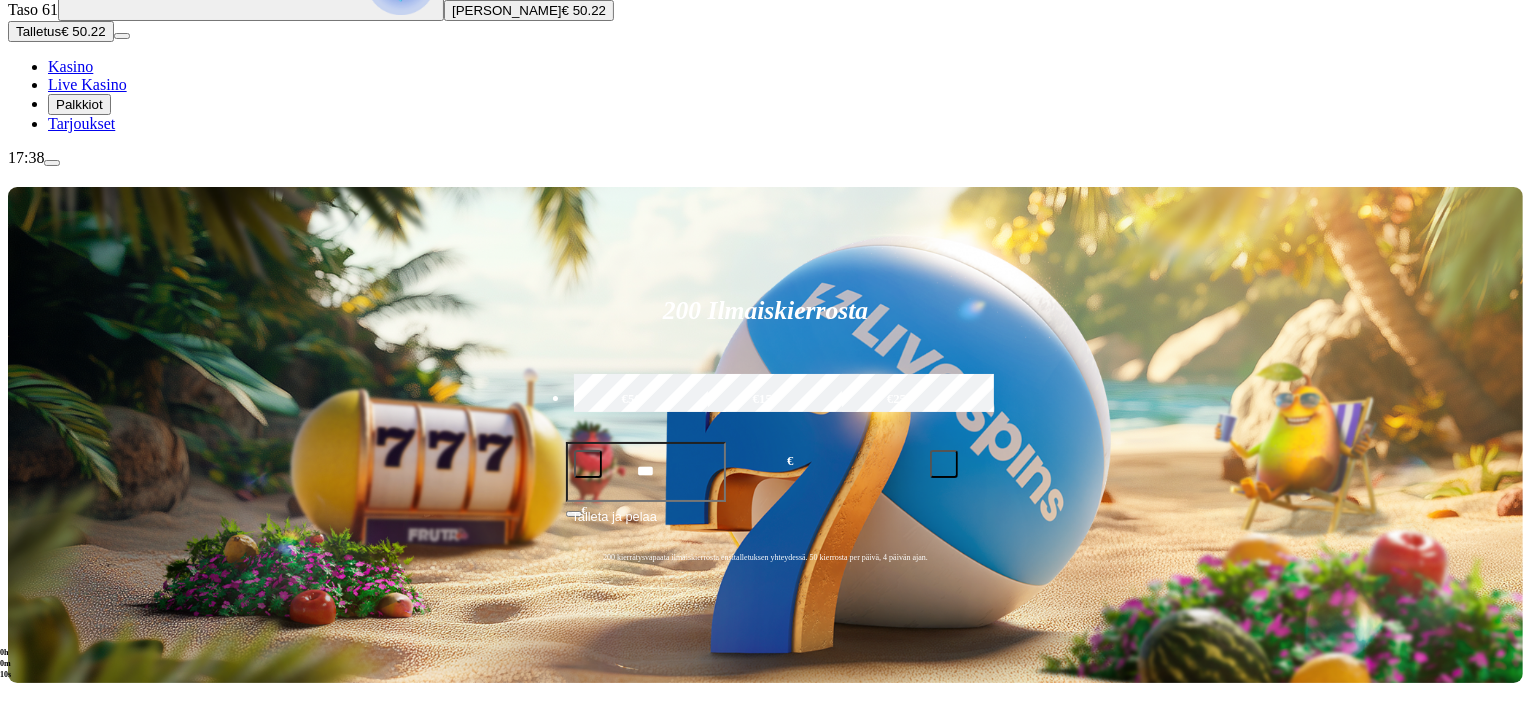 click at bounding box center (52, 163) 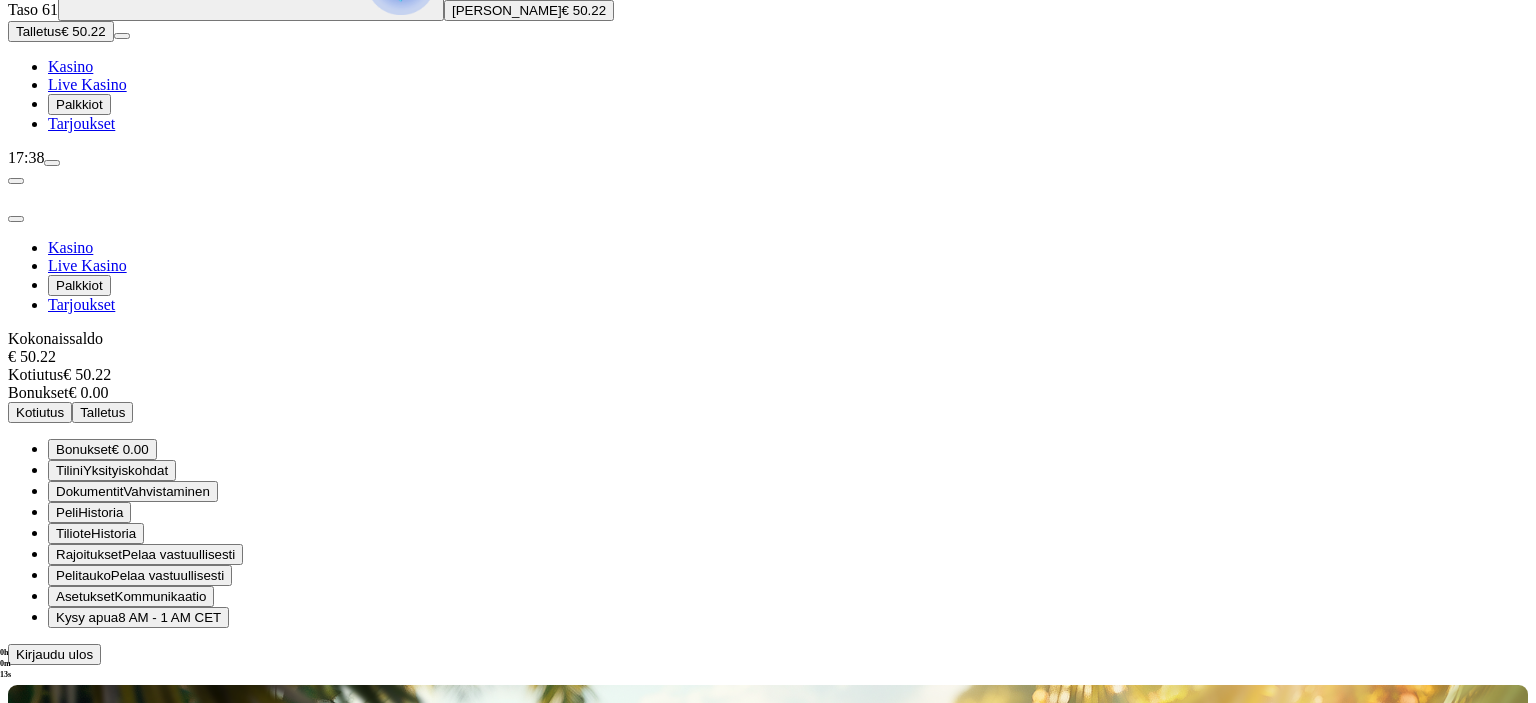 click at bounding box center (768, 665) 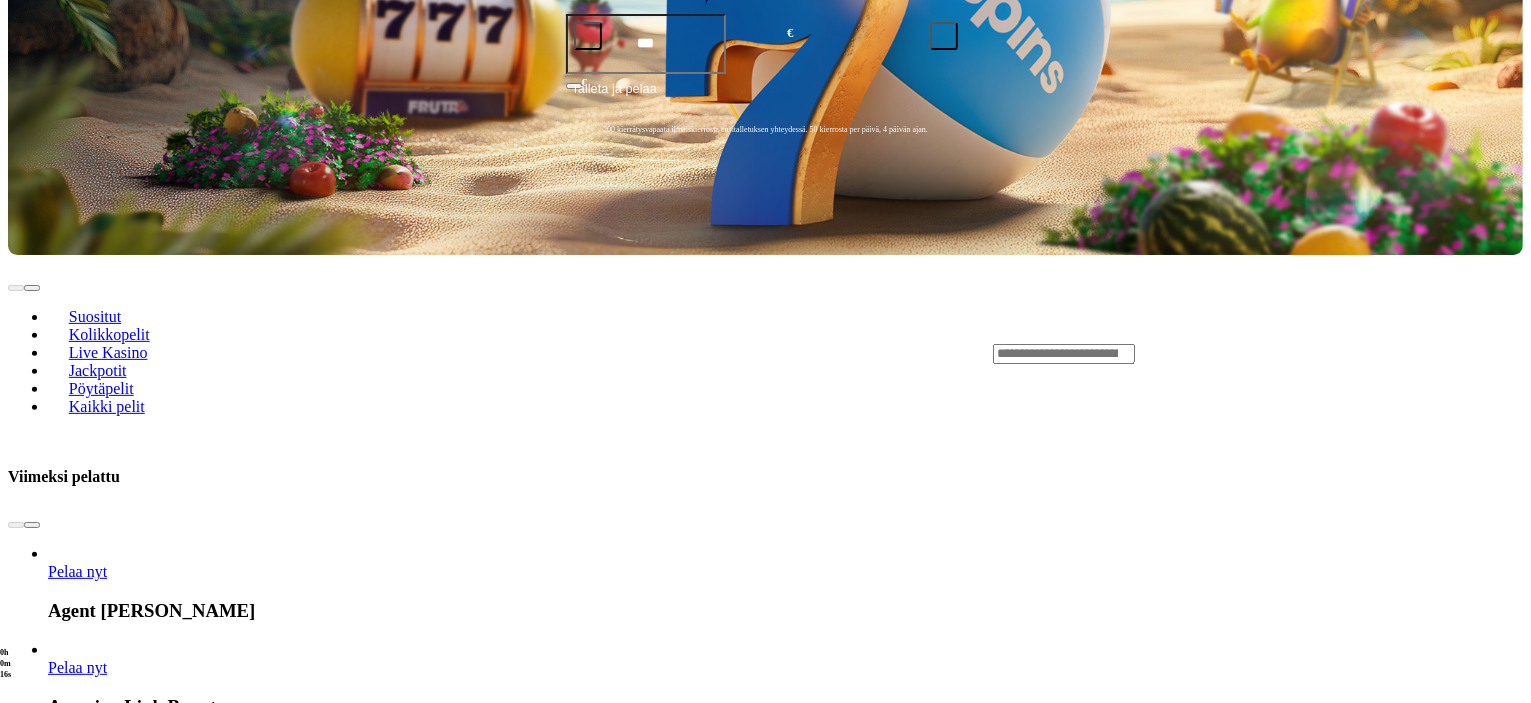 scroll, scrollTop: 700, scrollLeft: 0, axis: vertical 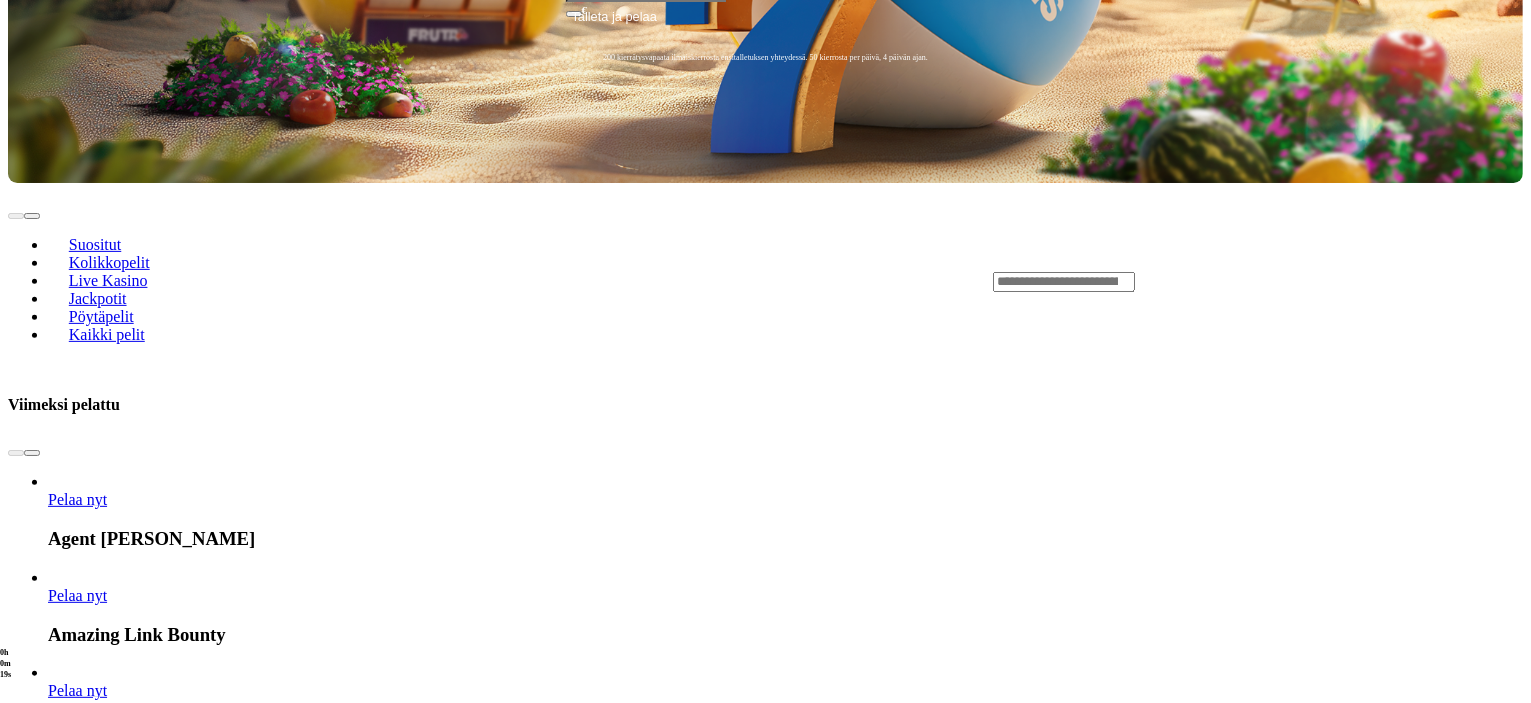 click at bounding box center [48, 2823] 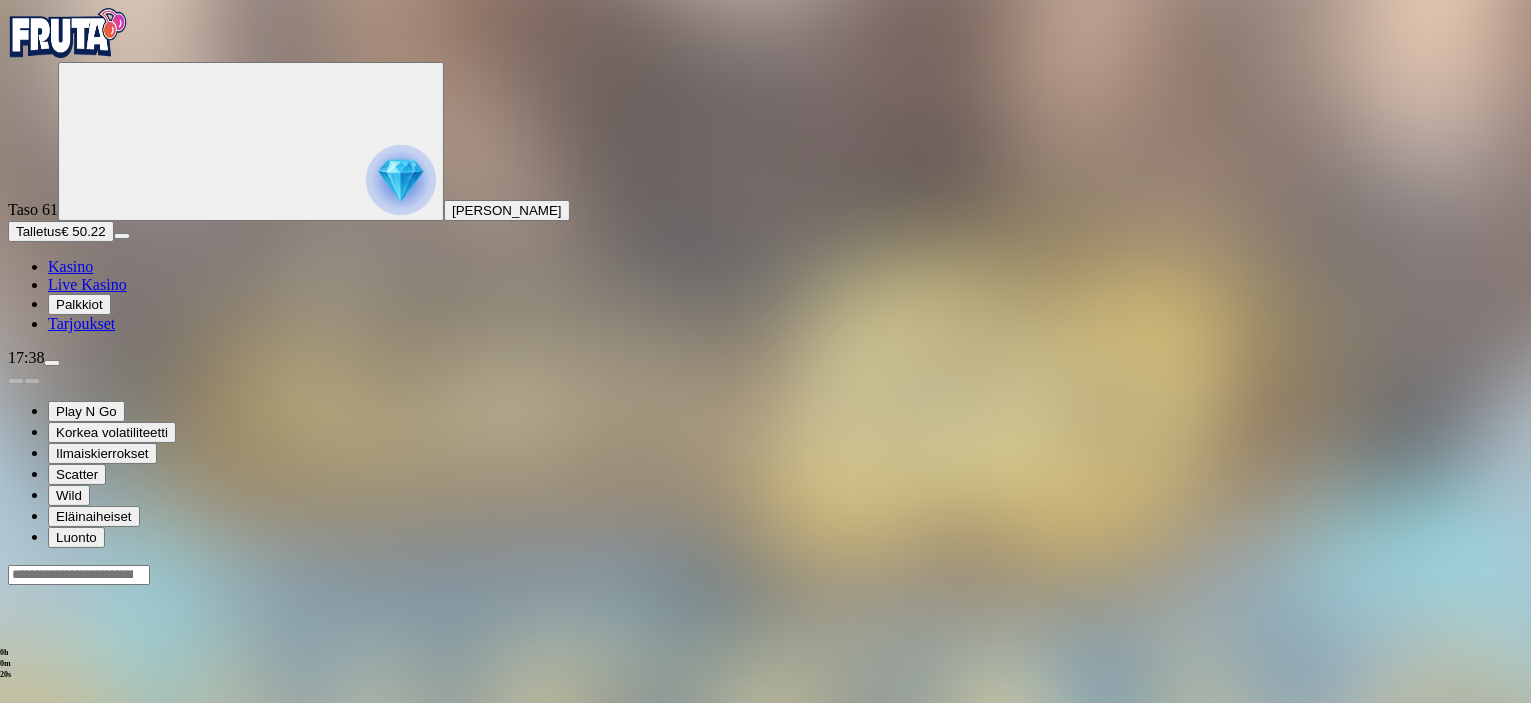 scroll, scrollTop: 0, scrollLeft: 0, axis: both 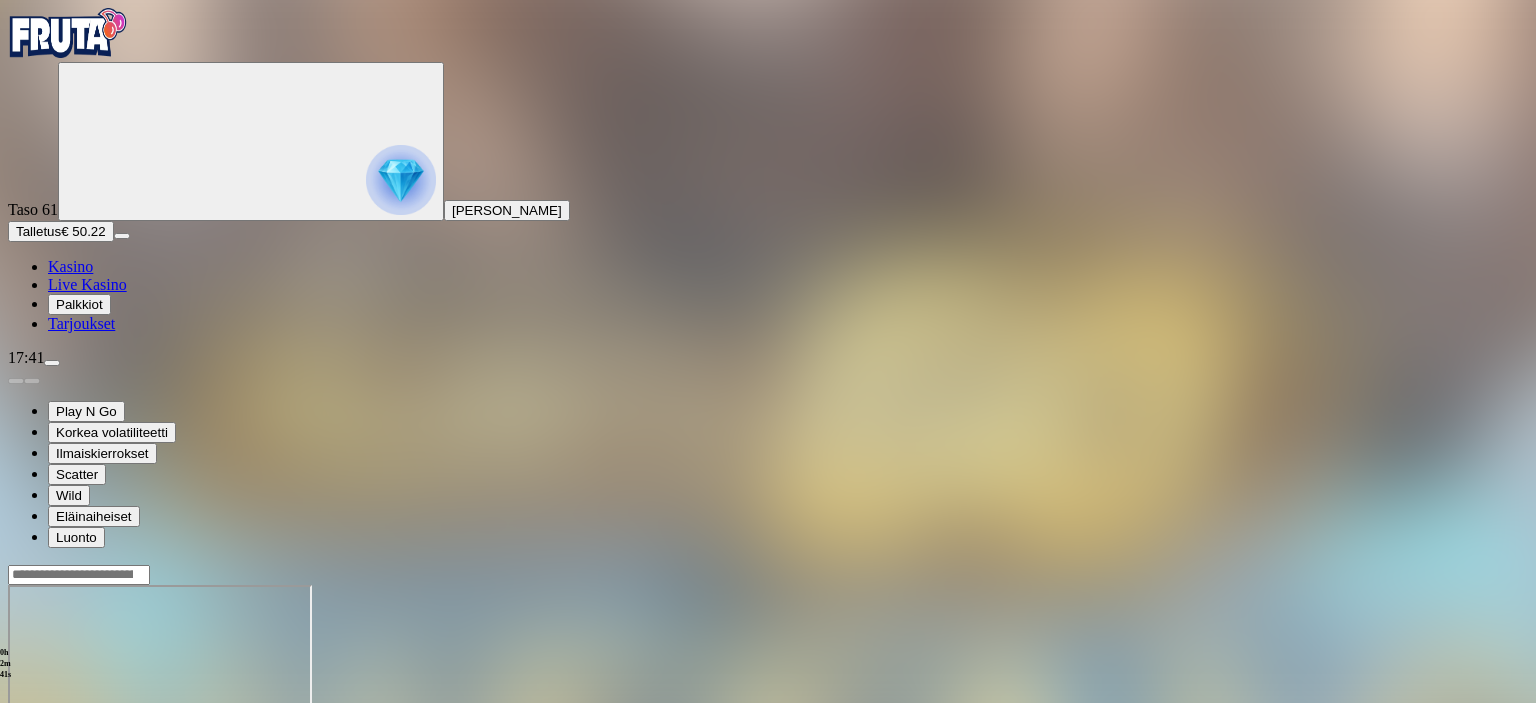 click at bounding box center (16, 757) 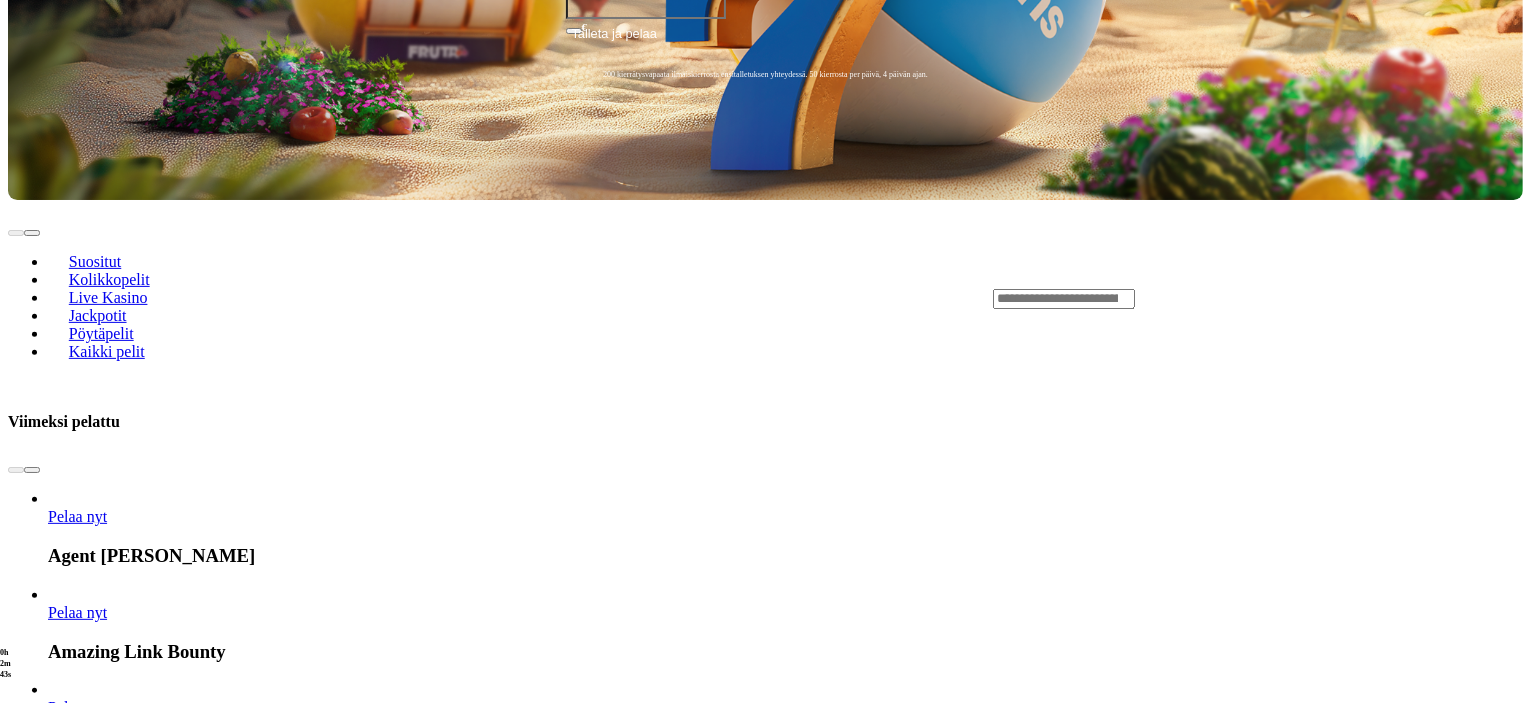 scroll, scrollTop: 800, scrollLeft: 0, axis: vertical 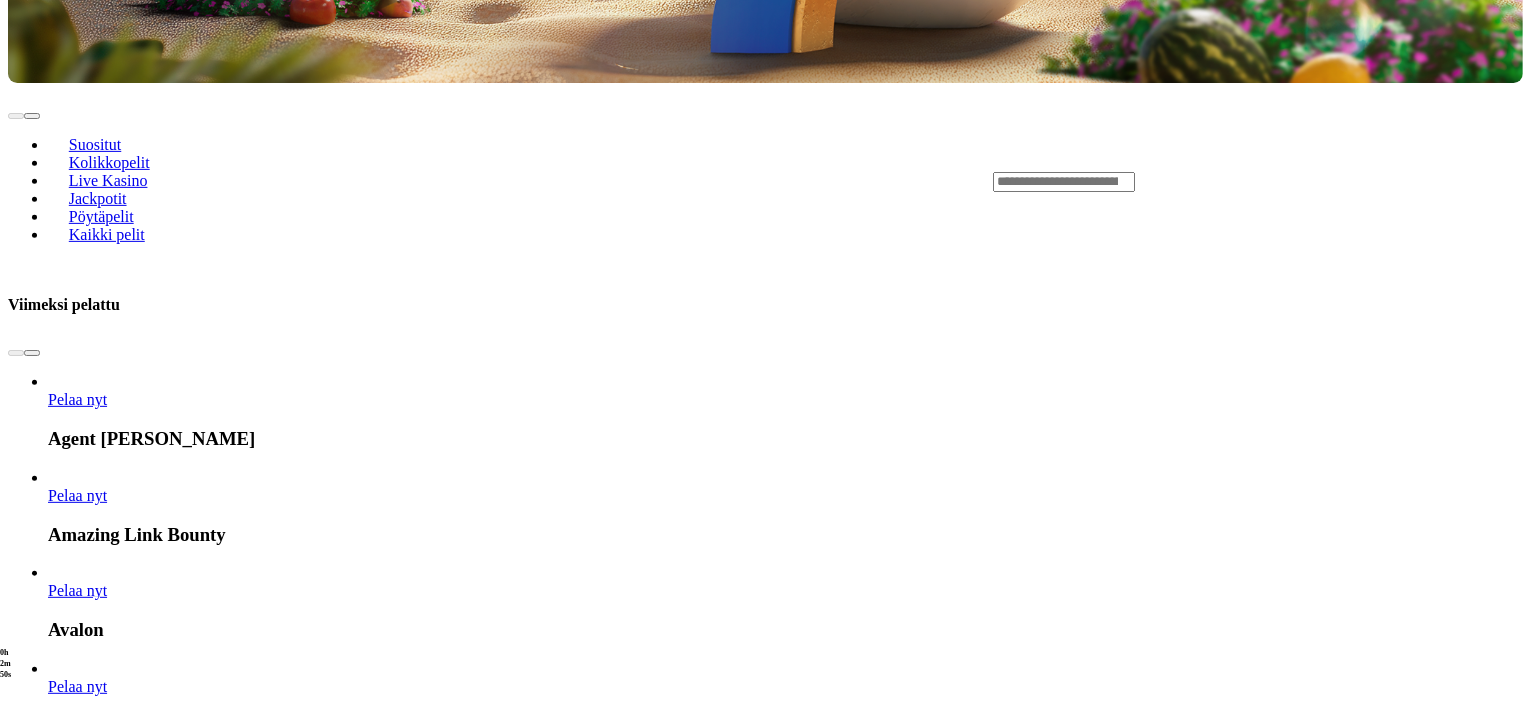 click on "Näytä kaikki" at bounding box center [1498, 3754] 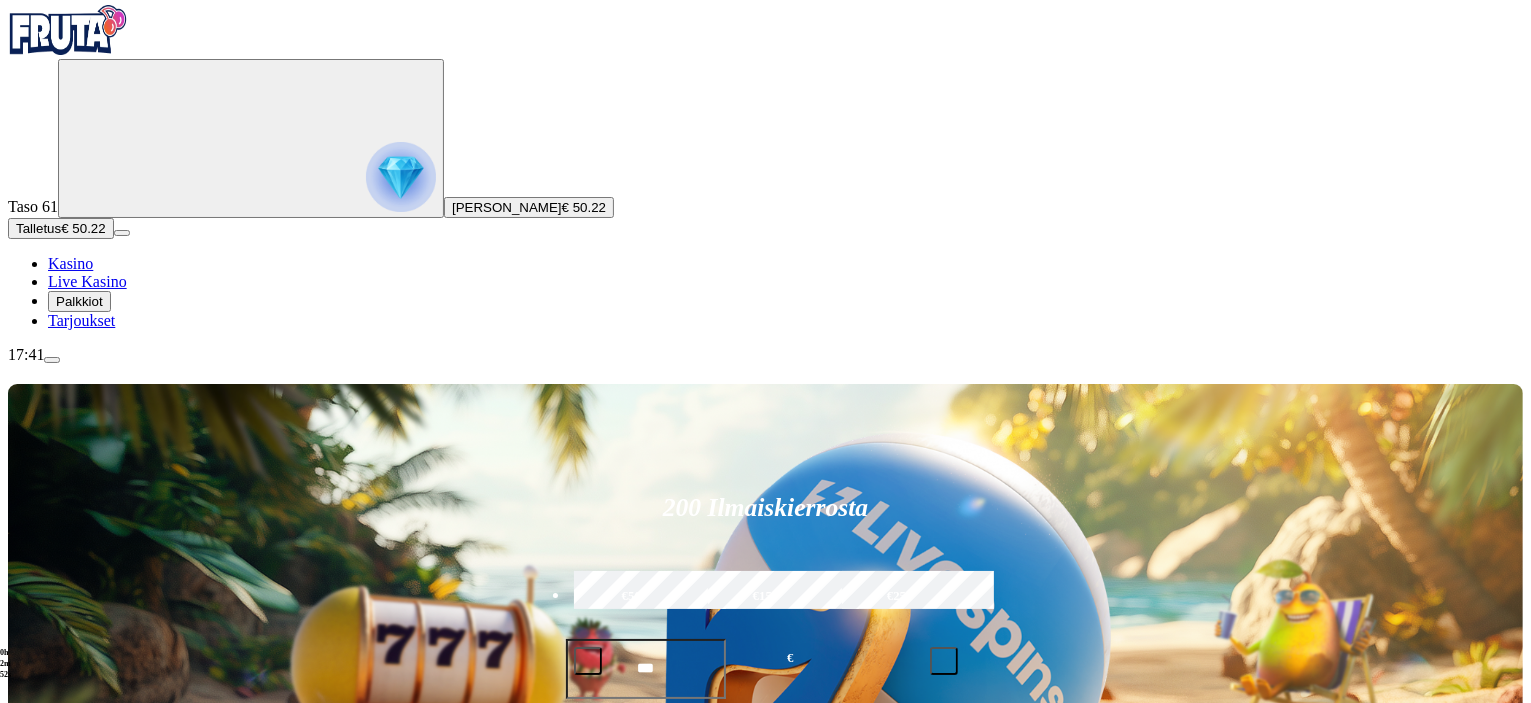 scroll, scrollTop: 0, scrollLeft: 0, axis: both 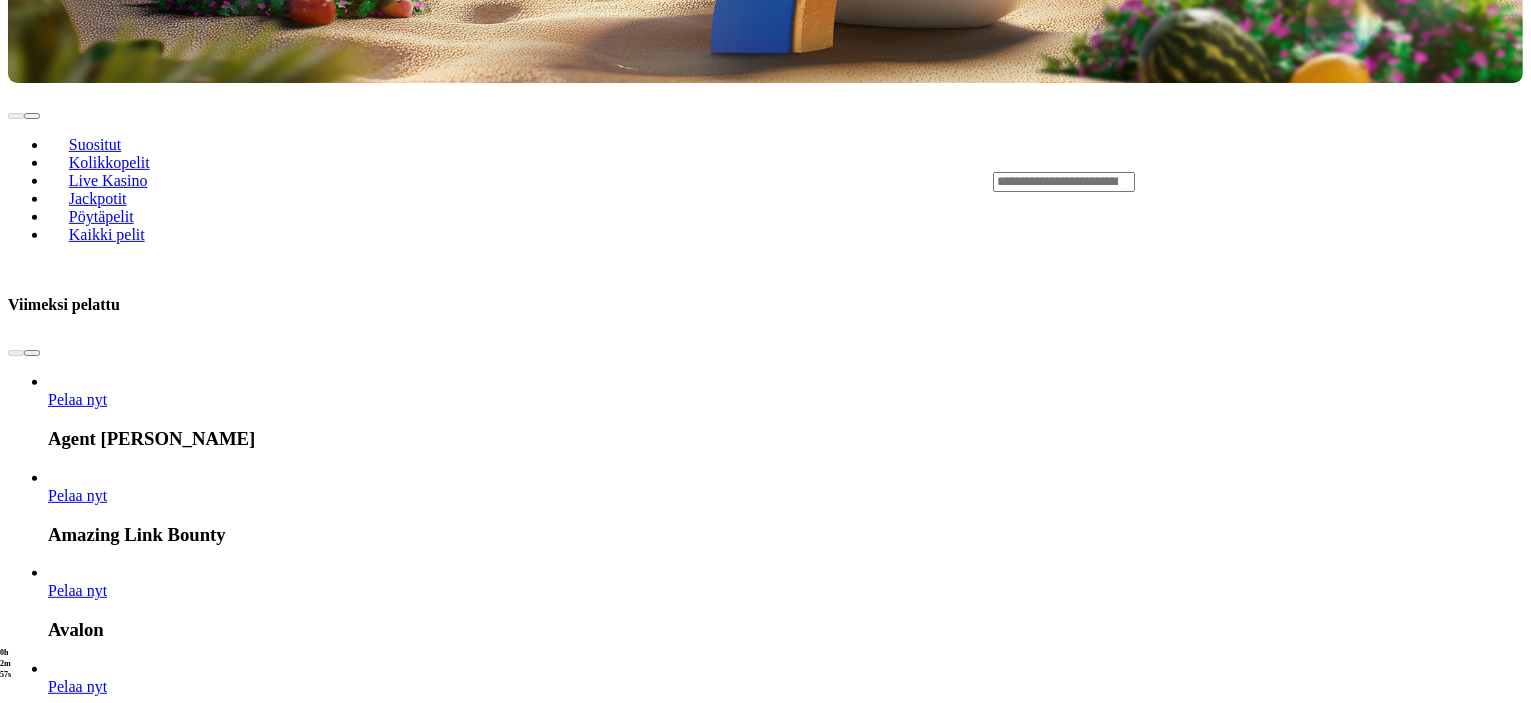 click on "Näytä kaikki" at bounding box center [1498, 2598] 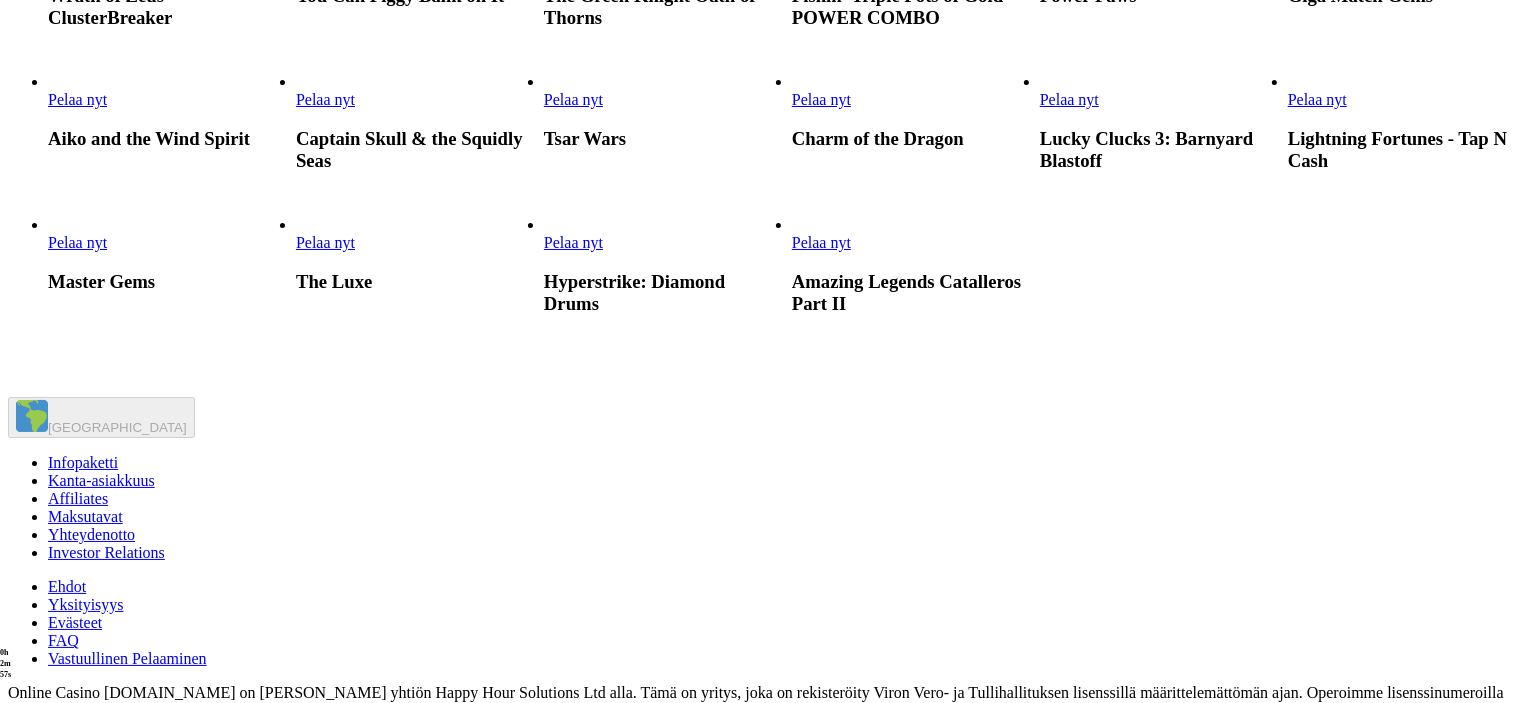 scroll, scrollTop: 0, scrollLeft: 0, axis: both 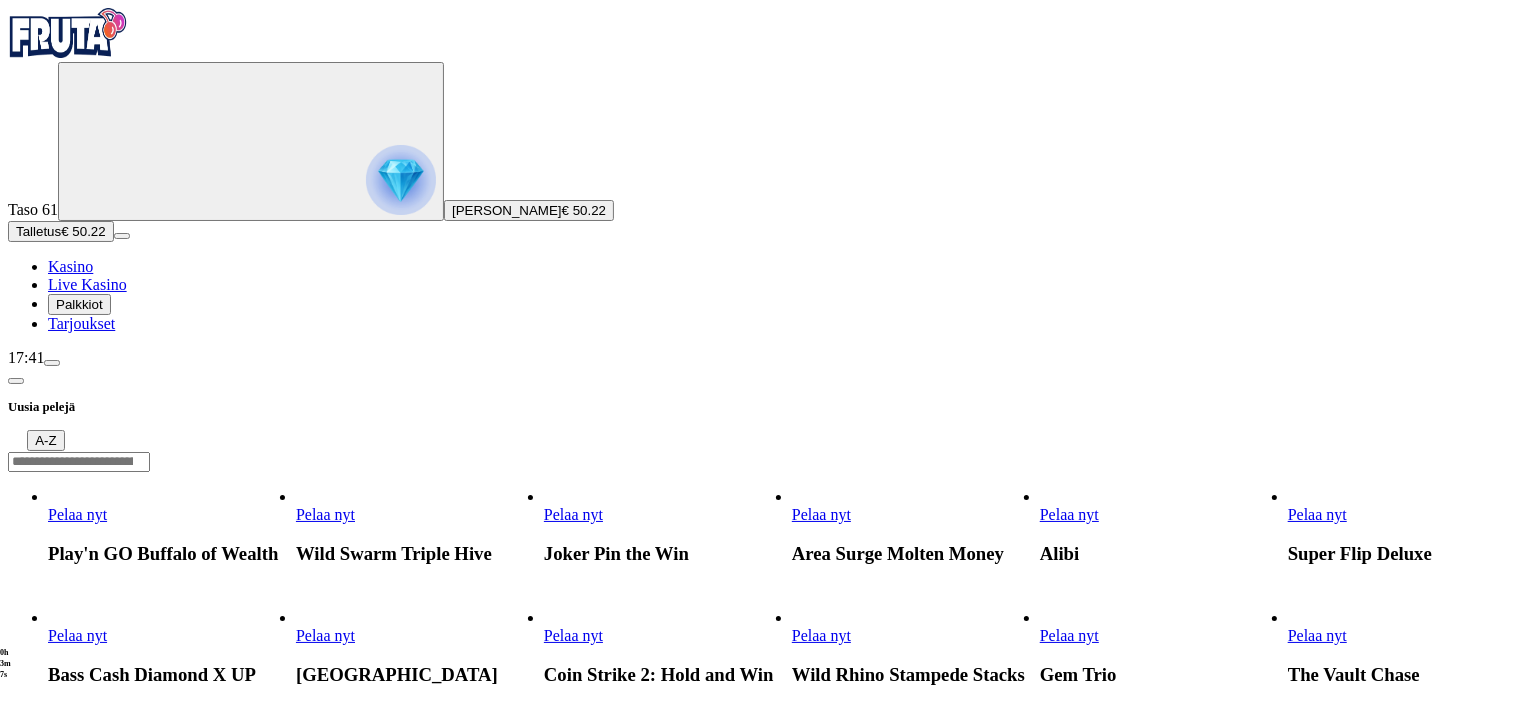 click at bounding box center [296, 645] 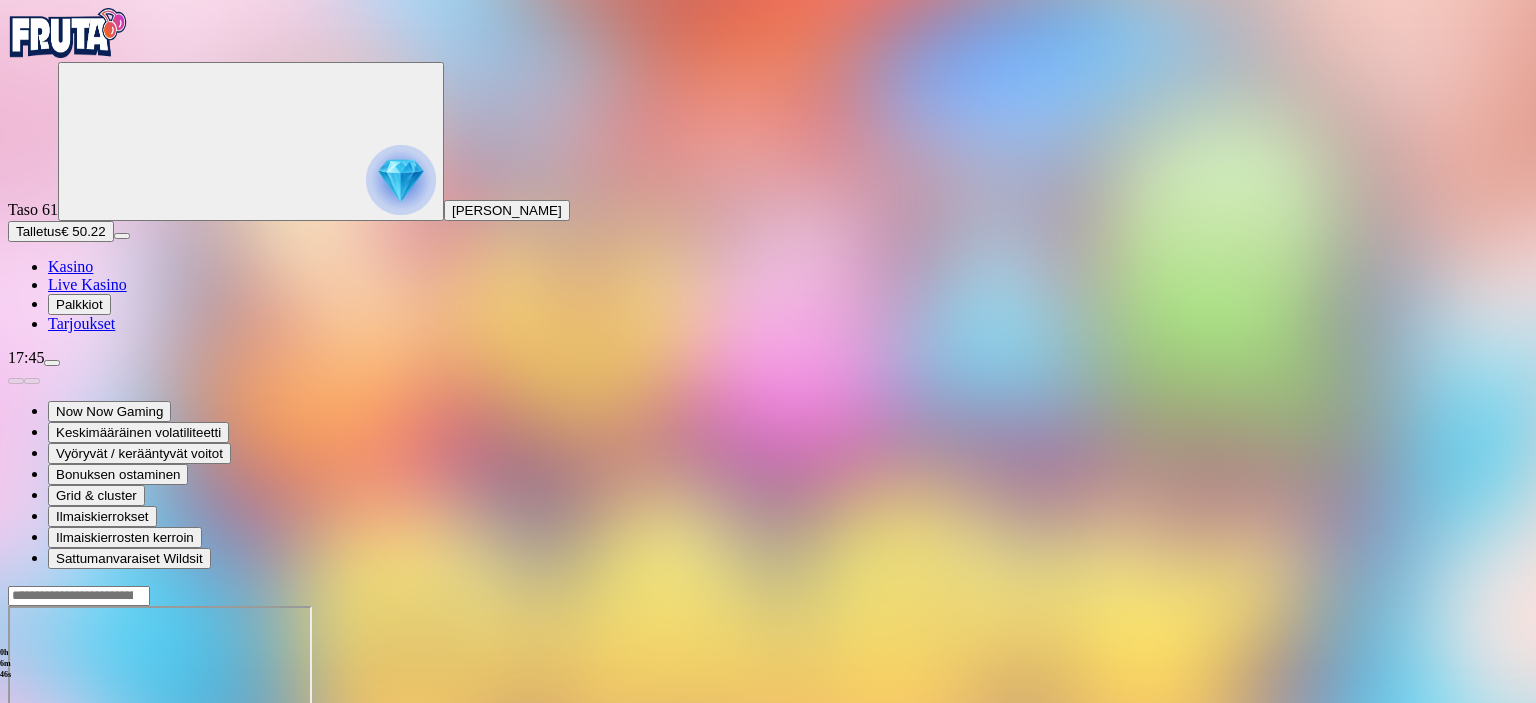click at bounding box center (16, 778) 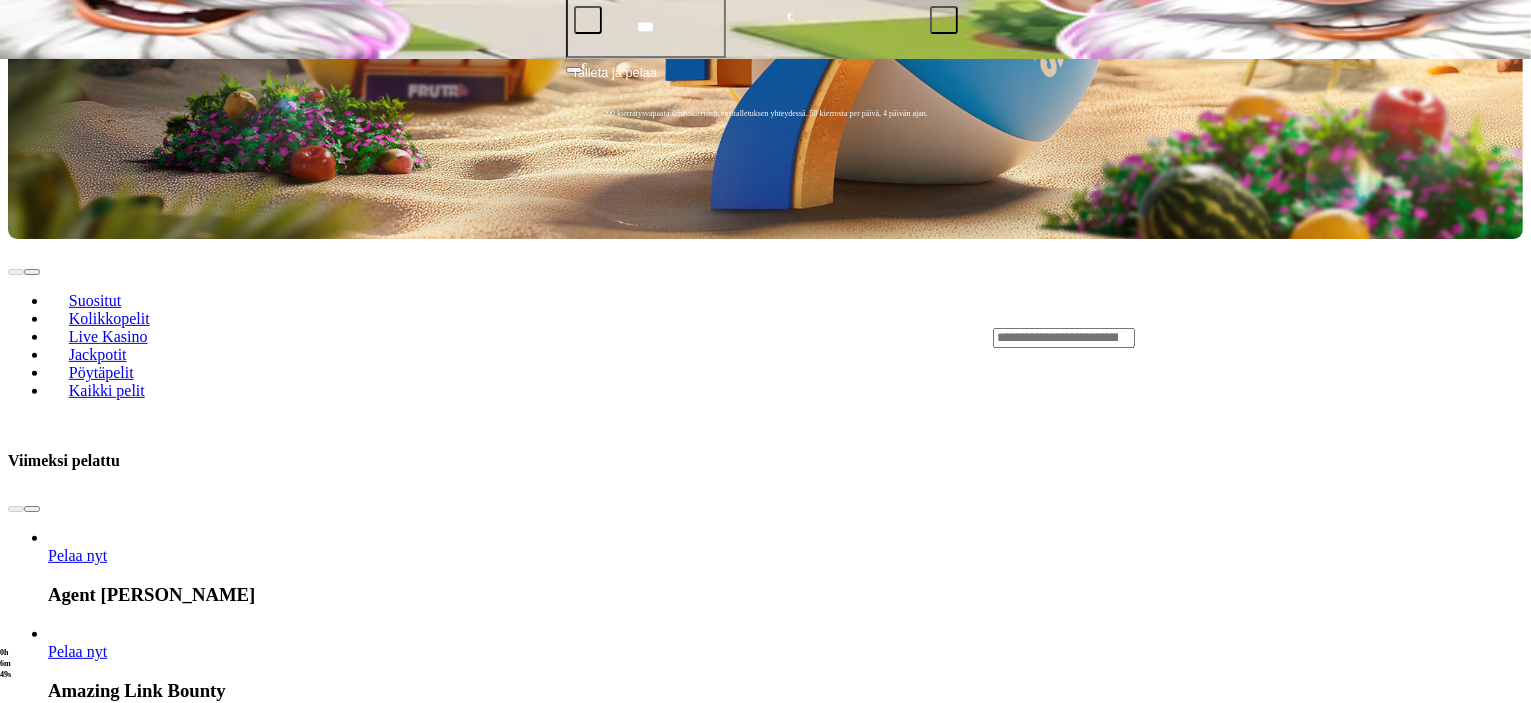 scroll, scrollTop: 800, scrollLeft: 0, axis: vertical 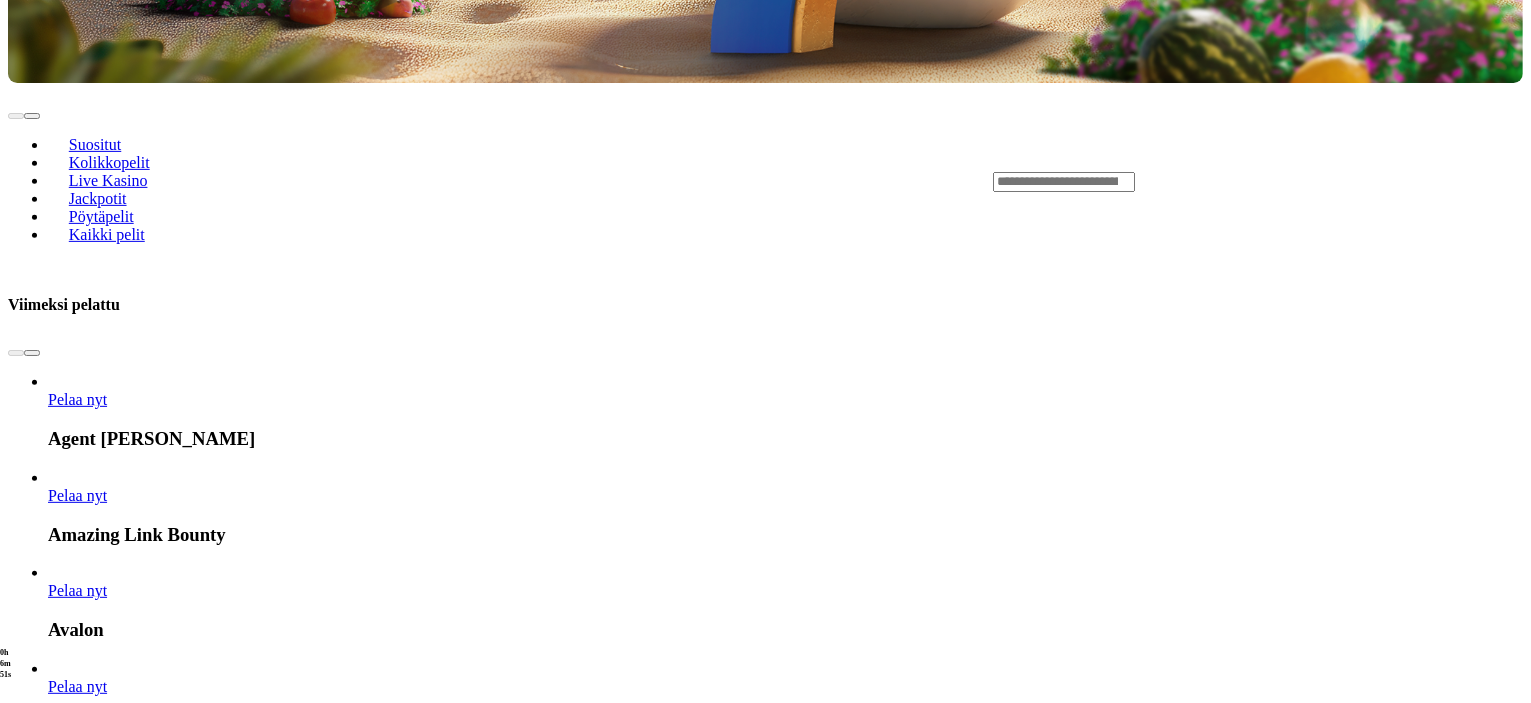 click on "Näytä kaikki" at bounding box center [1498, 2598] 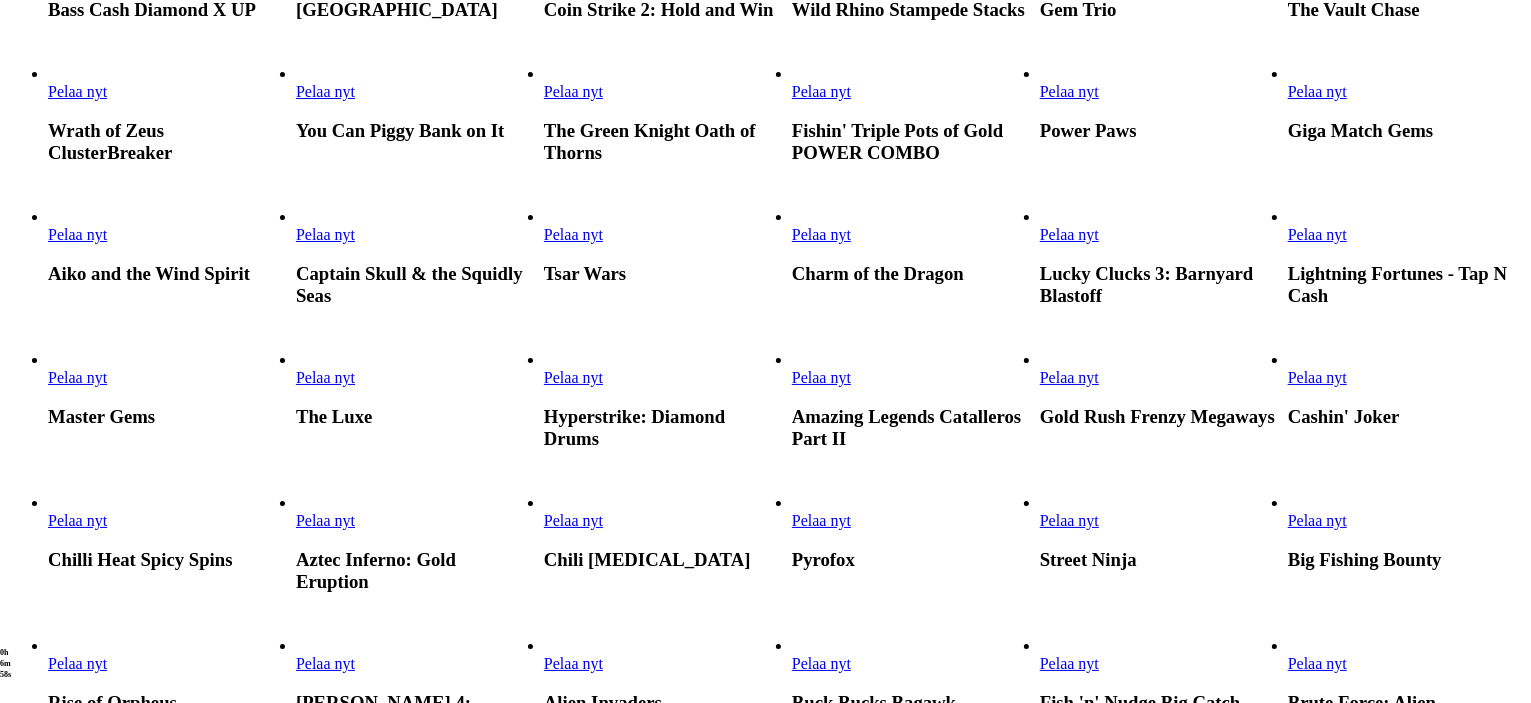scroll, scrollTop: 800, scrollLeft: 0, axis: vertical 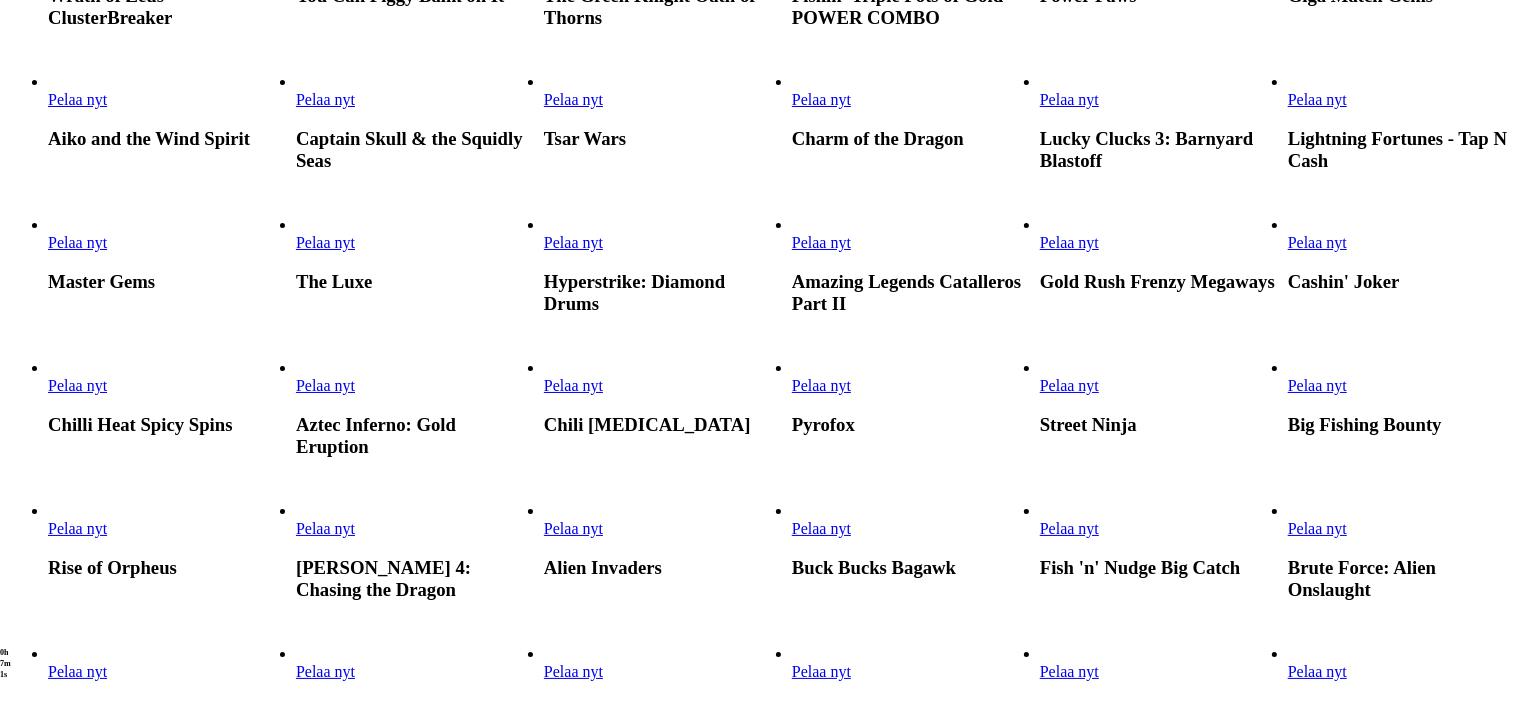 click at bounding box center (792, 109) 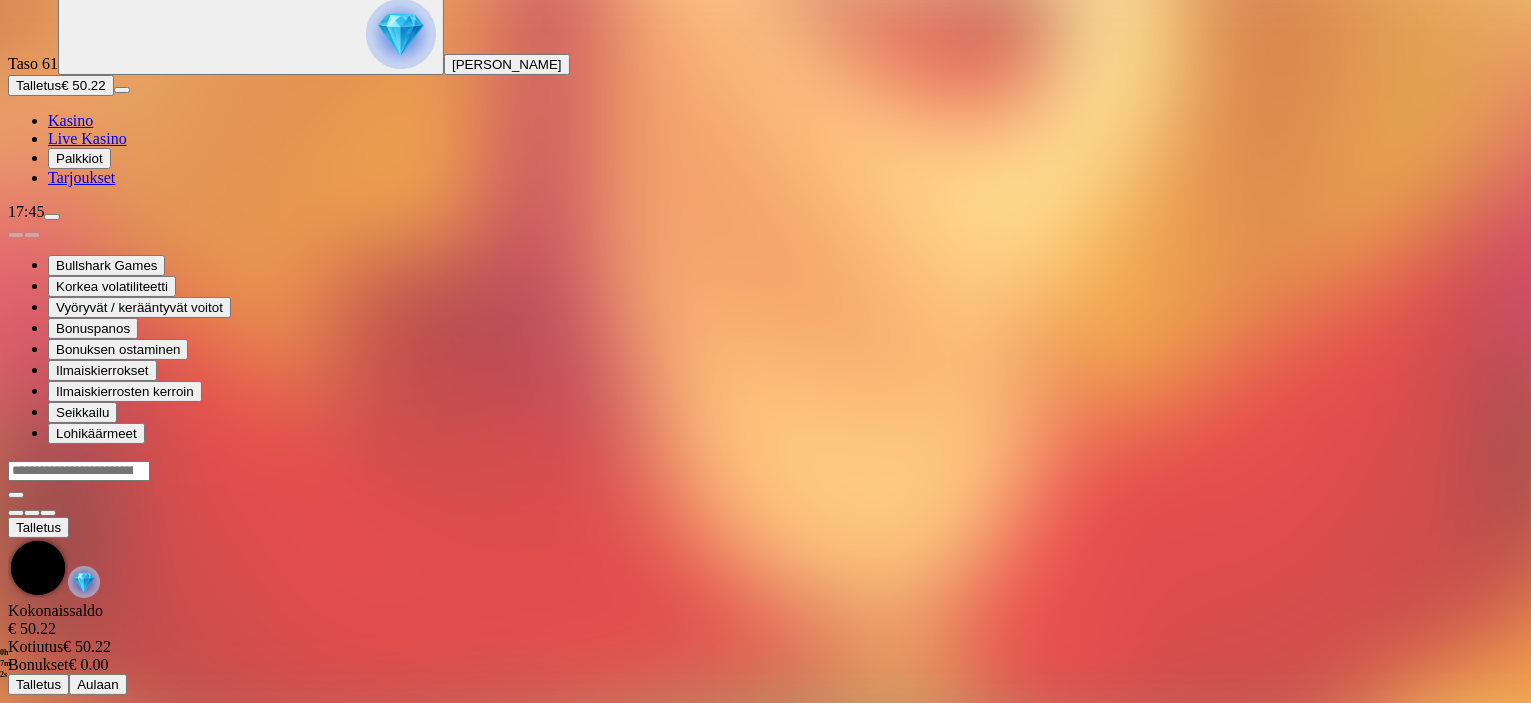 scroll, scrollTop: 0, scrollLeft: 0, axis: both 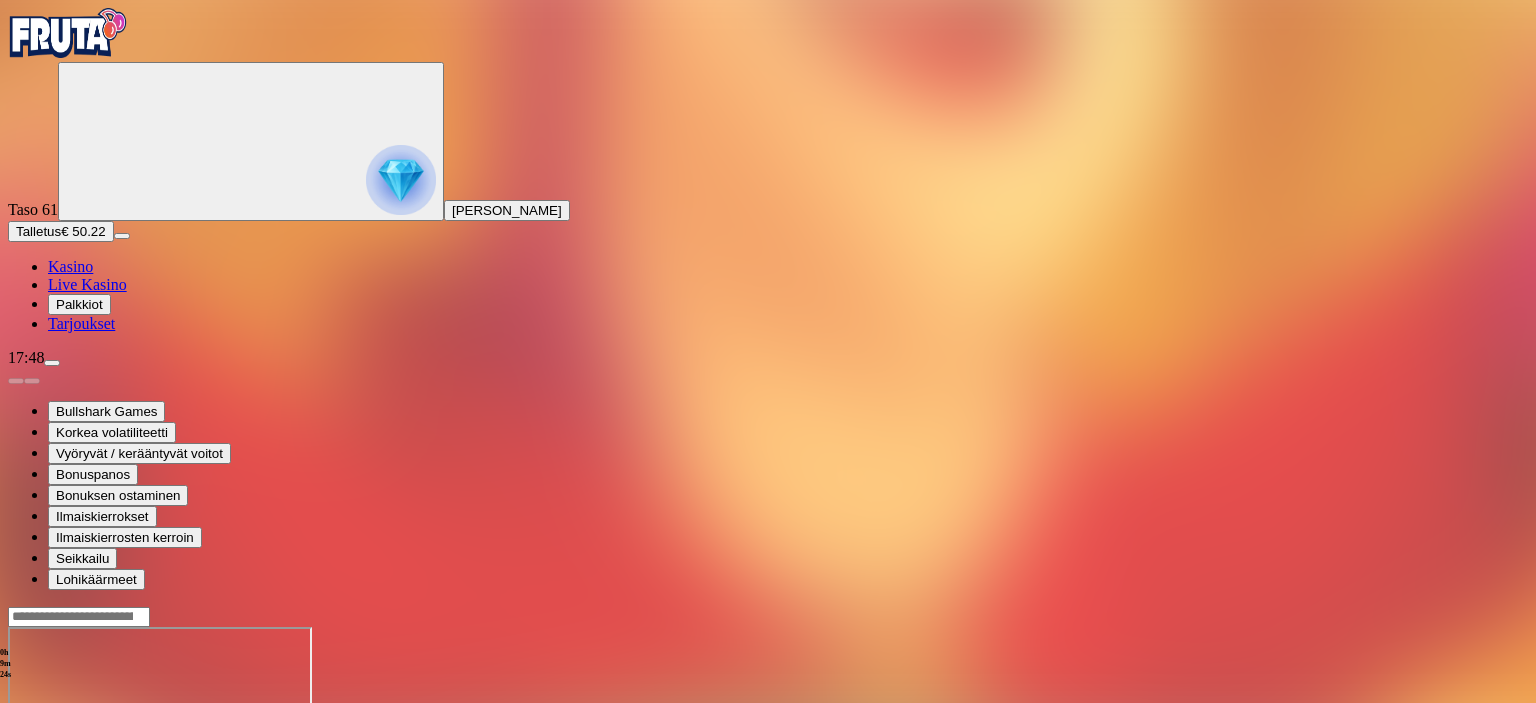 click at bounding box center (16, 799) 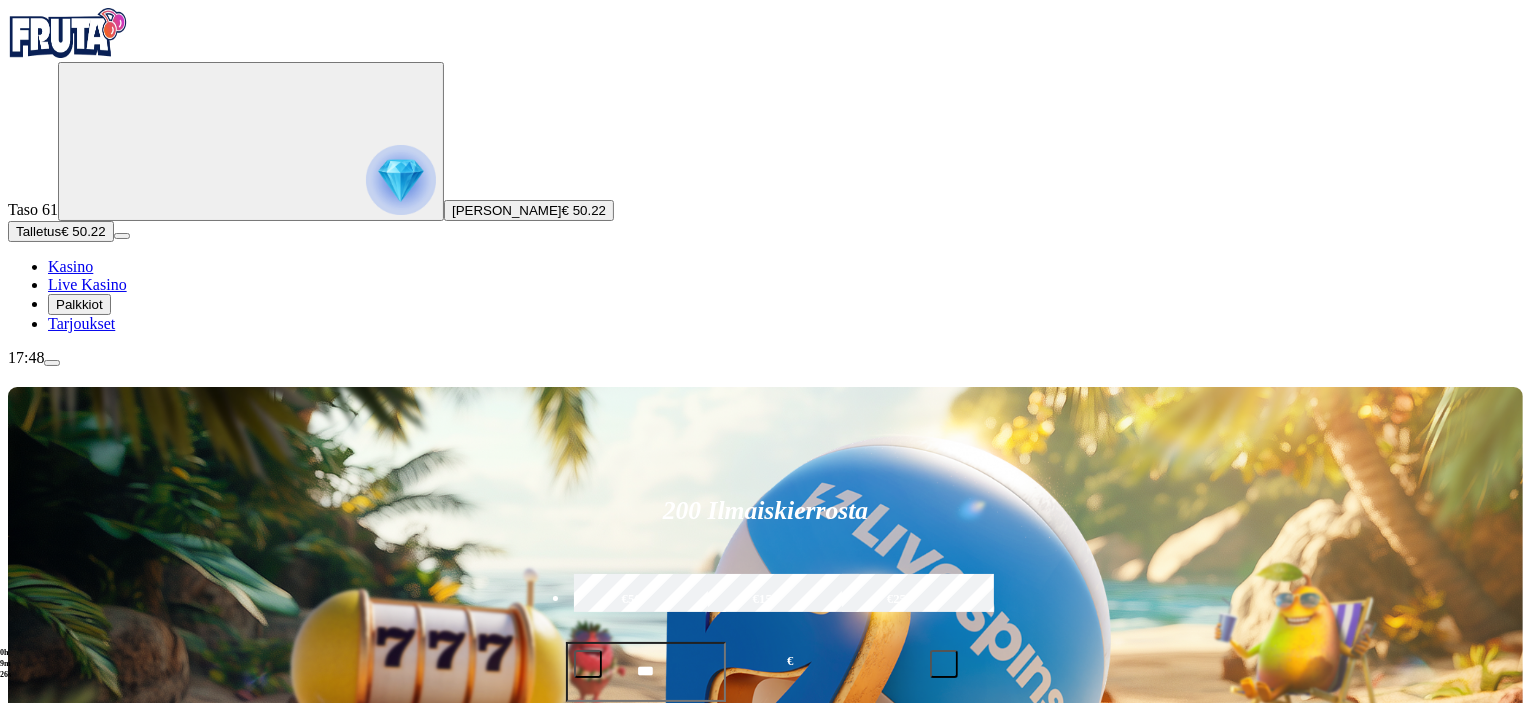 scroll, scrollTop: 500, scrollLeft: 0, axis: vertical 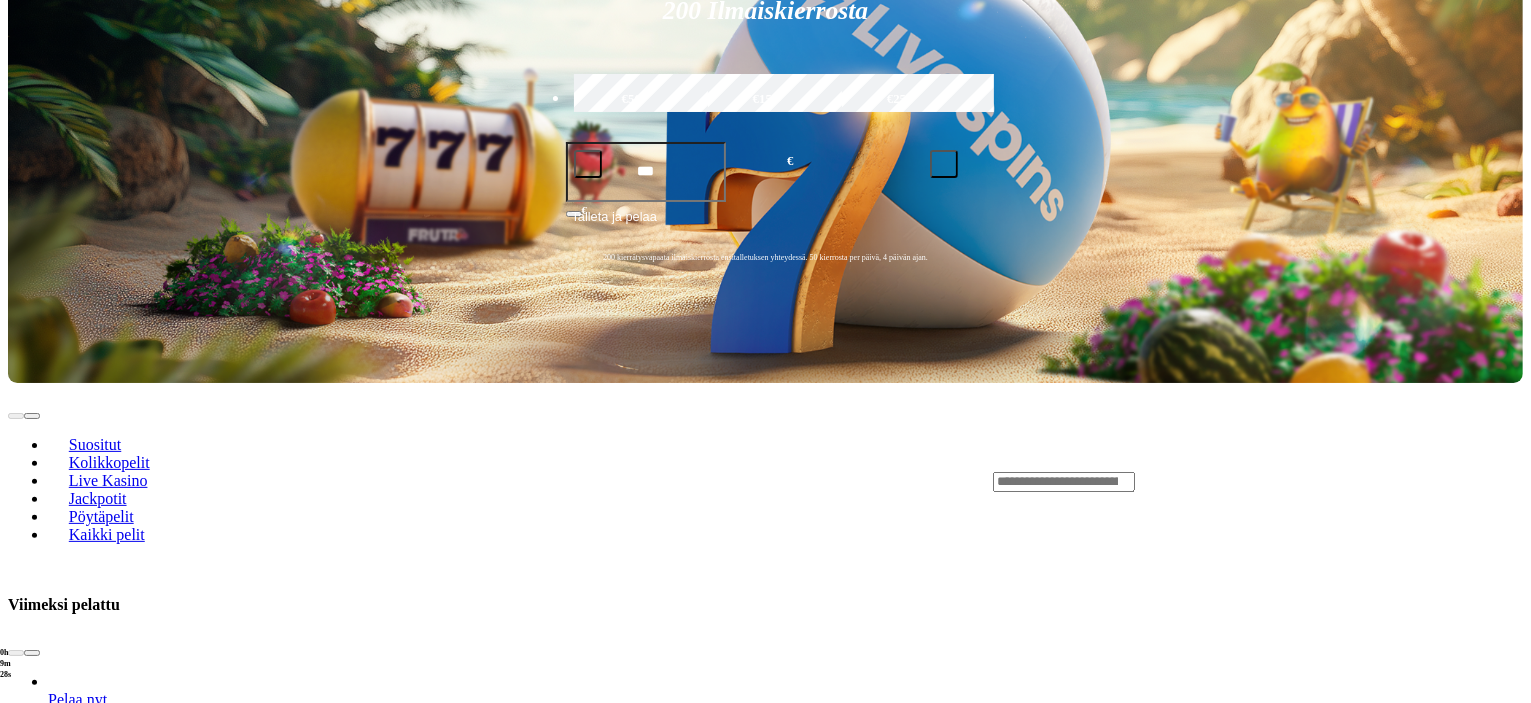 click on "Näytä kaikki" at bounding box center [1498, 2918] 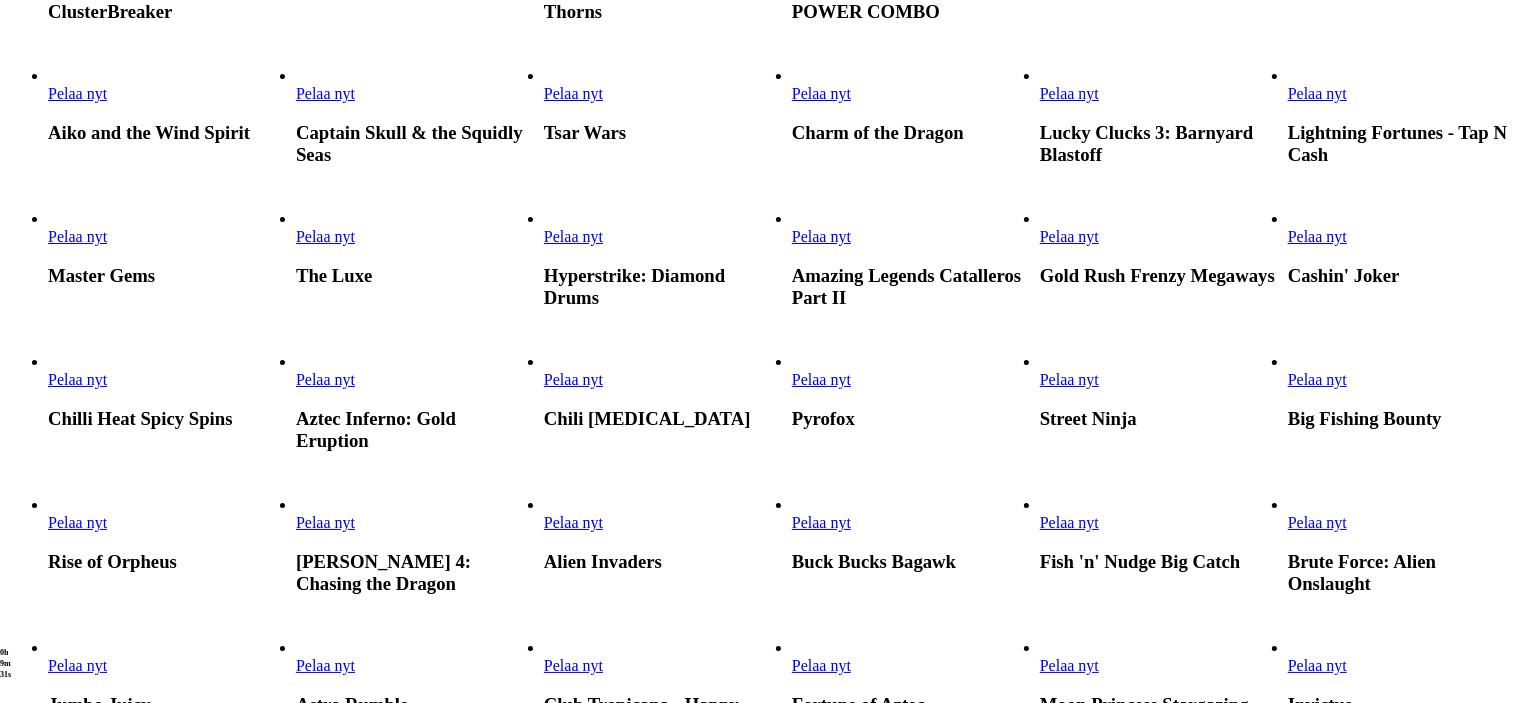 scroll, scrollTop: 700, scrollLeft: 0, axis: vertical 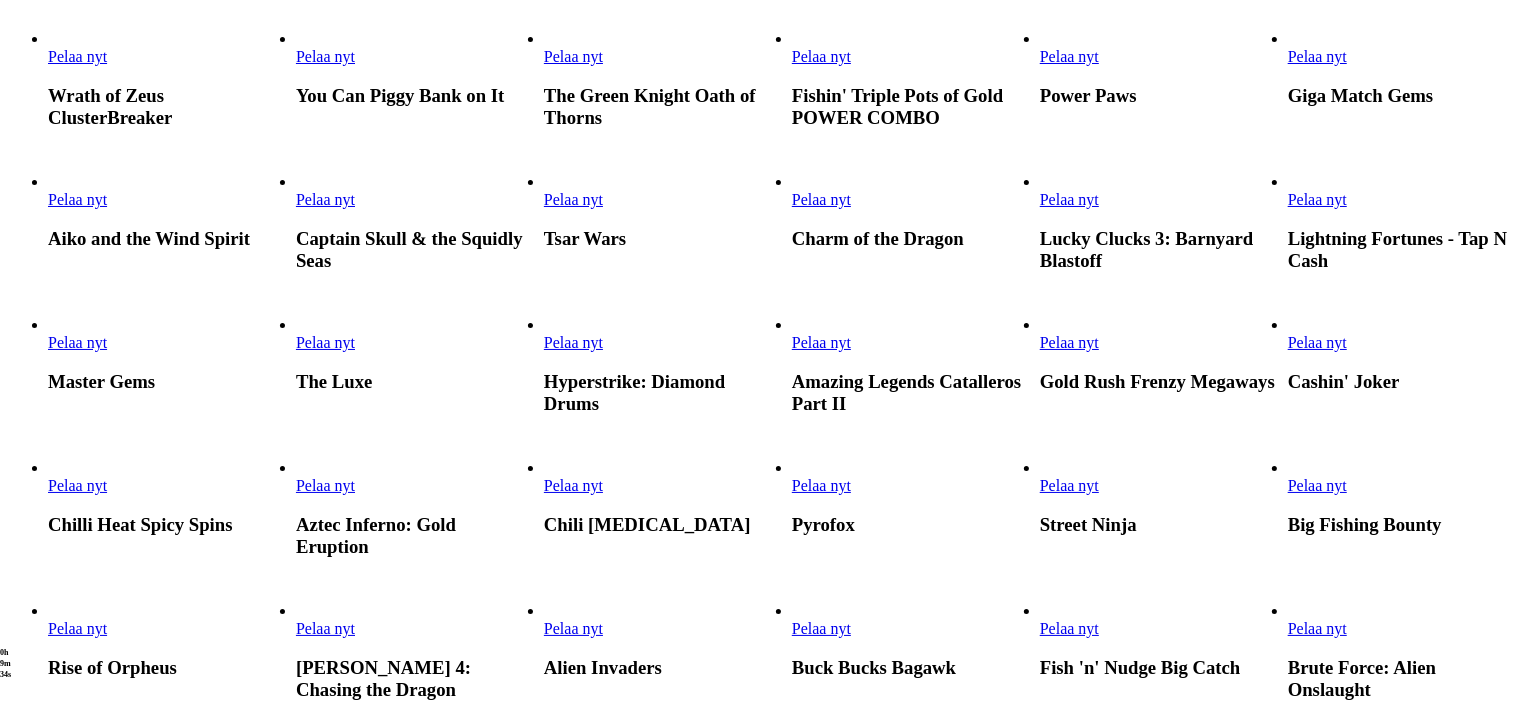 click at bounding box center (1040, 209) 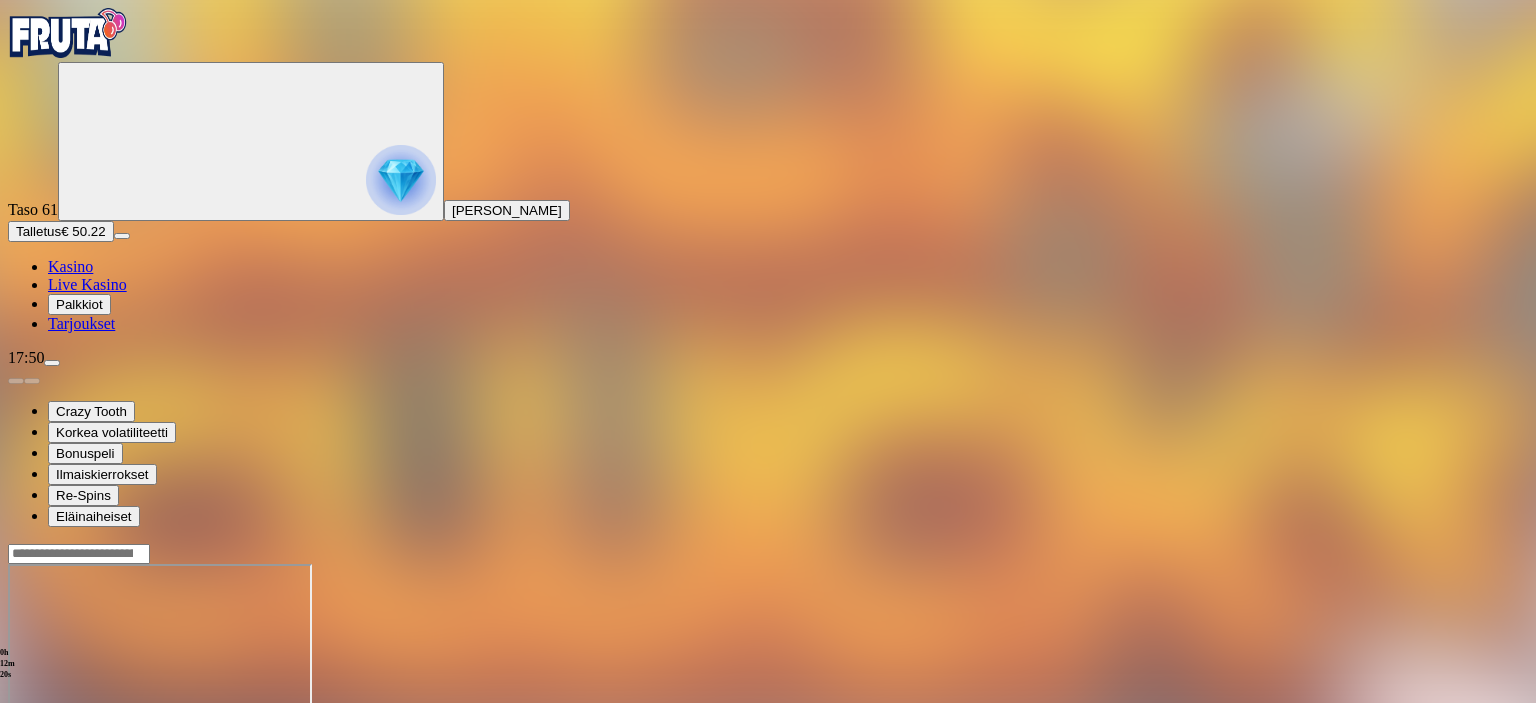 click at bounding box center (16, 736) 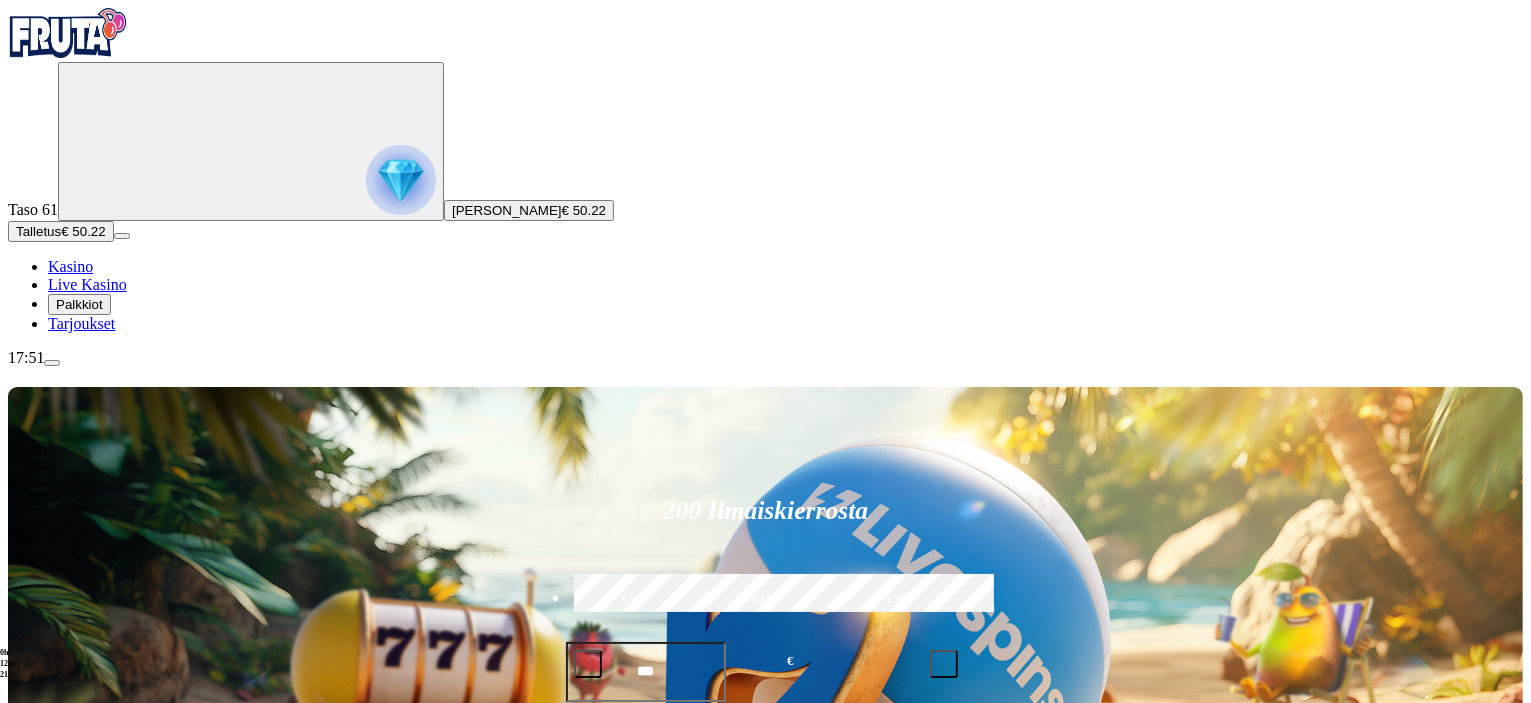 click on "200 Ilmaiskierrosta €50 €150 €250 *** € € Talleta ja pelaa 200 kierrätysvapaata ilmaiskierrosta ensitalletuksen yhteydessä. 50 kierrosta per päivä, 4 päivän ajan." at bounding box center (765, 635) 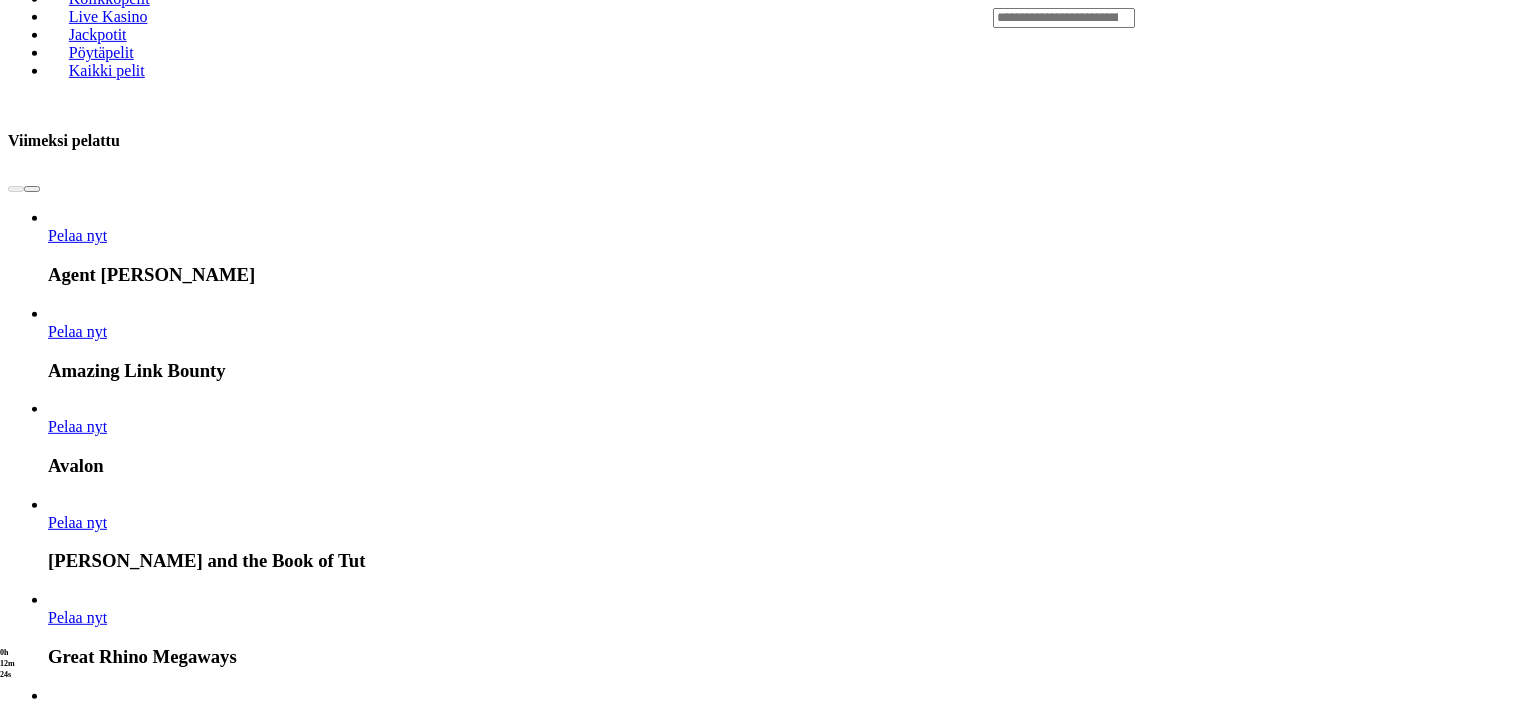 scroll, scrollTop: 800, scrollLeft: 0, axis: vertical 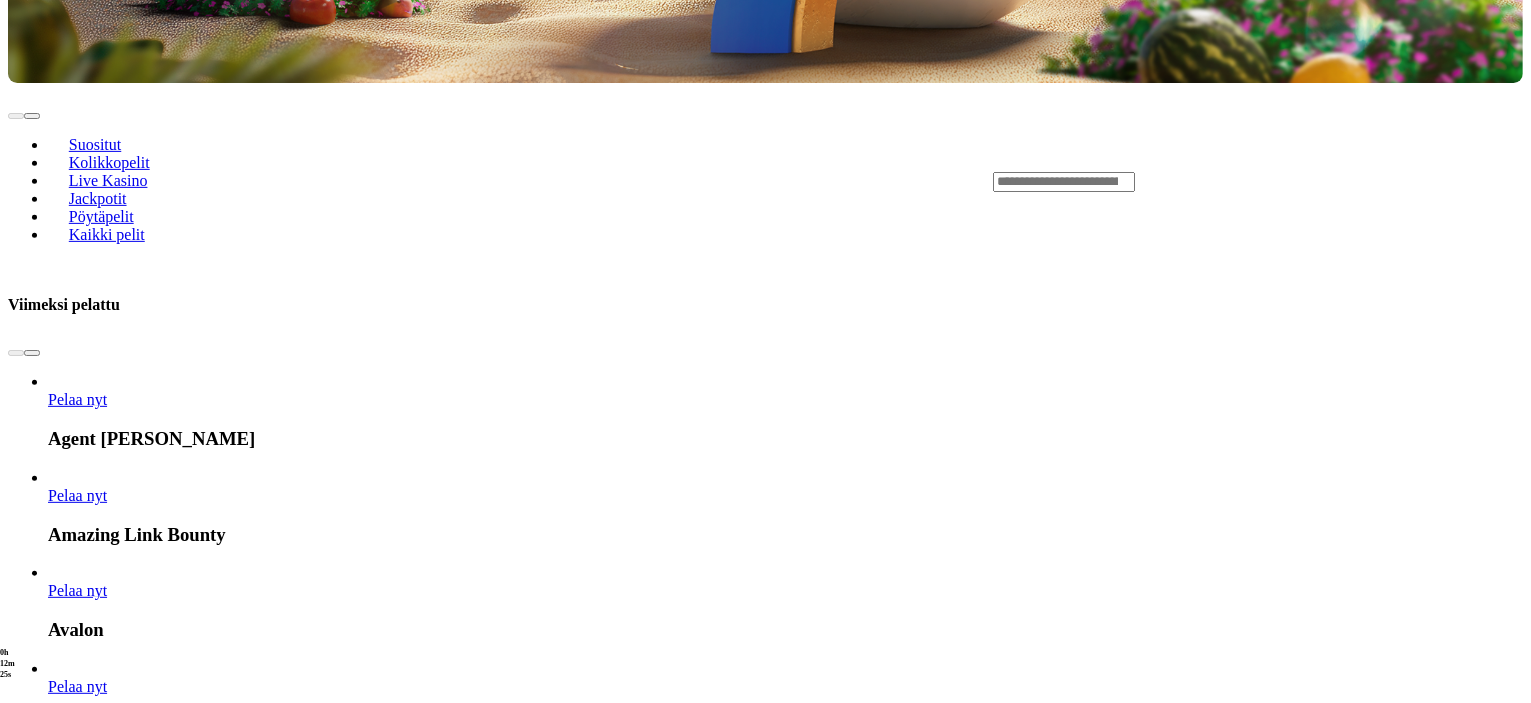 click on "Näytä kaikki" at bounding box center [1498, 2598] 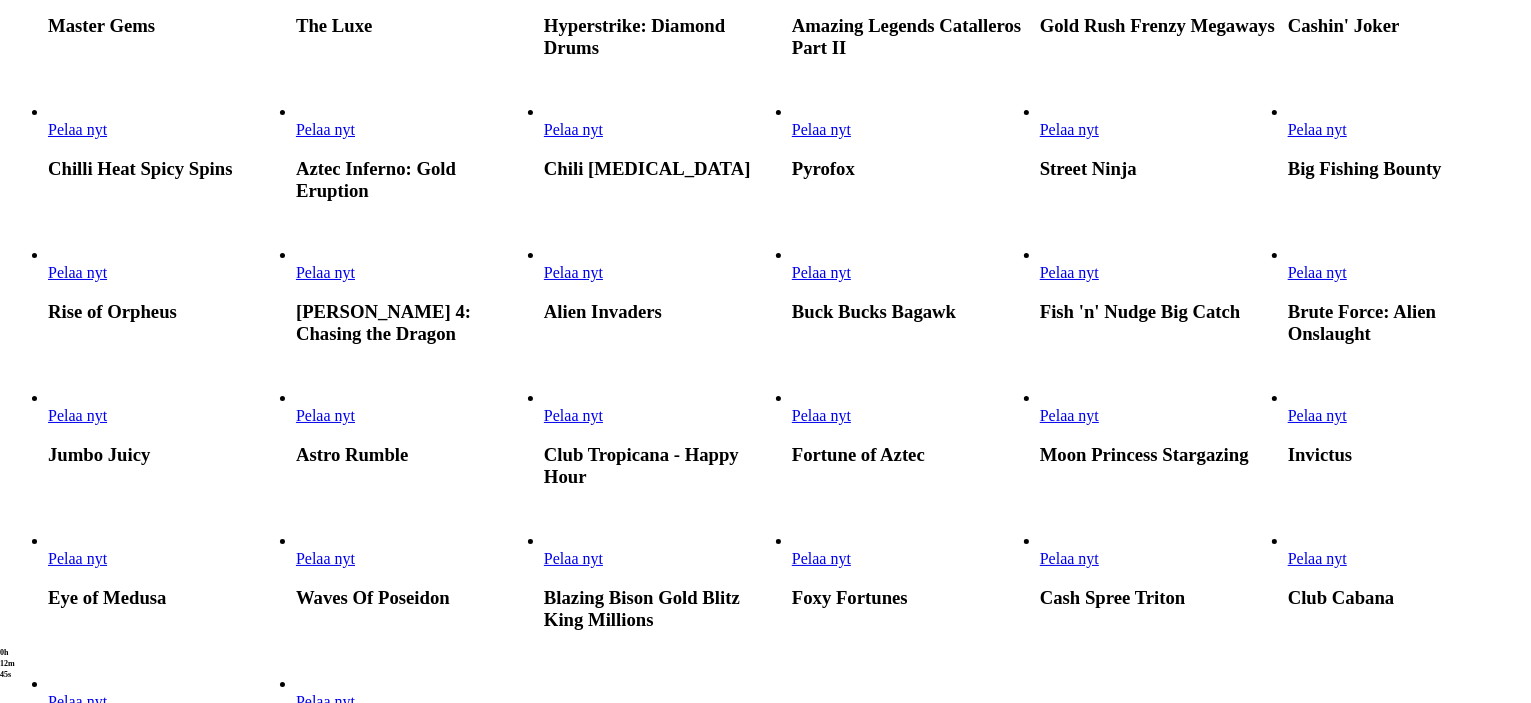 scroll, scrollTop: 900, scrollLeft: 0, axis: vertical 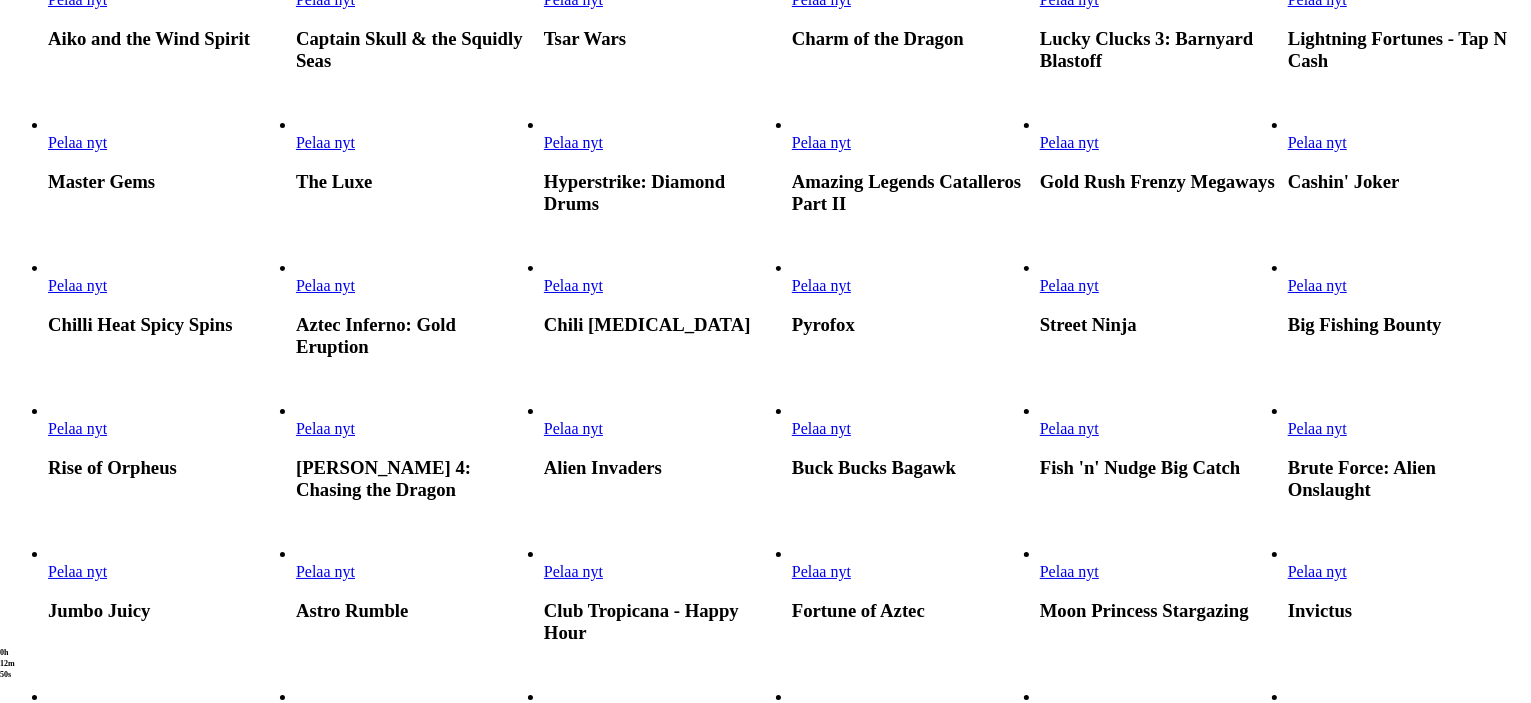 click at bounding box center (792, 152) 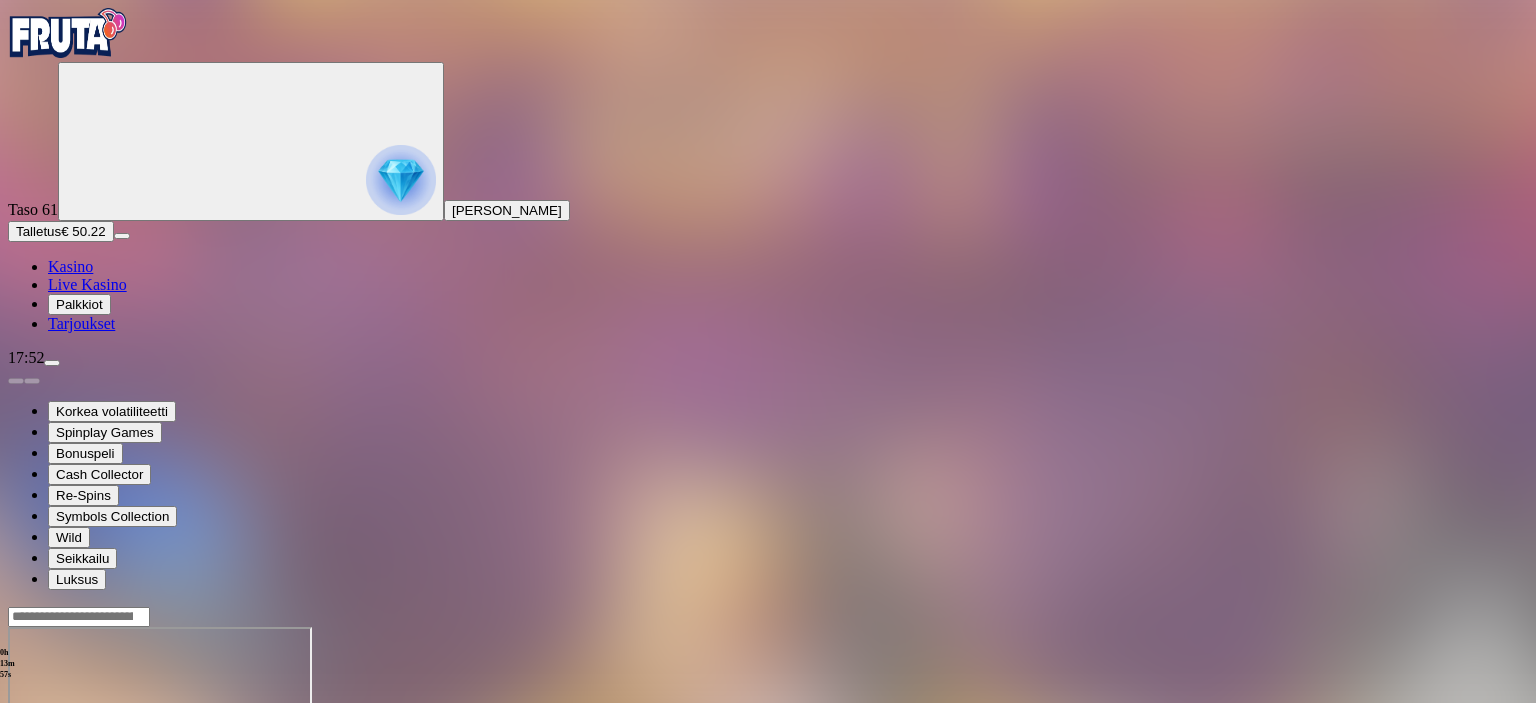 click at bounding box center [16, 799] 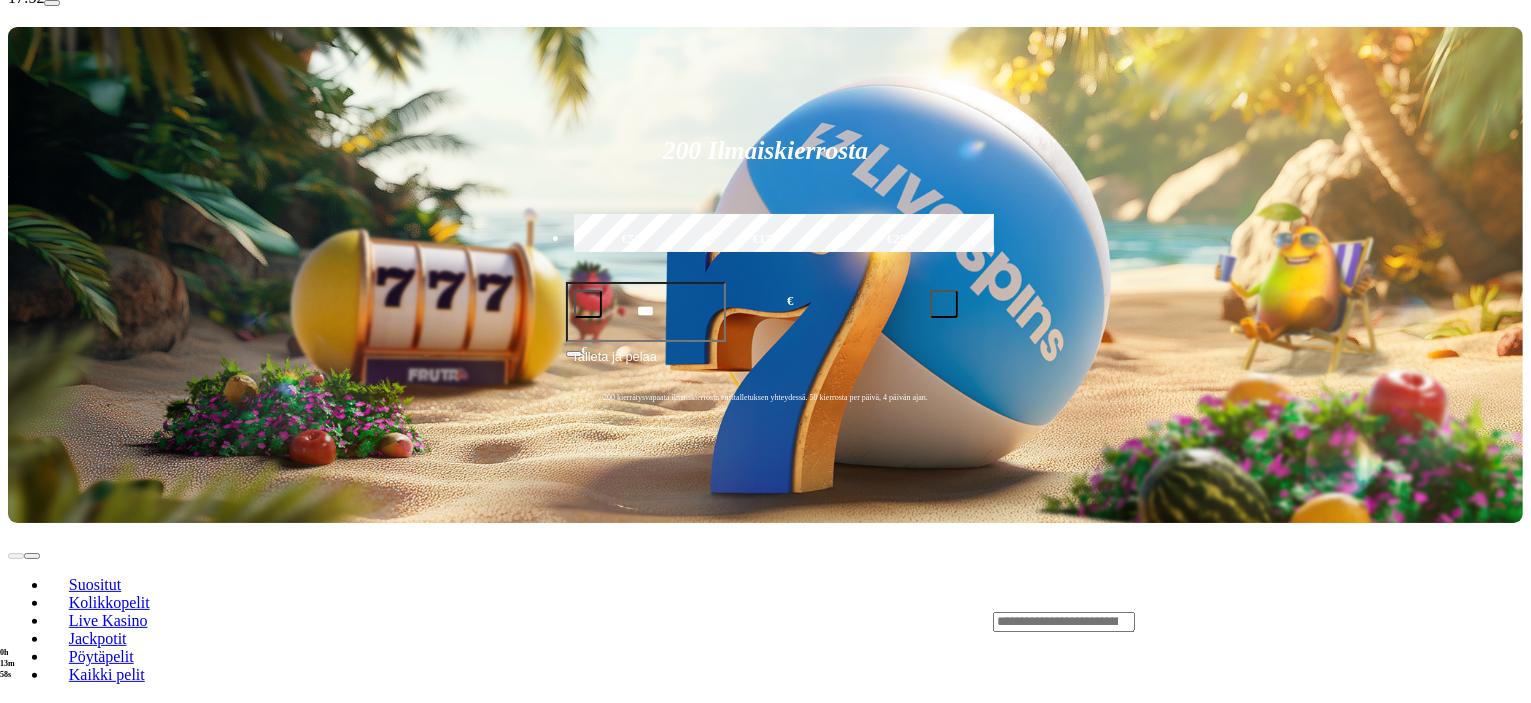 scroll, scrollTop: 600, scrollLeft: 0, axis: vertical 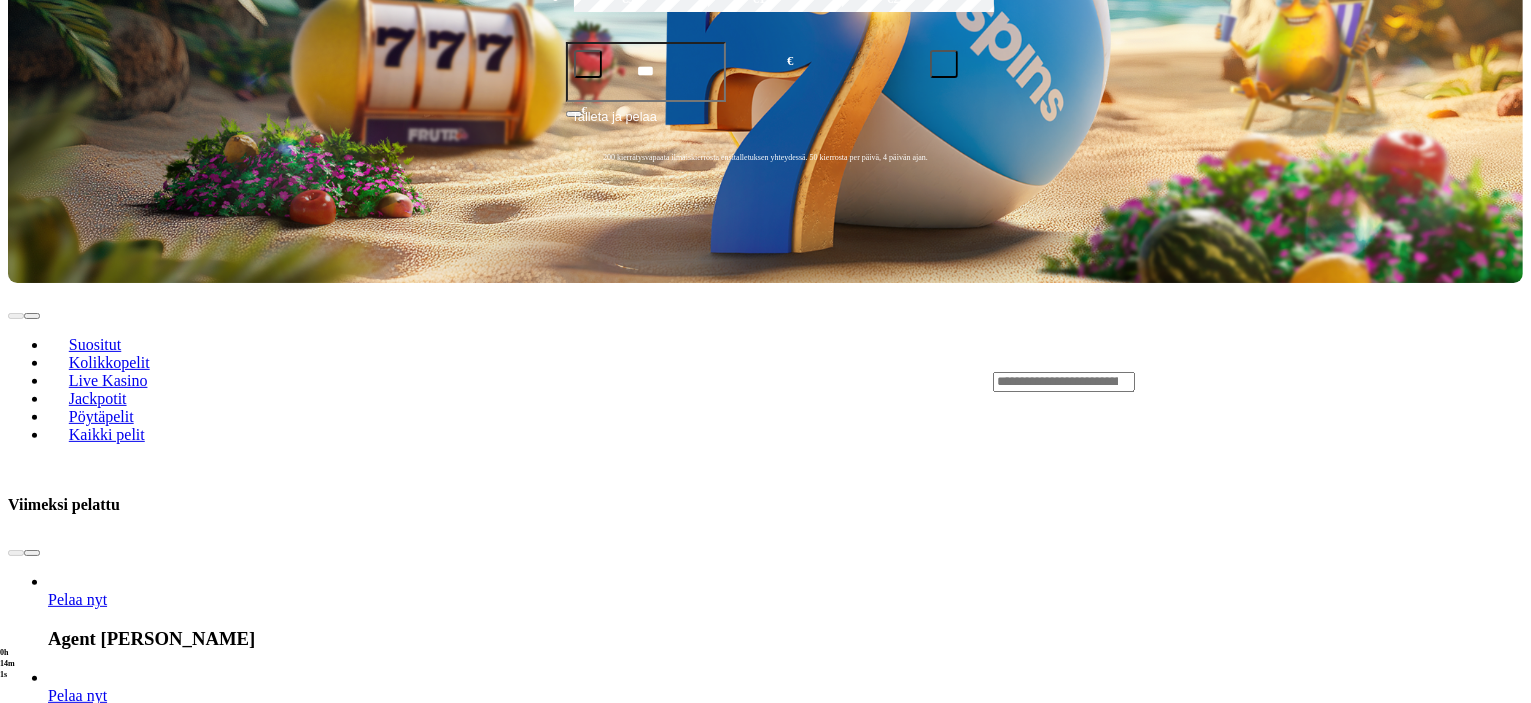 click on "Näytä kaikki" at bounding box center [1498, 2798] 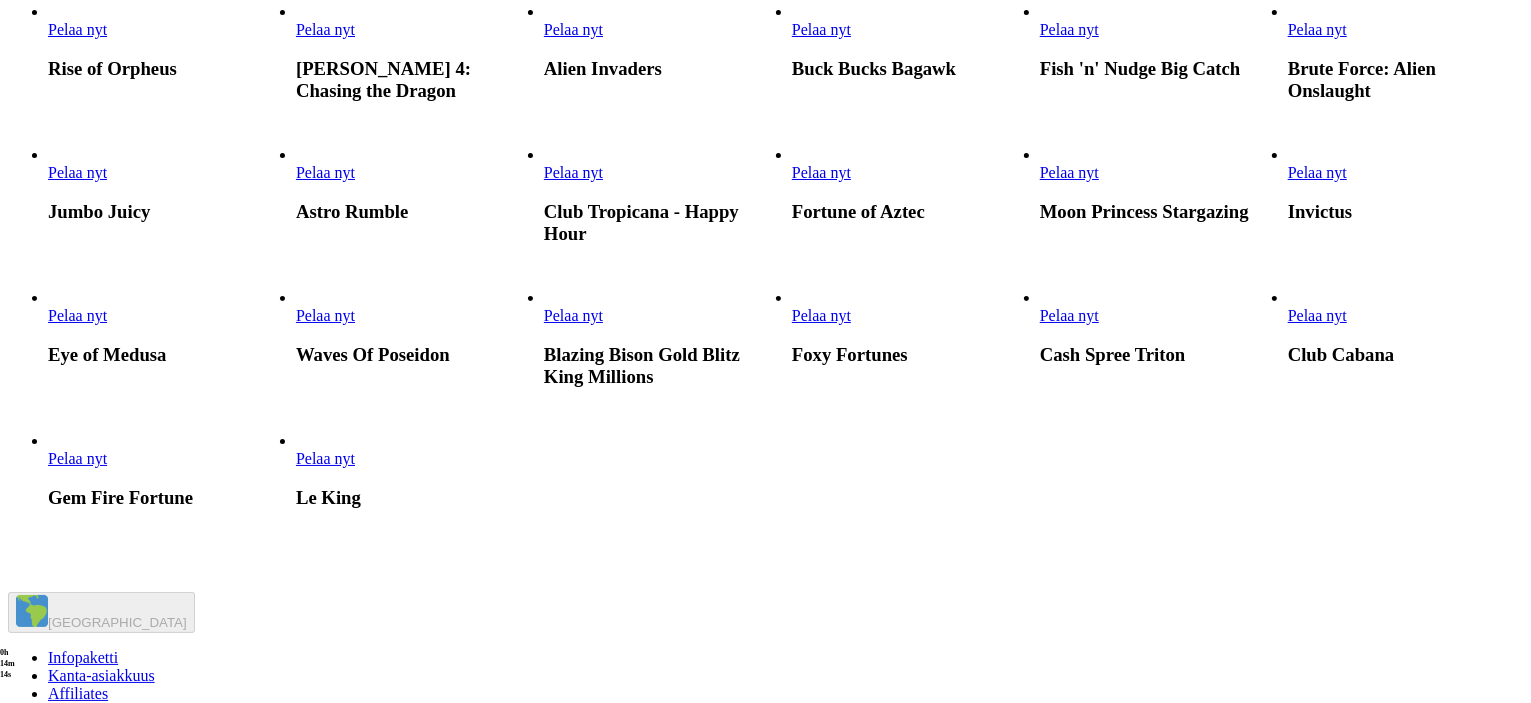 scroll, scrollTop: 1300, scrollLeft: 0, axis: vertical 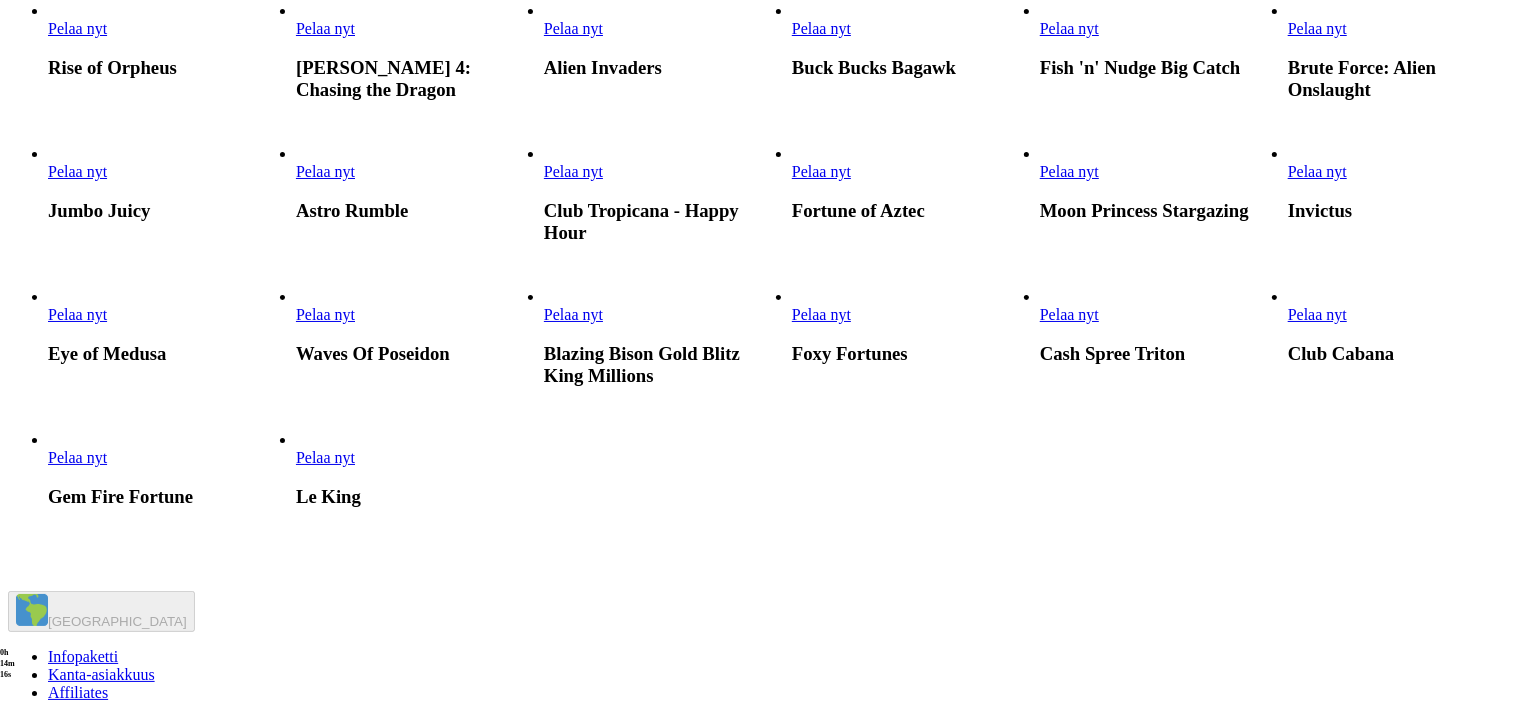 click at bounding box center (1040, -105) 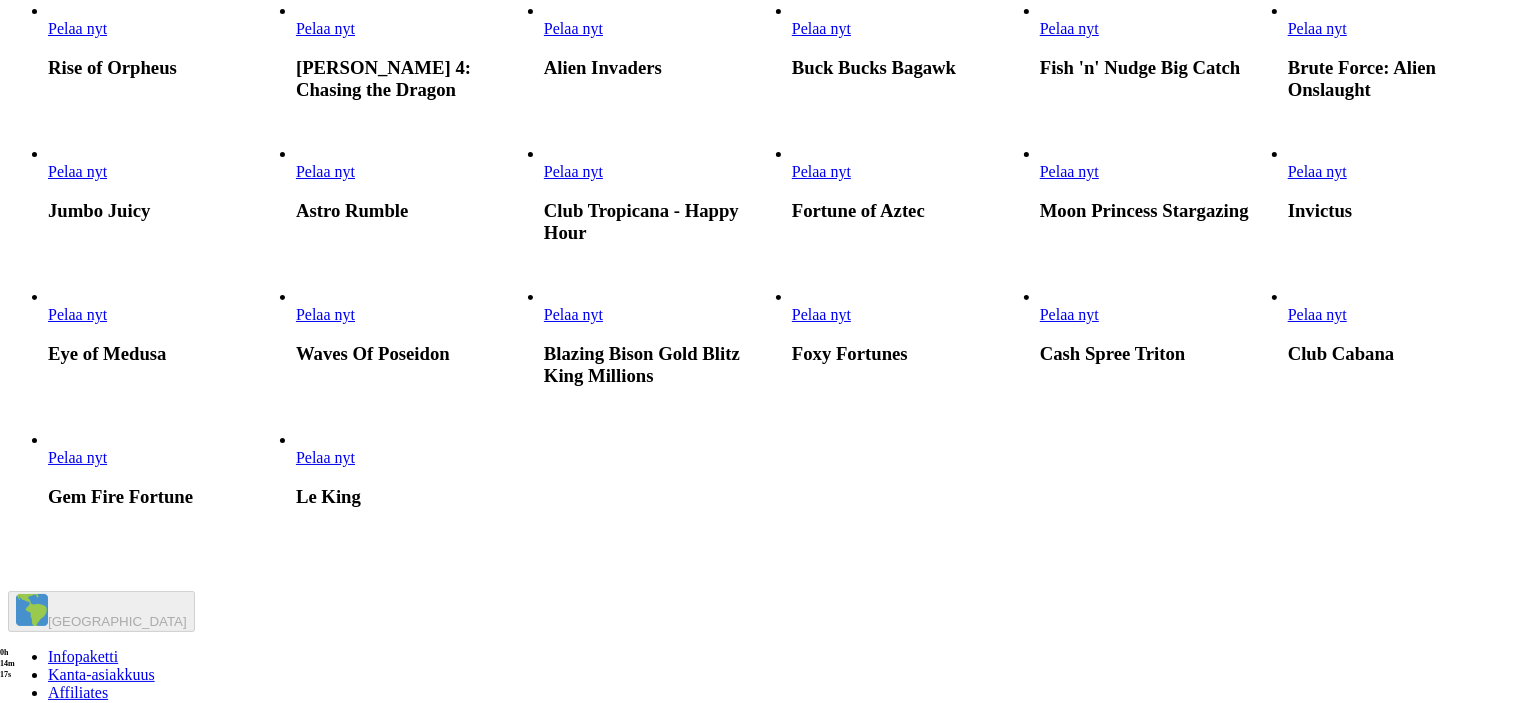 scroll, scrollTop: 0, scrollLeft: 0, axis: both 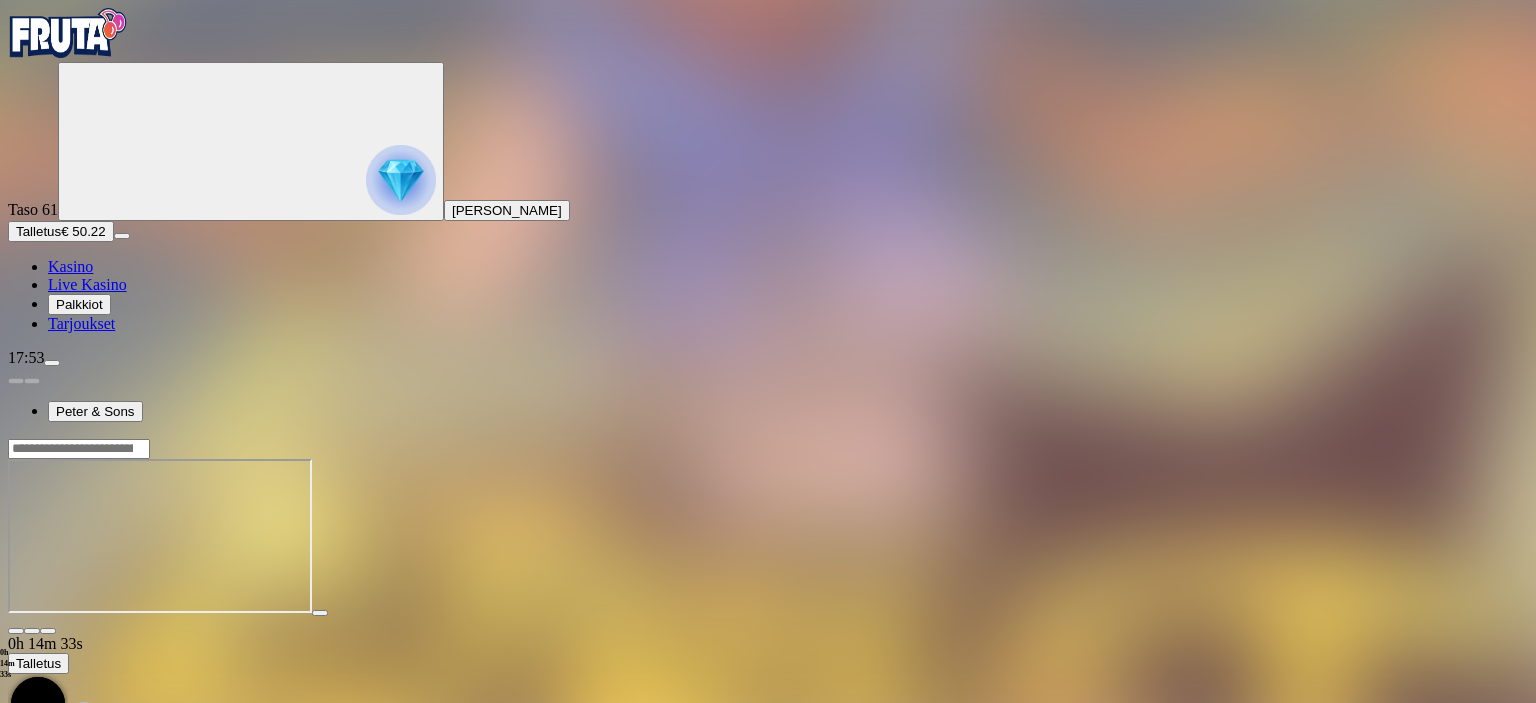 click at bounding box center (16, 631) 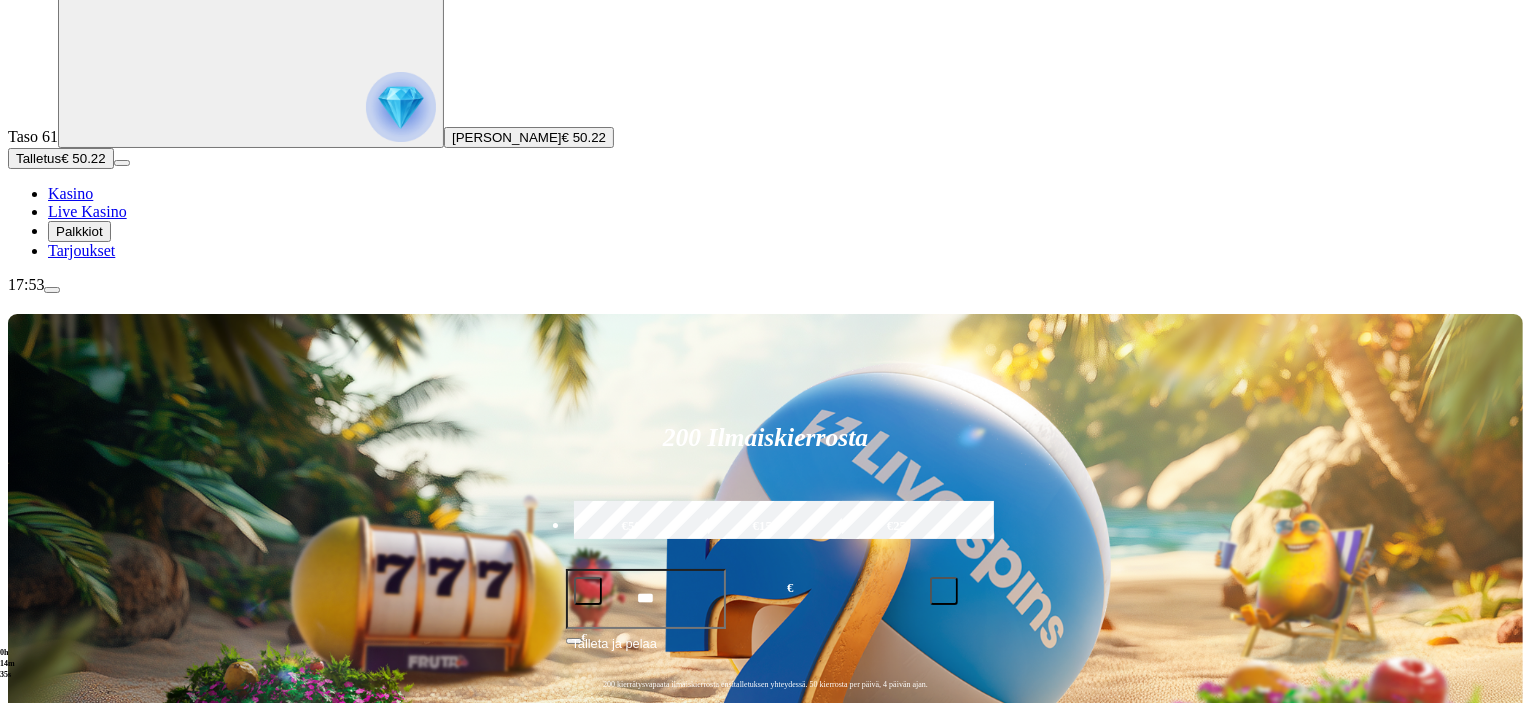scroll, scrollTop: 200, scrollLeft: 0, axis: vertical 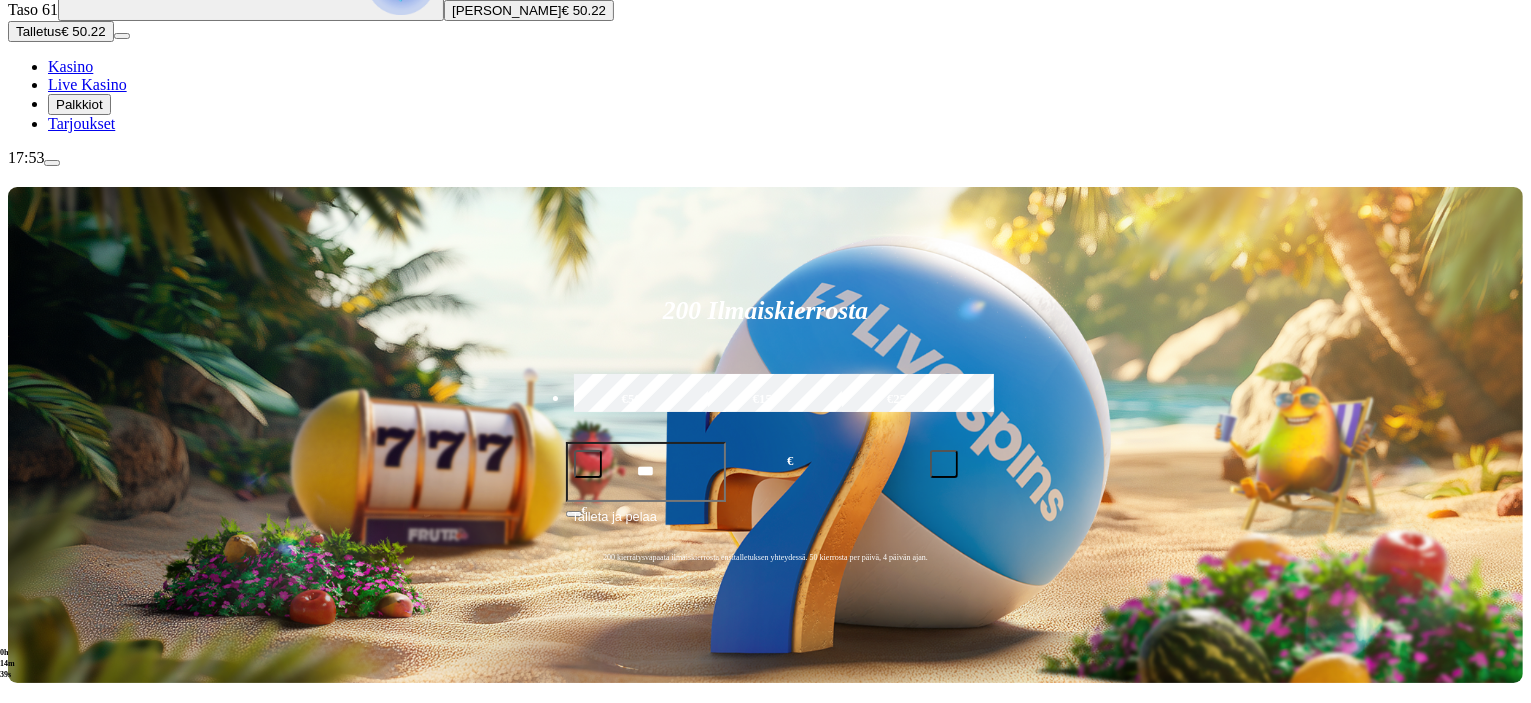 click on "Kolikkopelit" at bounding box center [109, 762] 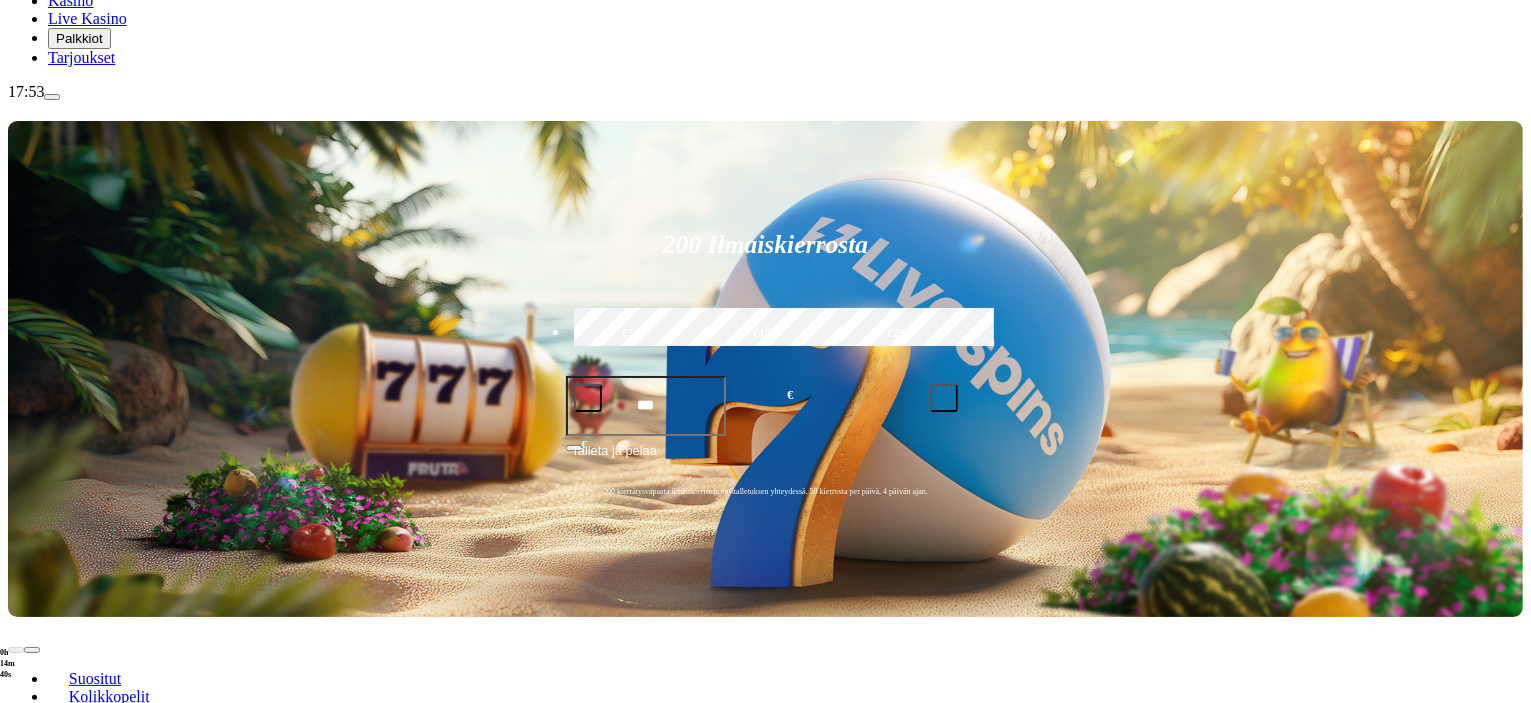 scroll, scrollTop: 400, scrollLeft: 0, axis: vertical 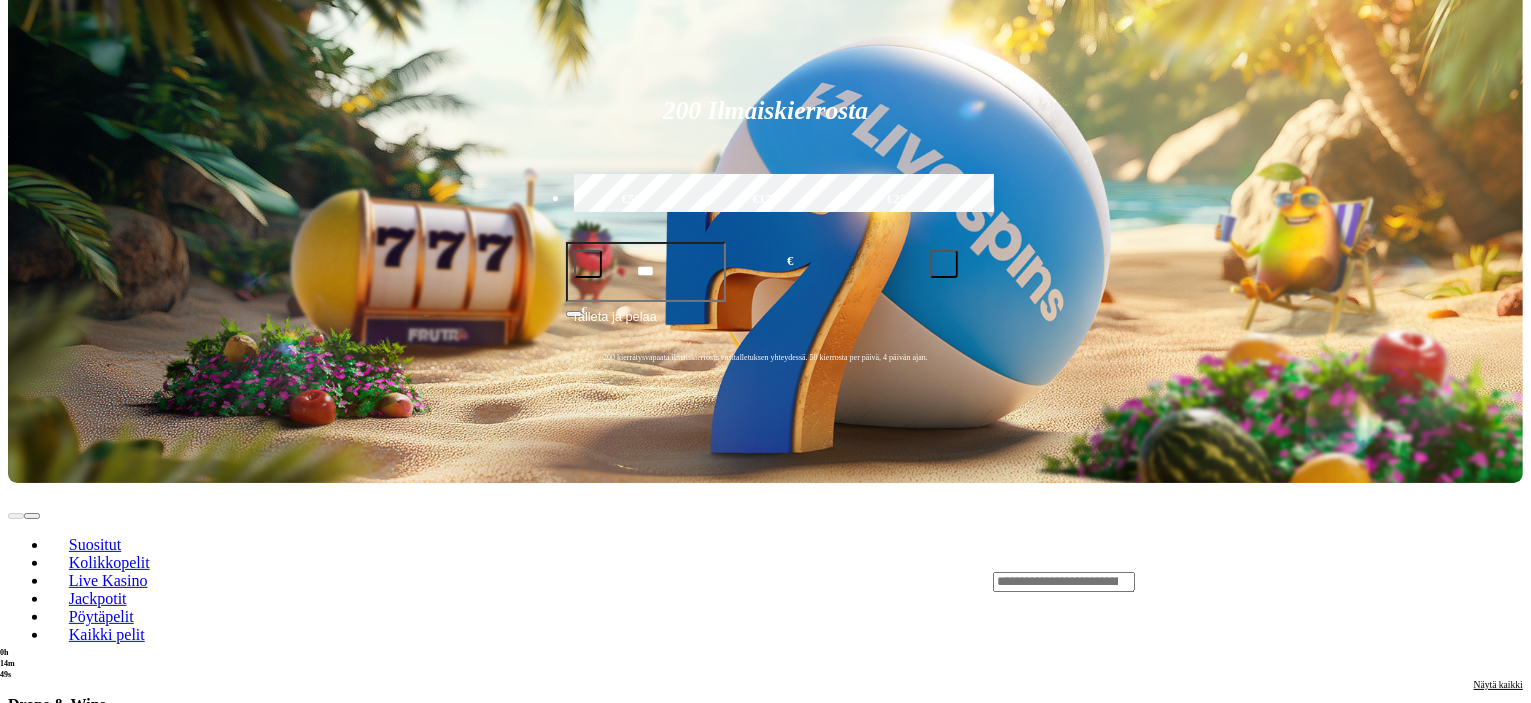 click at bounding box center [32, 753] 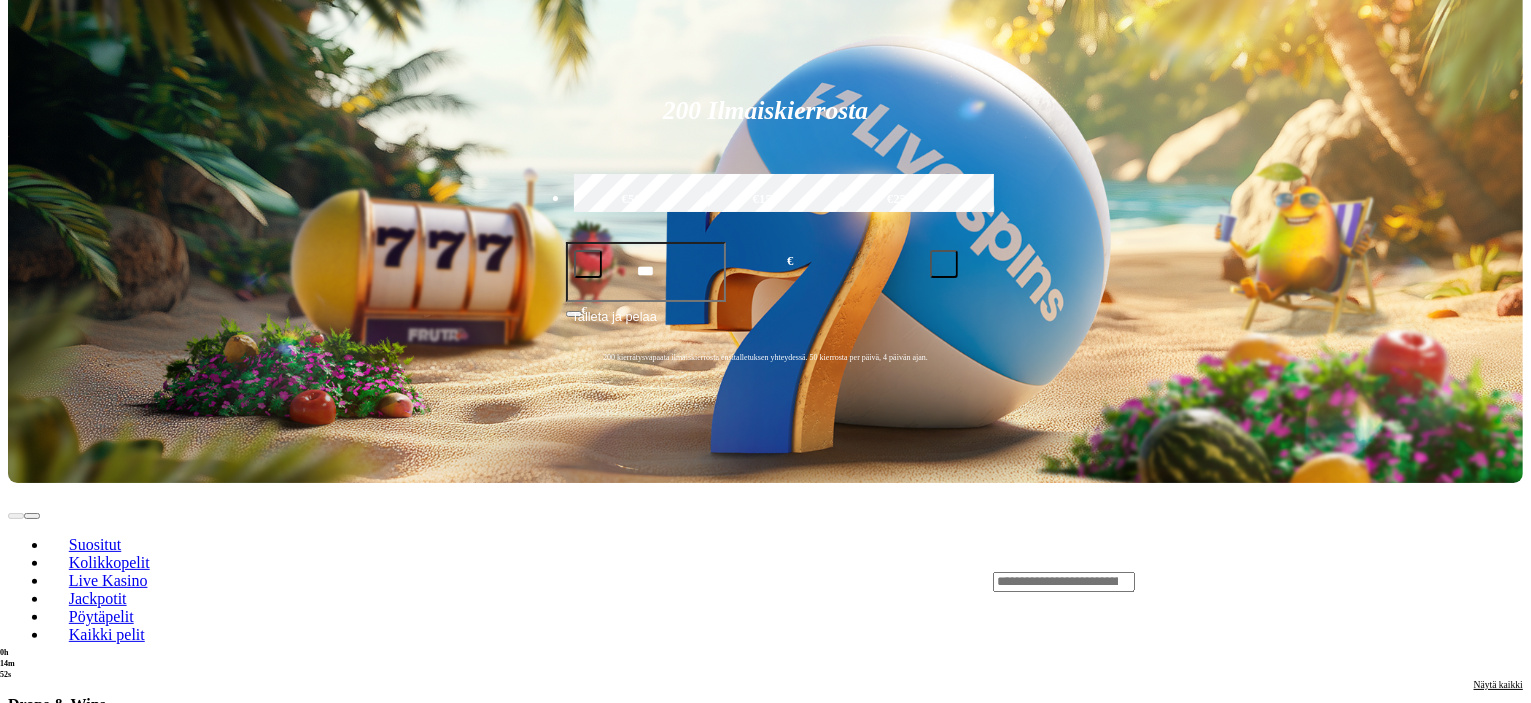 click at bounding box center (32, 753) 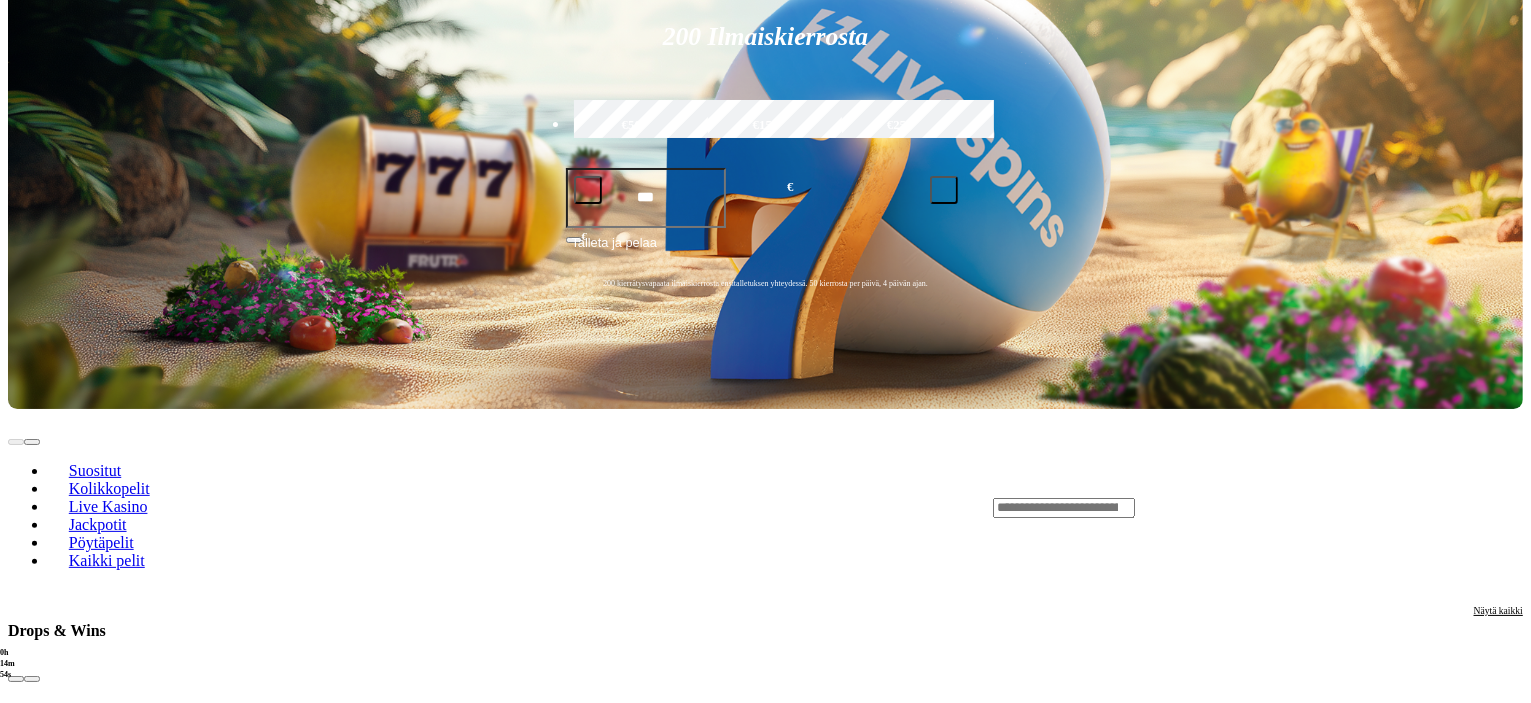 scroll, scrollTop: 600, scrollLeft: 0, axis: vertical 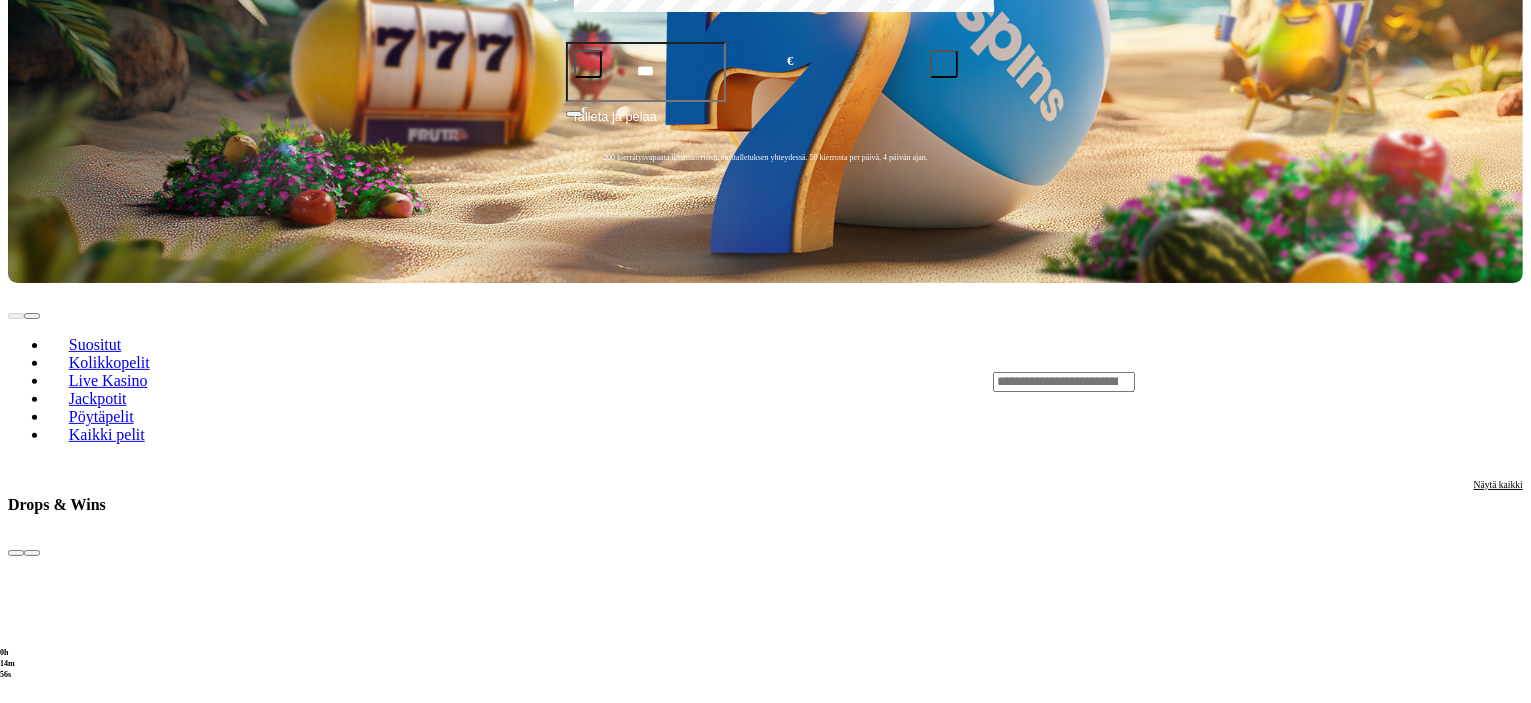 click at bounding box center [32, 1710] 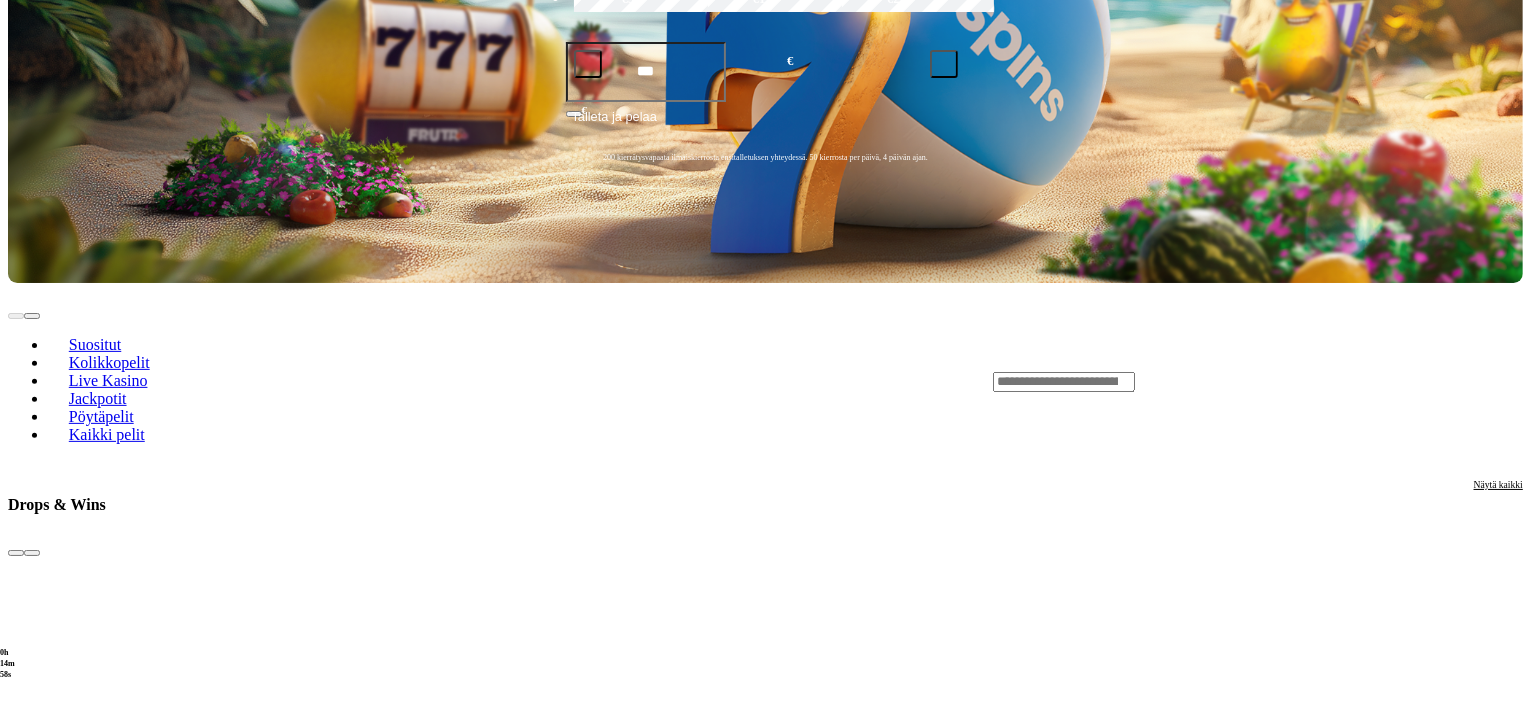 click at bounding box center [32, 1710] 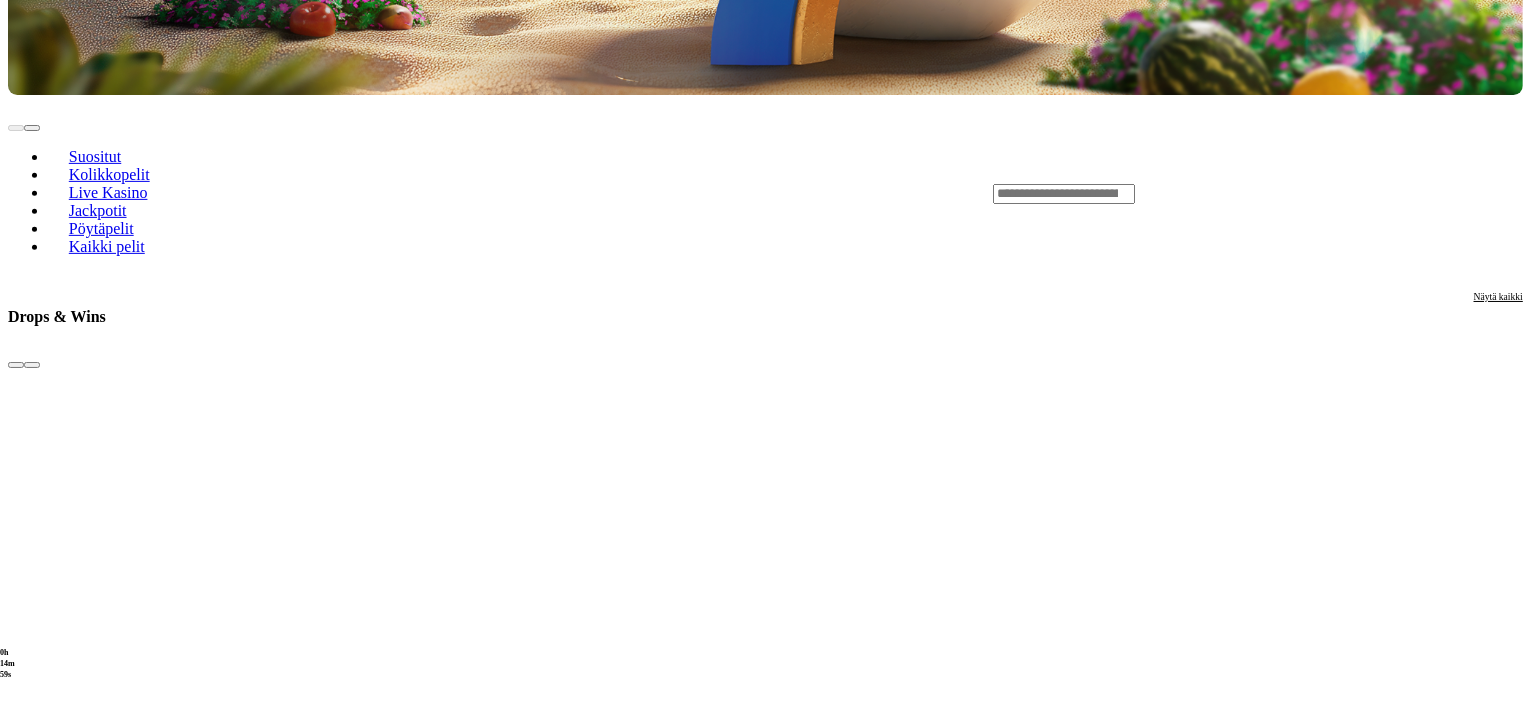 scroll, scrollTop: 800, scrollLeft: 0, axis: vertical 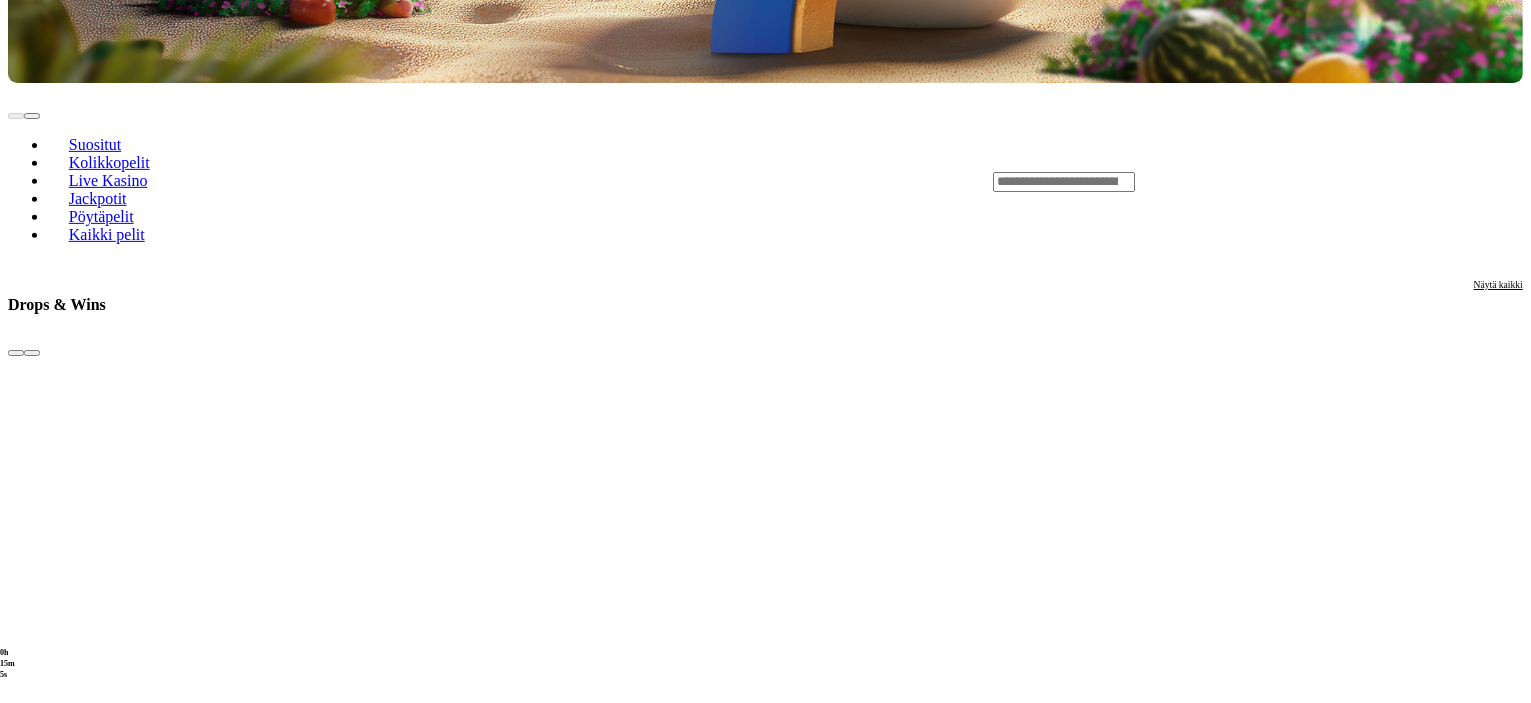 click at bounding box center [32, 2667] 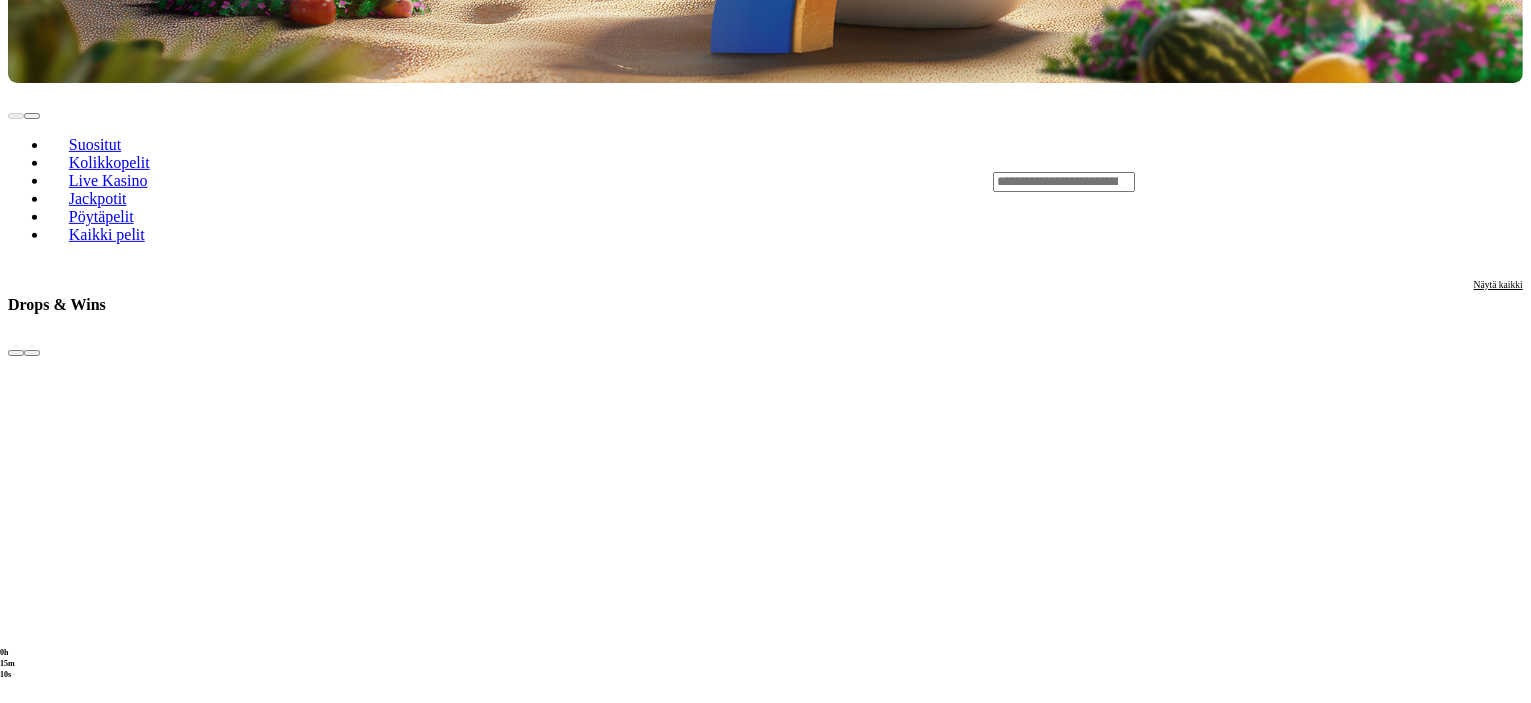 click at bounding box center [-928, 3200] 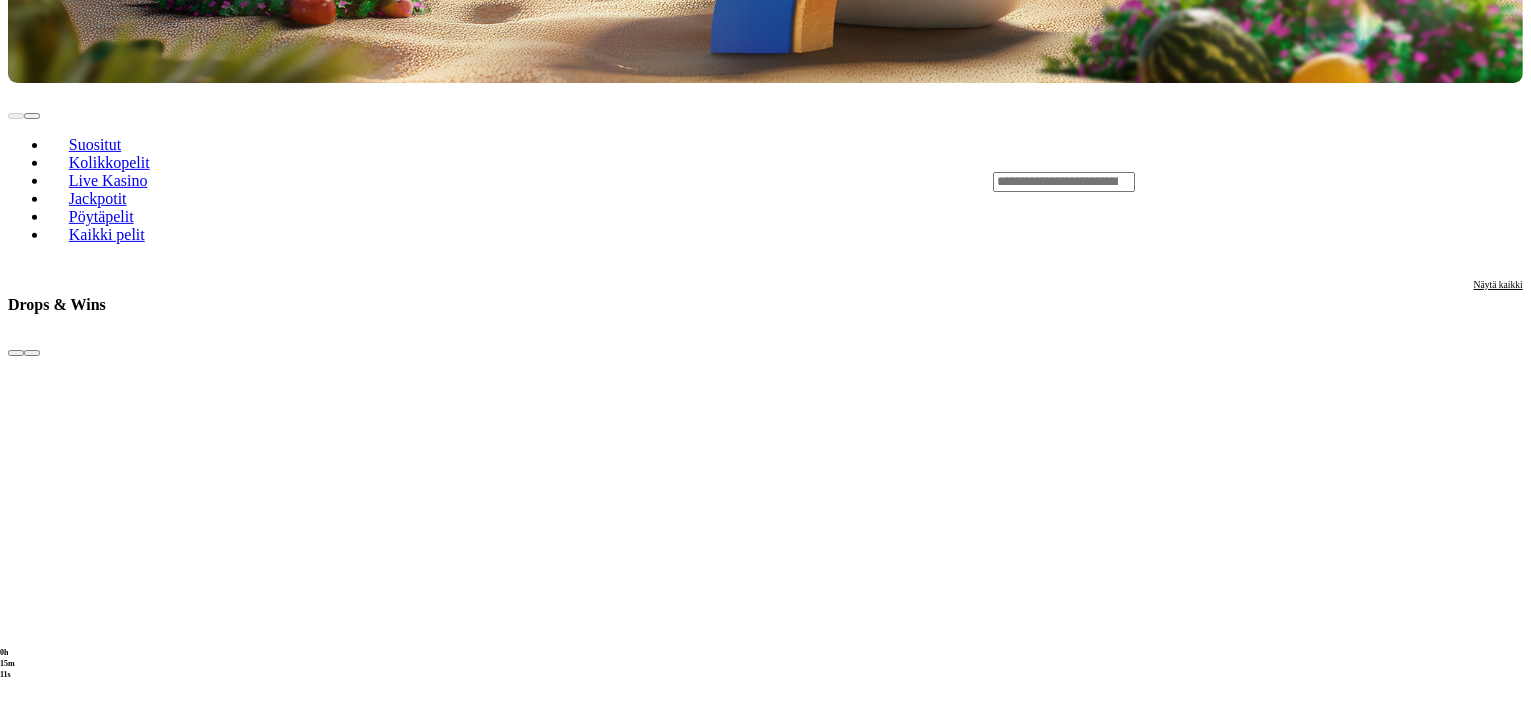 scroll, scrollTop: 0, scrollLeft: 0, axis: both 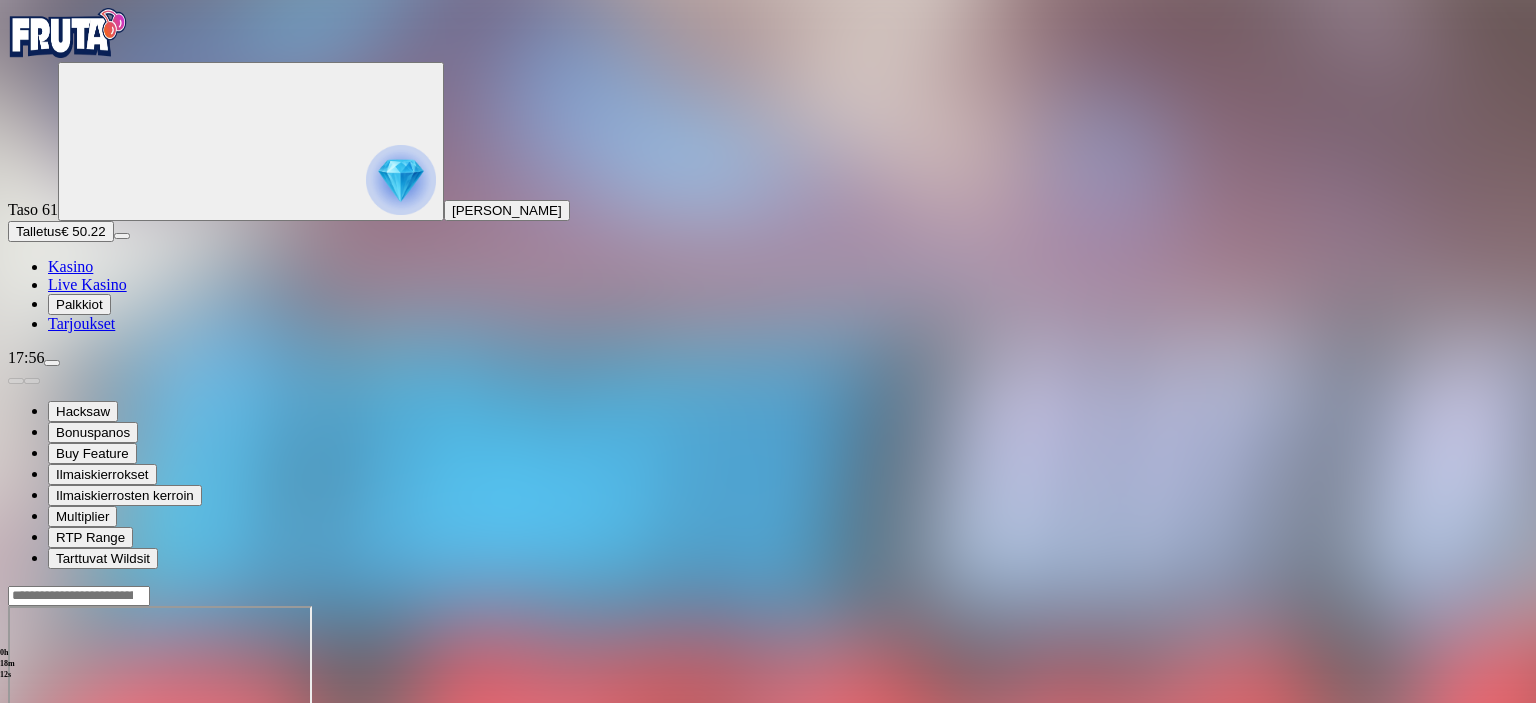 click at bounding box center (16, 778) 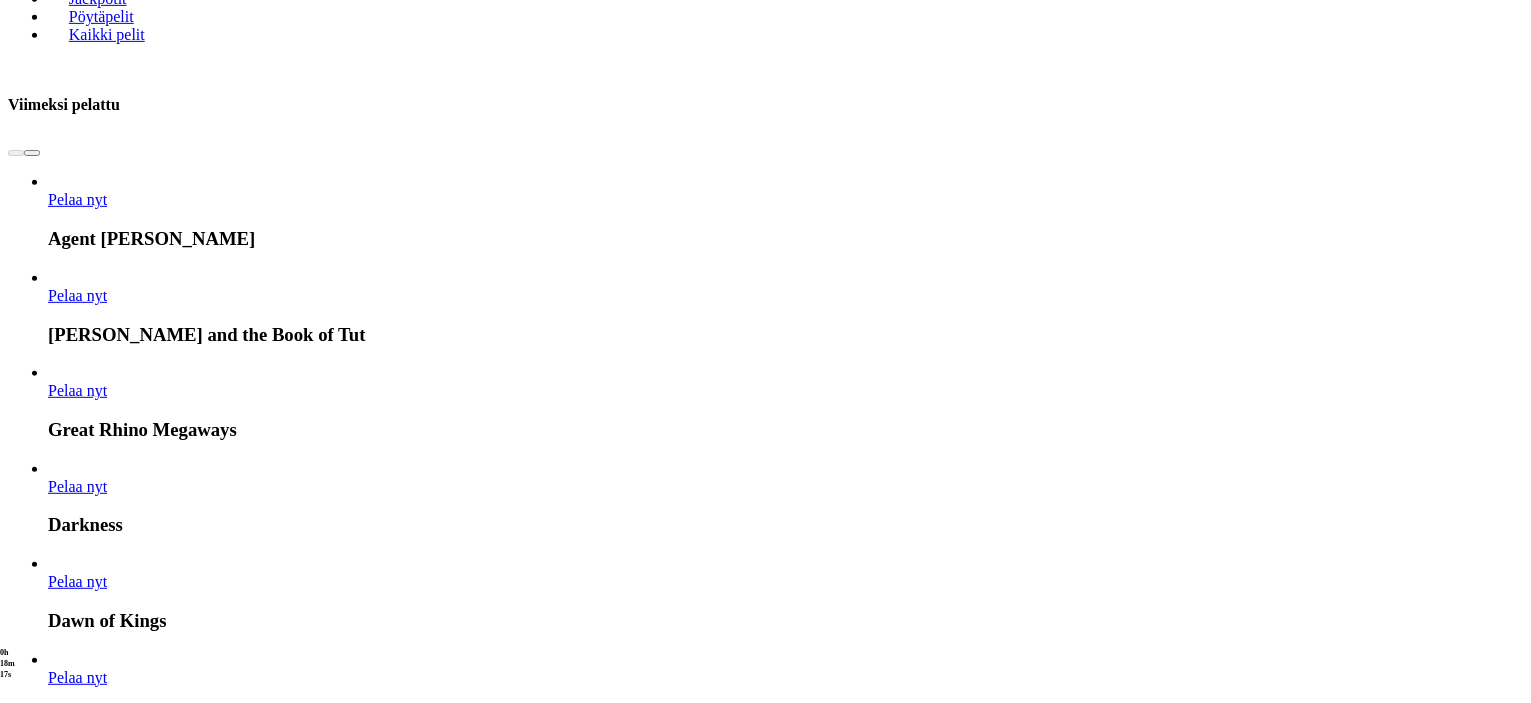 scroll, scrollTop: 1300, scrollLeft: 0, axis: vertical 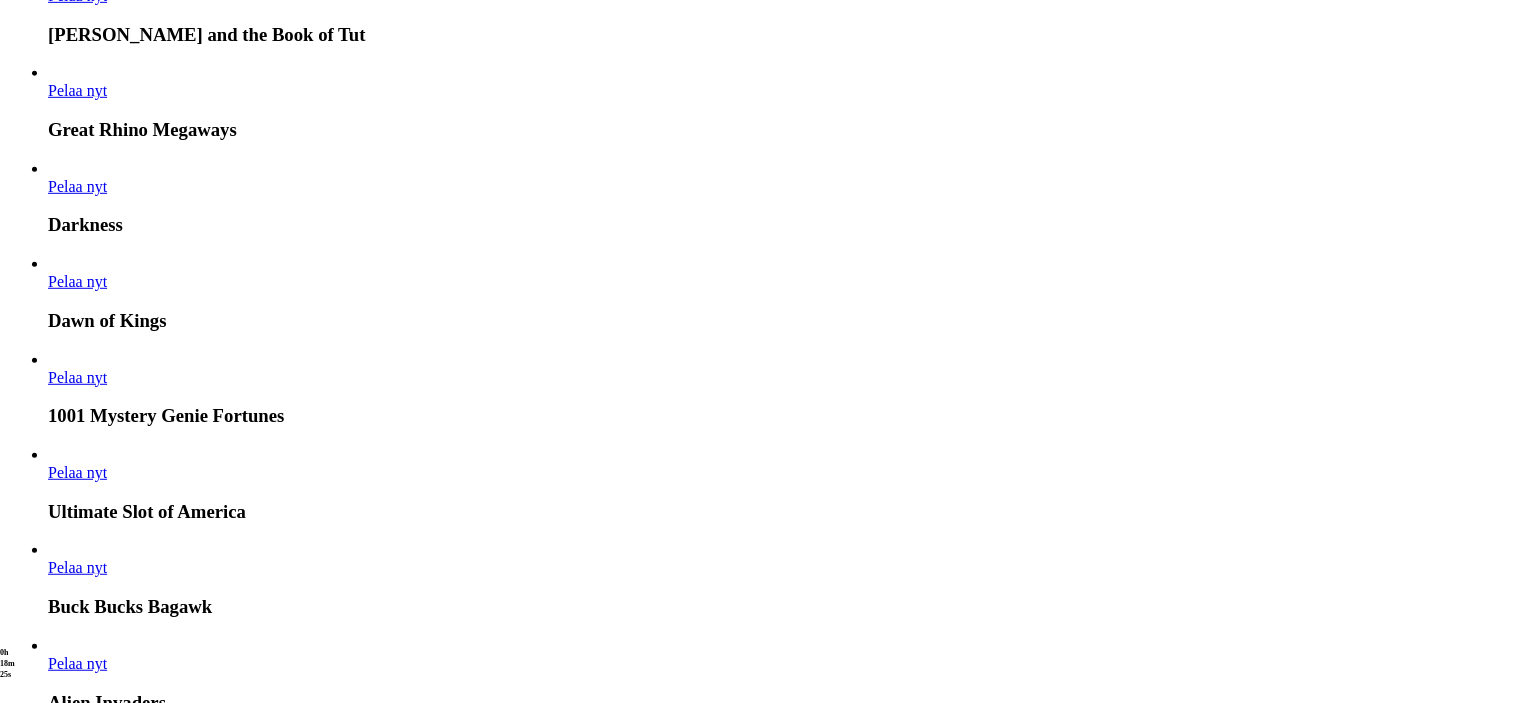 click at bounding box center [48, 16909] 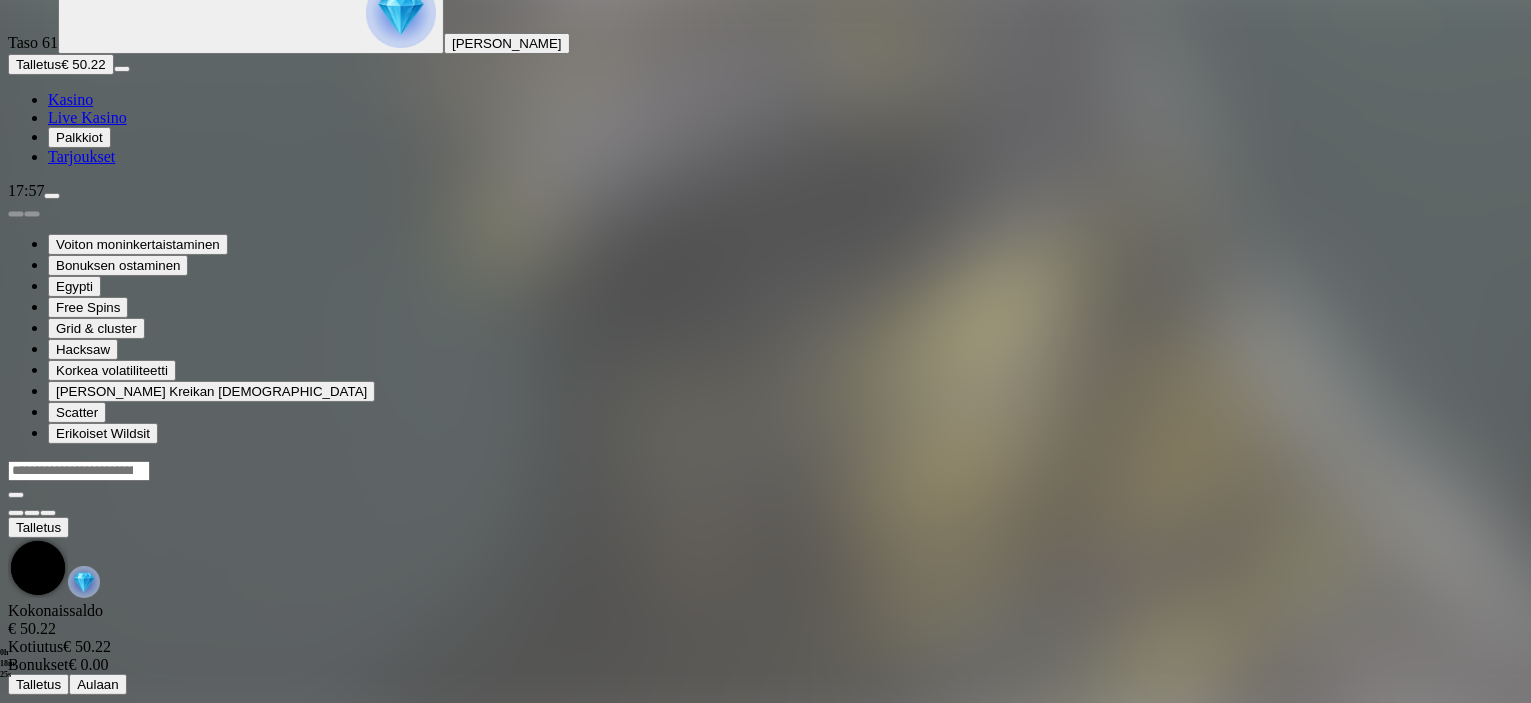 scroll, scrollTop: 0, scrollLeft: 0, axis: both 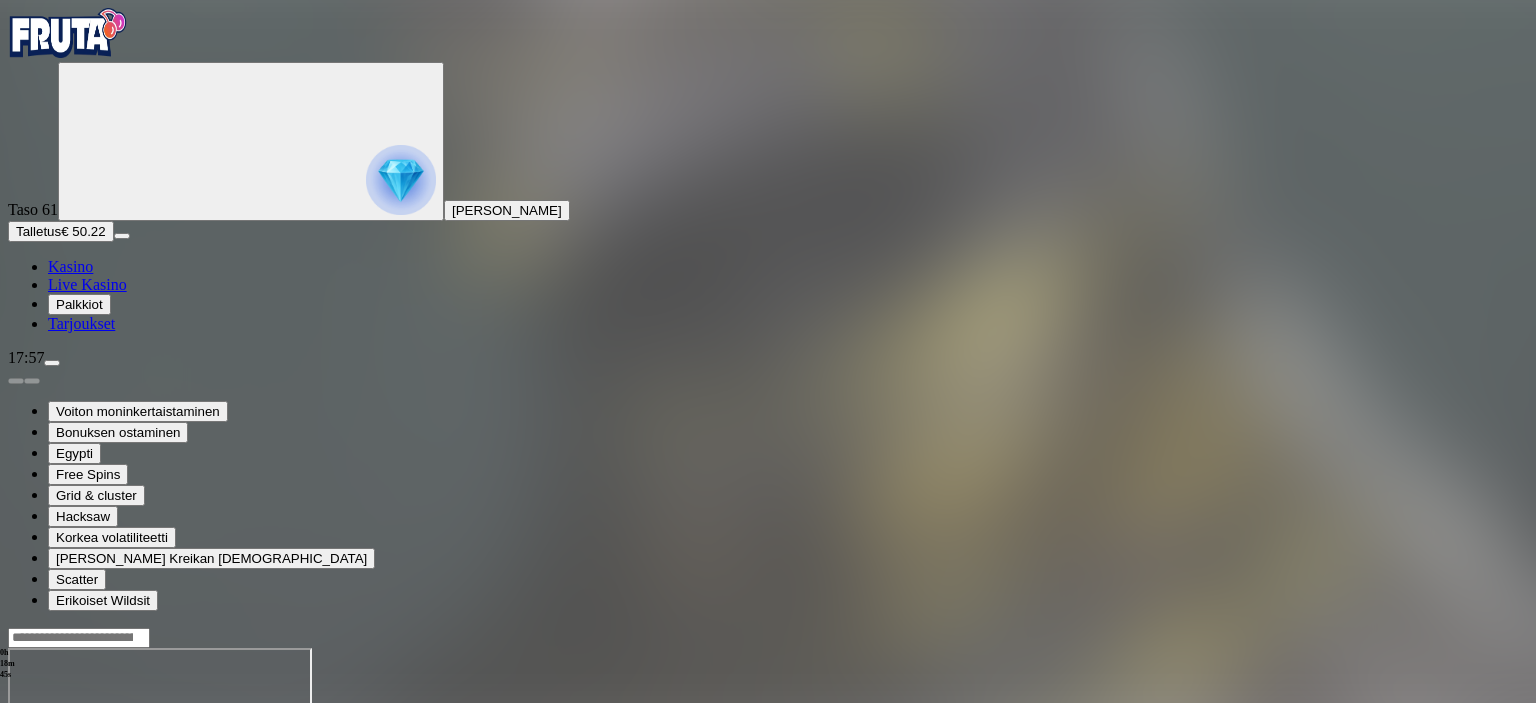 click at bounding box center (16, 820) 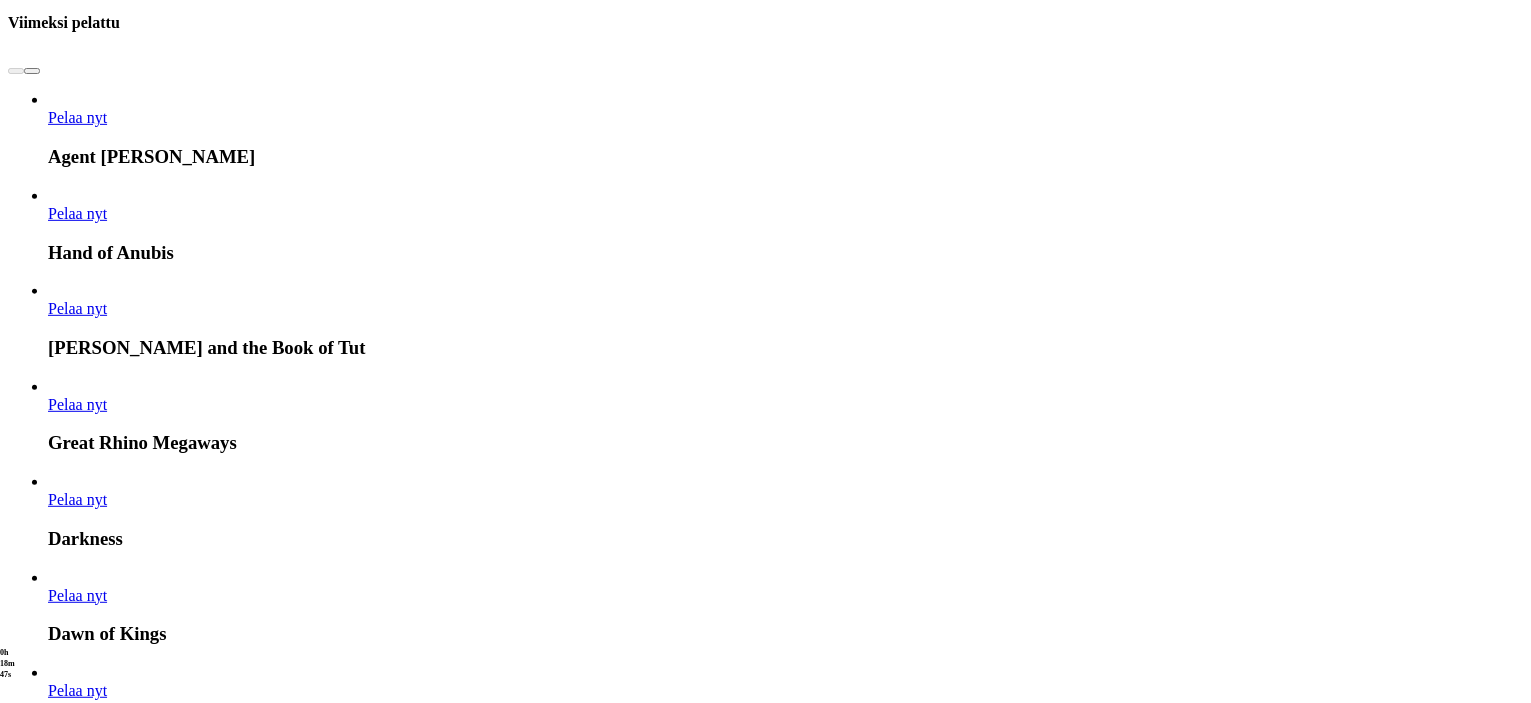 scroll, scrollTop: 1200, scrollLeft: 0, axis: vertical 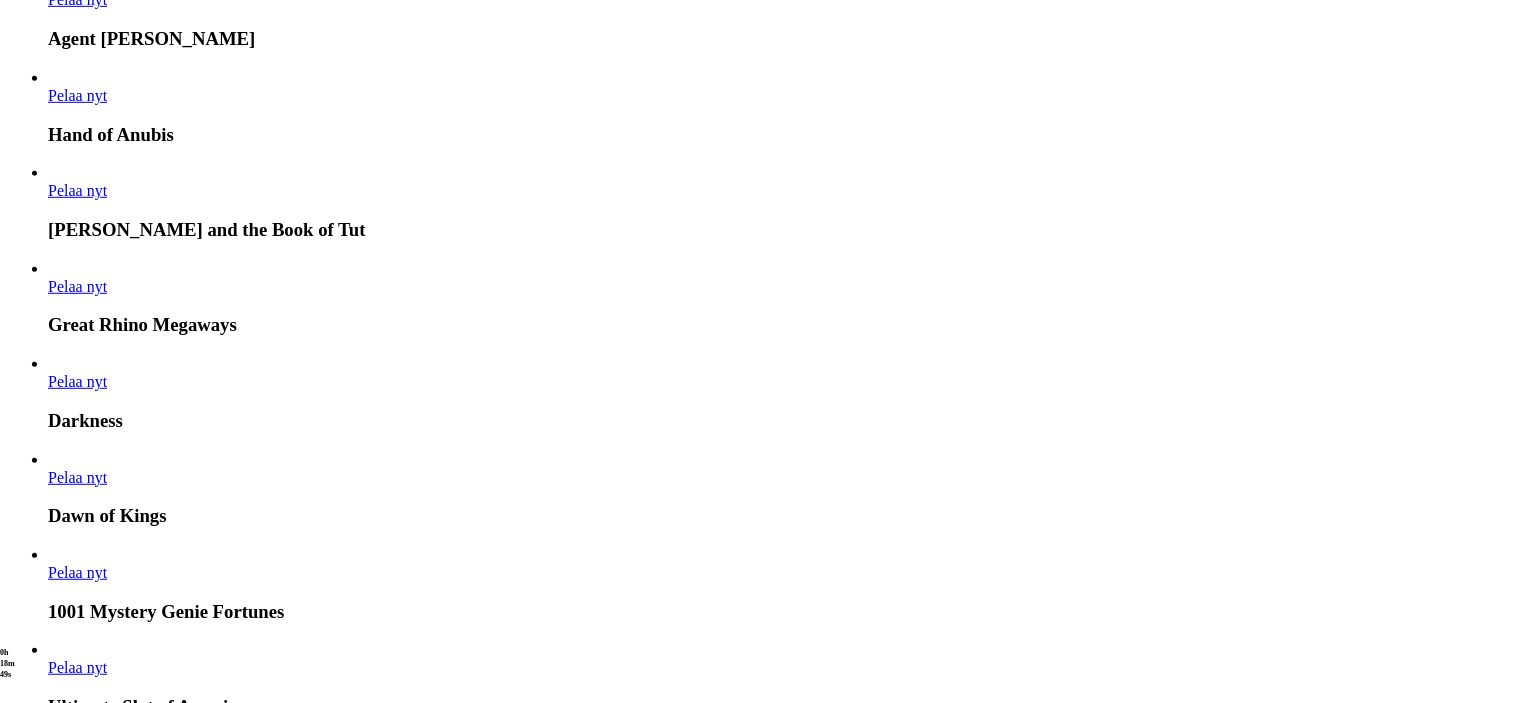 click at bounding box center [32, 16571] 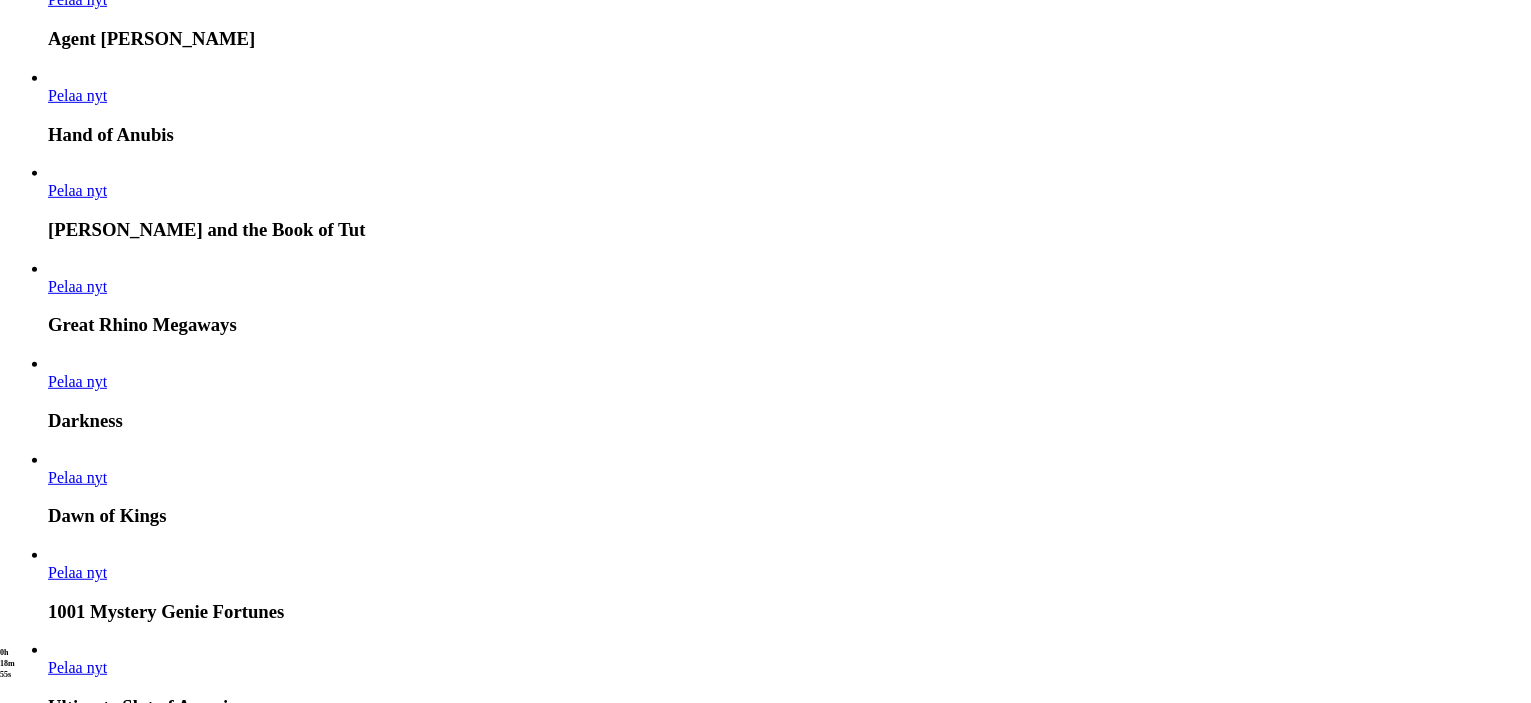 click at bounding box center (-928, 17486) 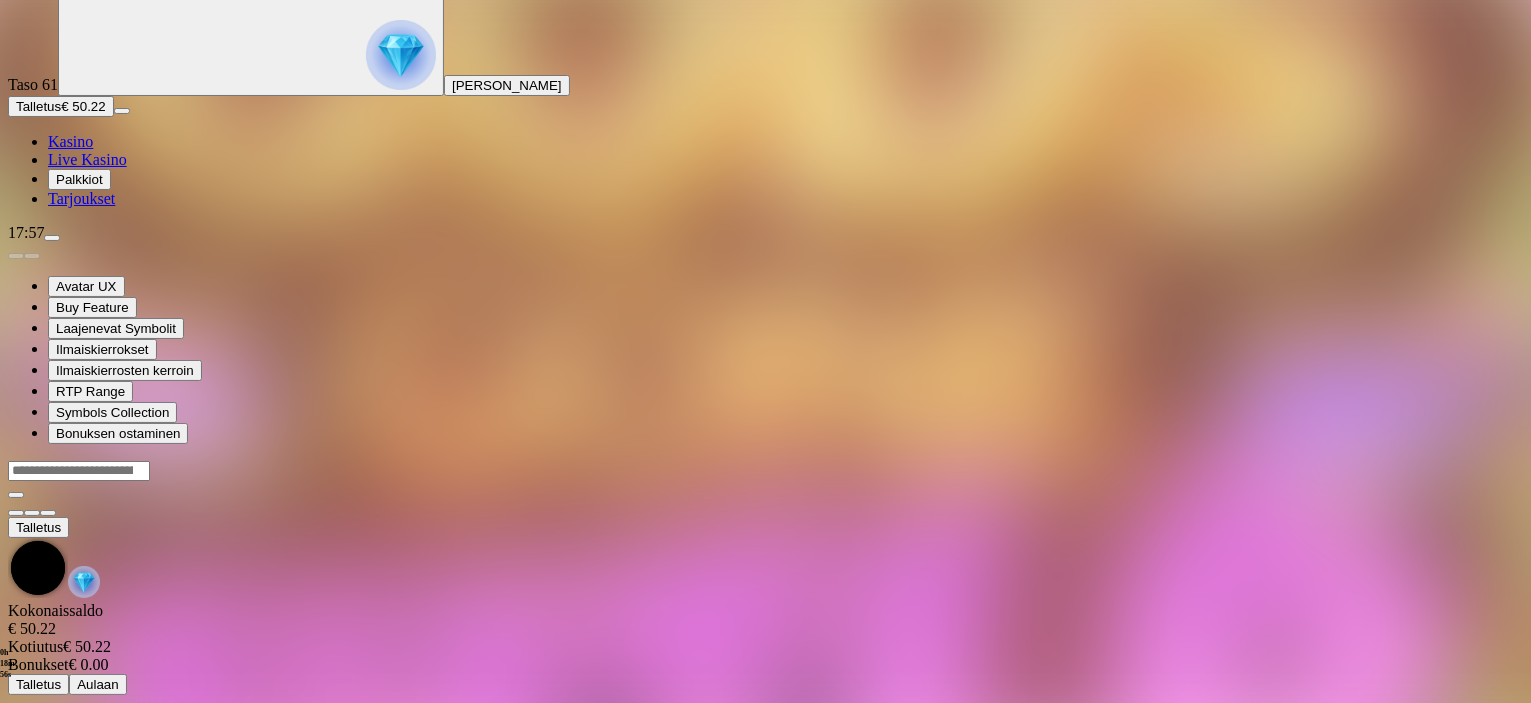 scroll, scrollTop: 0, scrollLeft: 0, axis: both 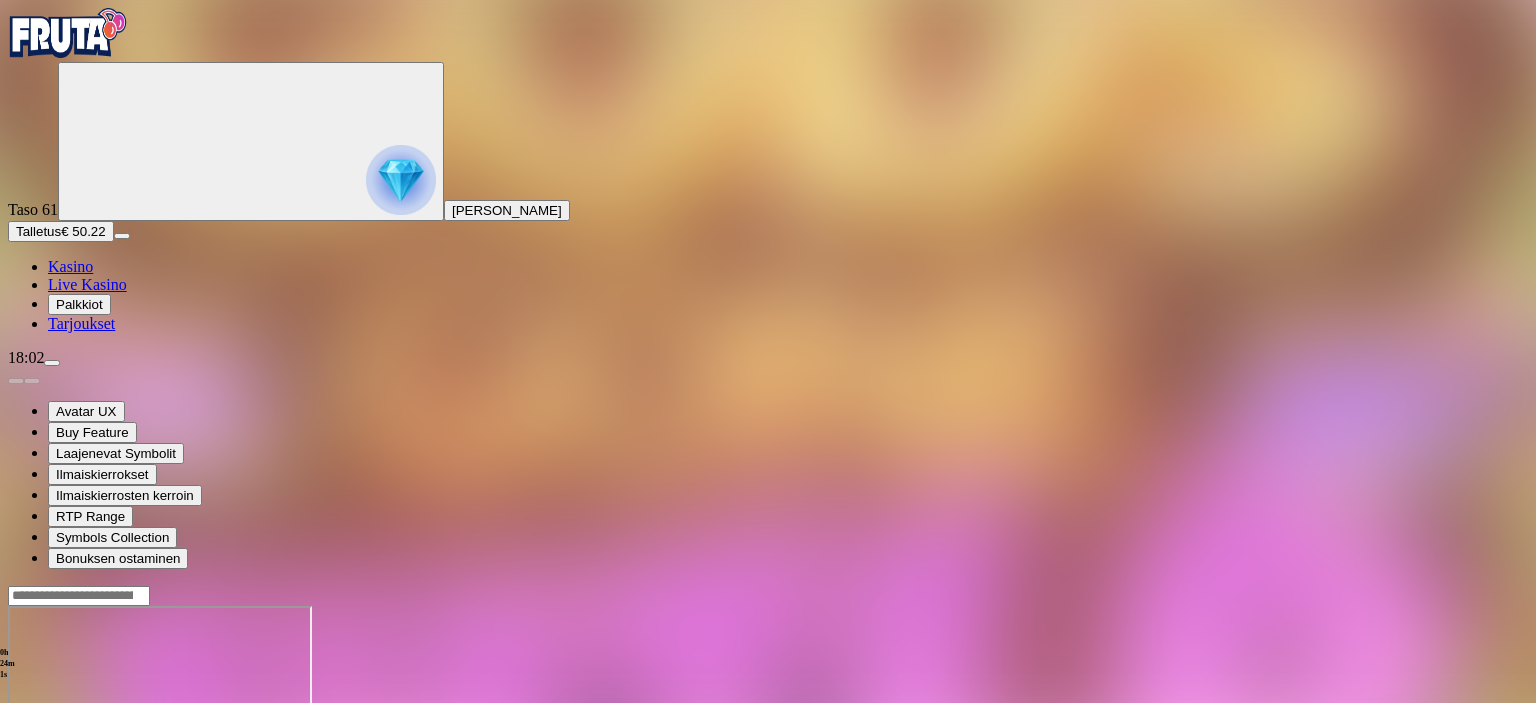 click at bounding box center (16, 778) 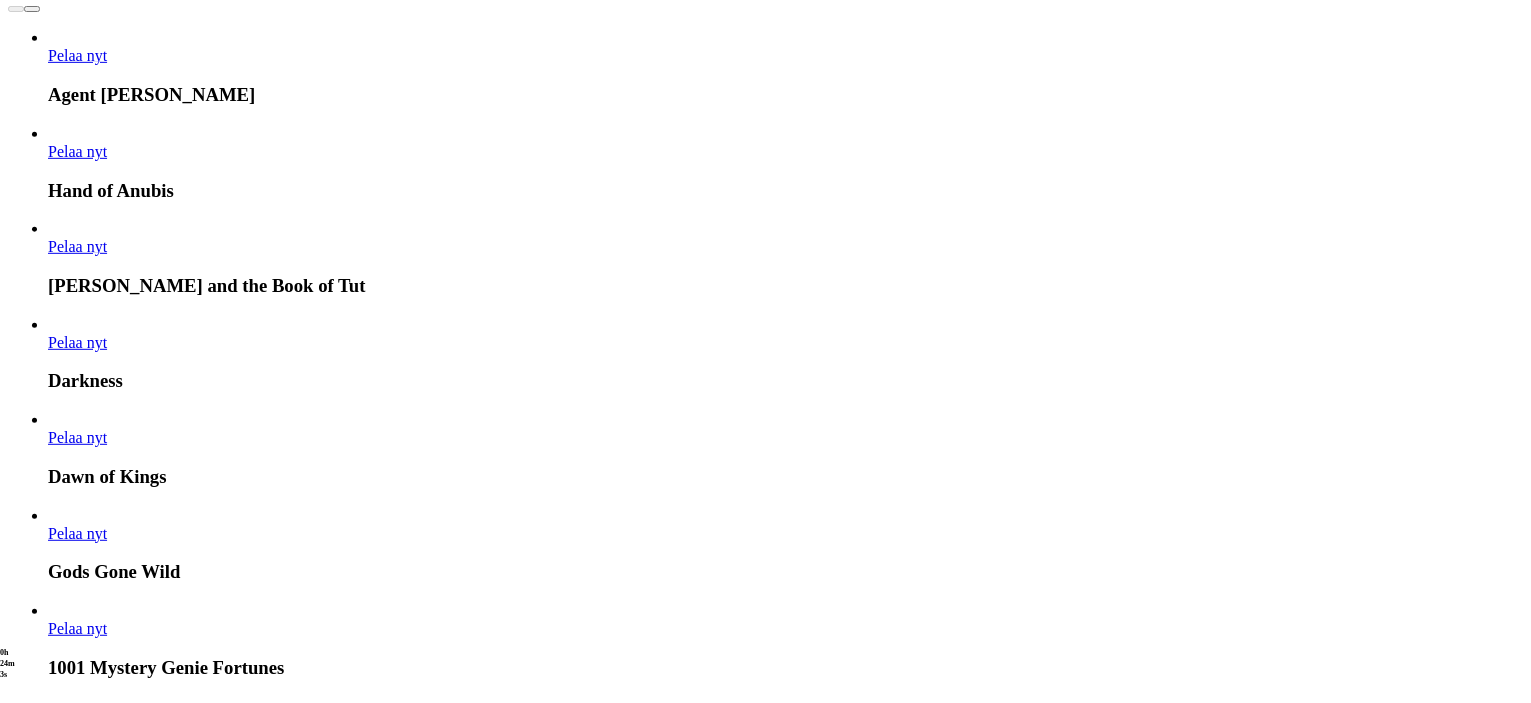 scroll, scrollTop: 1300, scrollLeft: 0, axis: vertical 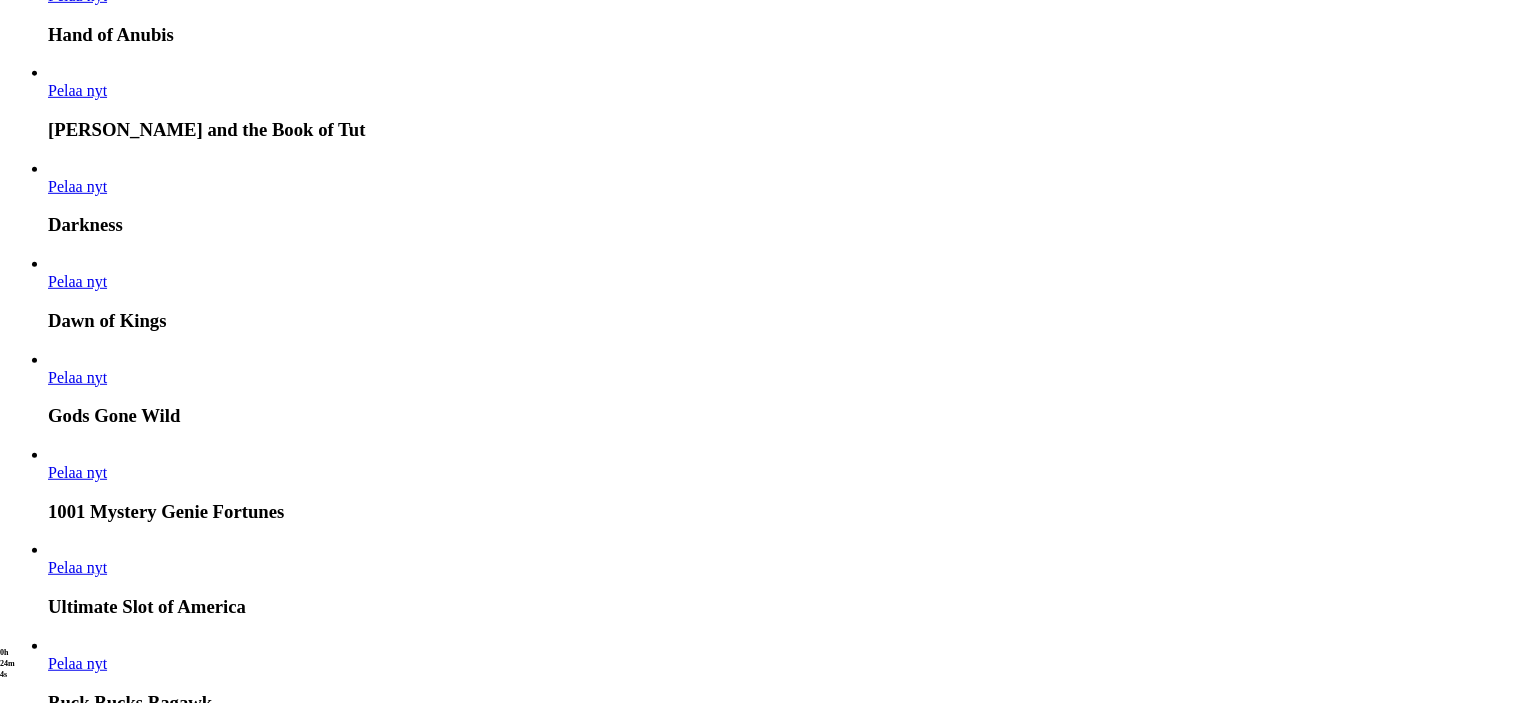 click on "Näytä kaikki" at bounding box center [1498, 16402] 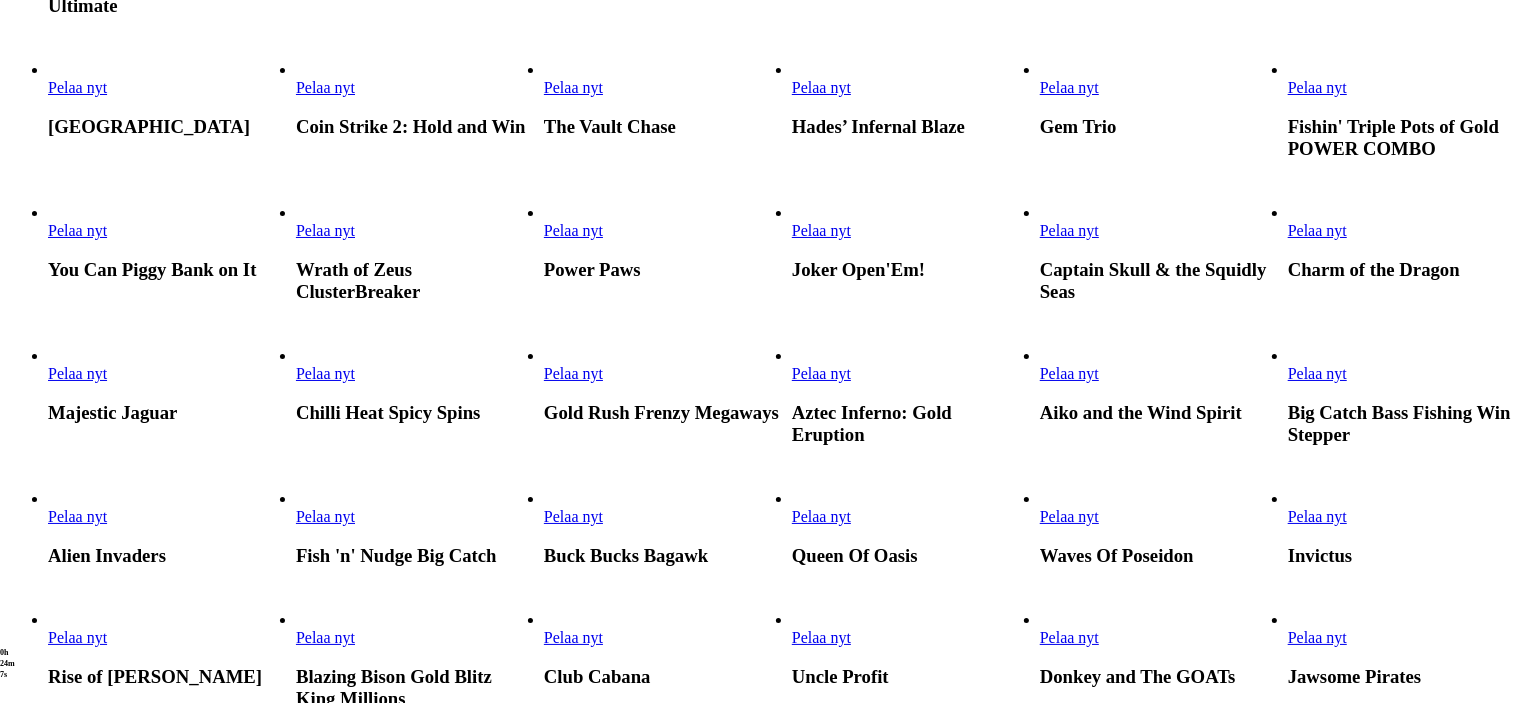 scroll, scrollTop: 800, scrollLeft: 0, axis: vertical 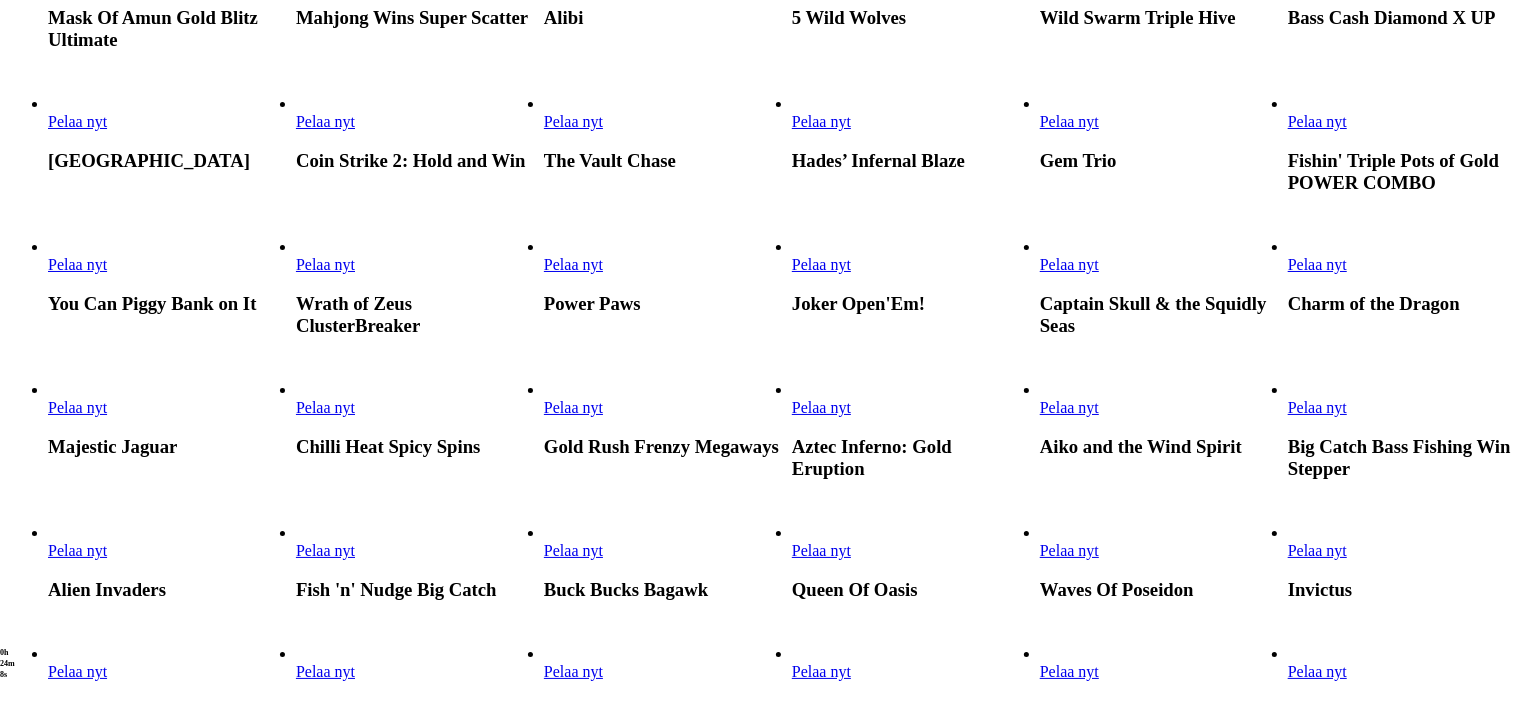 click at bounding box center (792, 131) 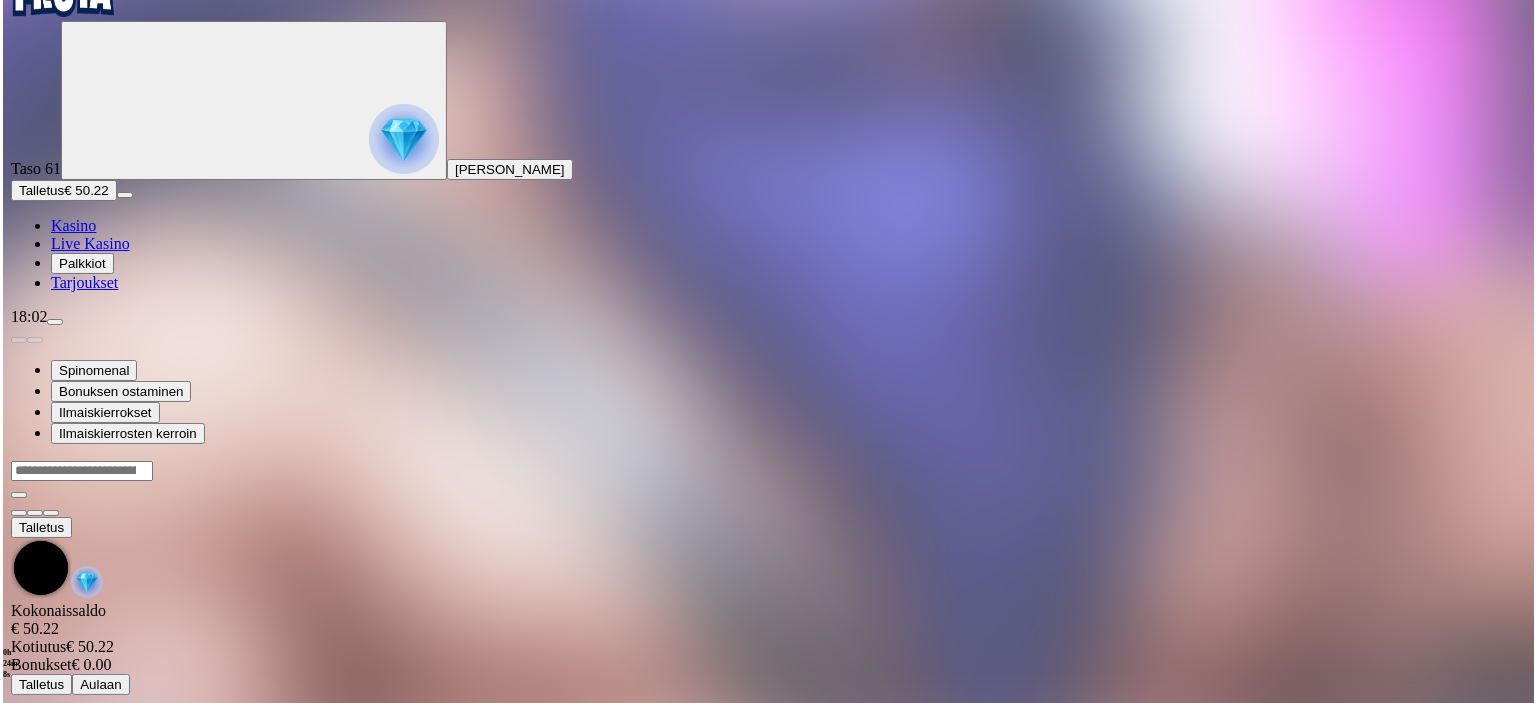 scroll, scrollTop: 0, scrollLeft: 0, axis: both 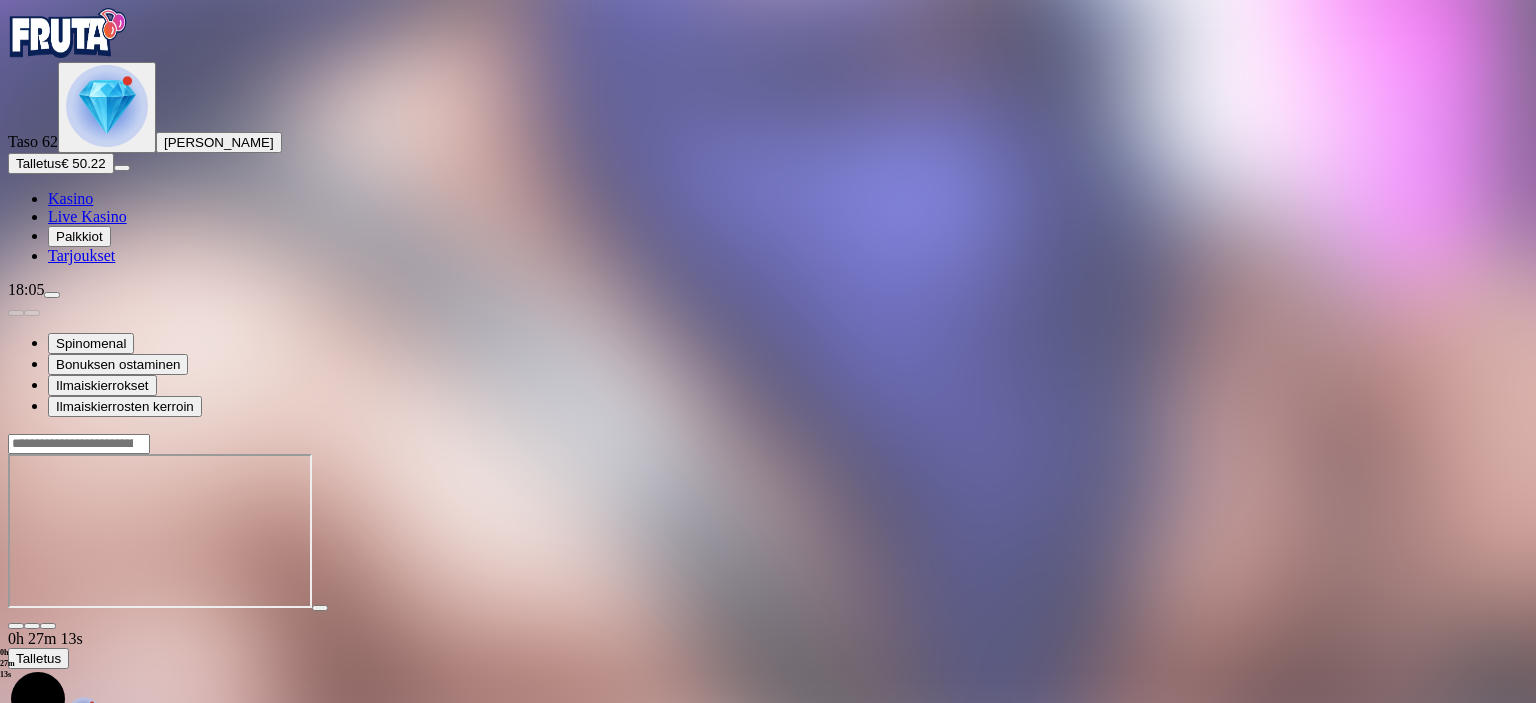 click on "Talletus € 50.22" at bounding box center [61, 163] 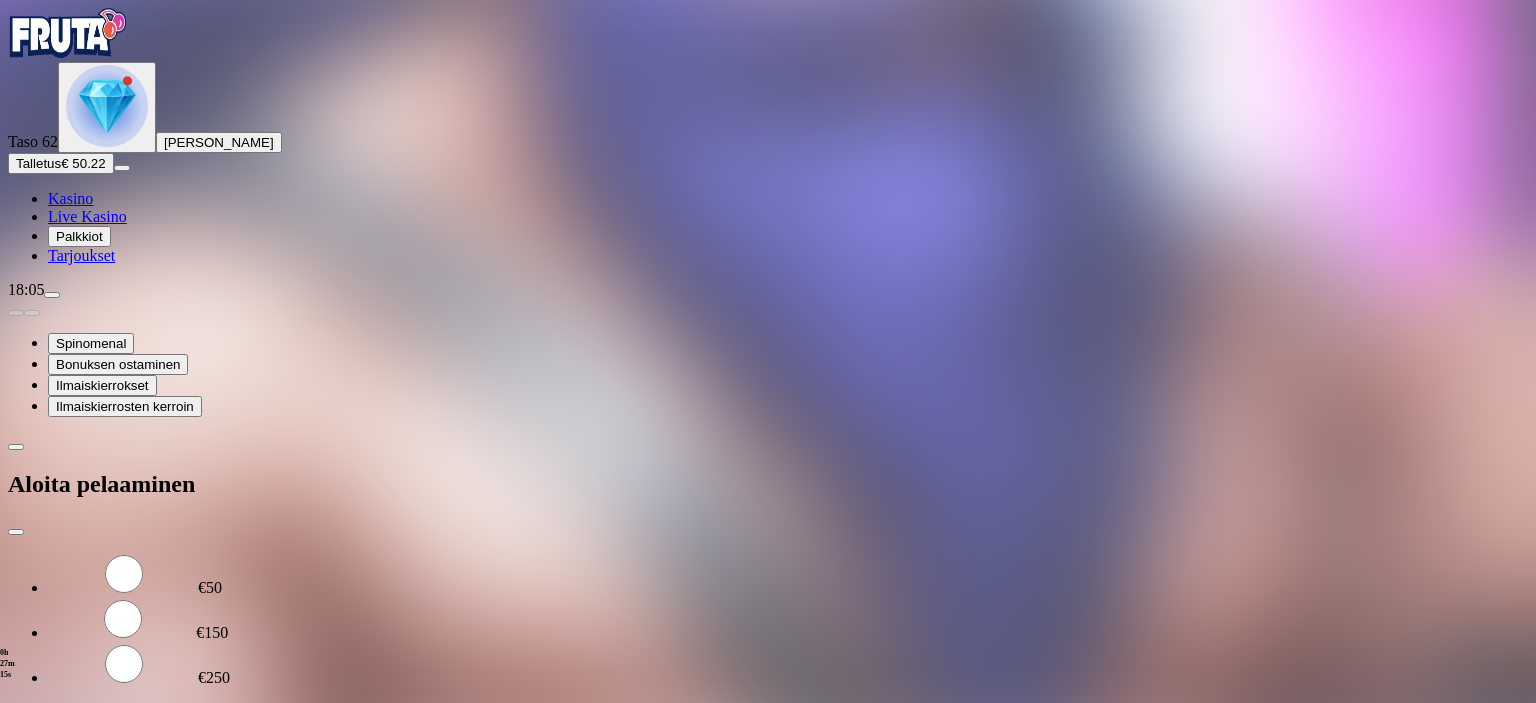 click on "***" at bounding box center [79, 714] 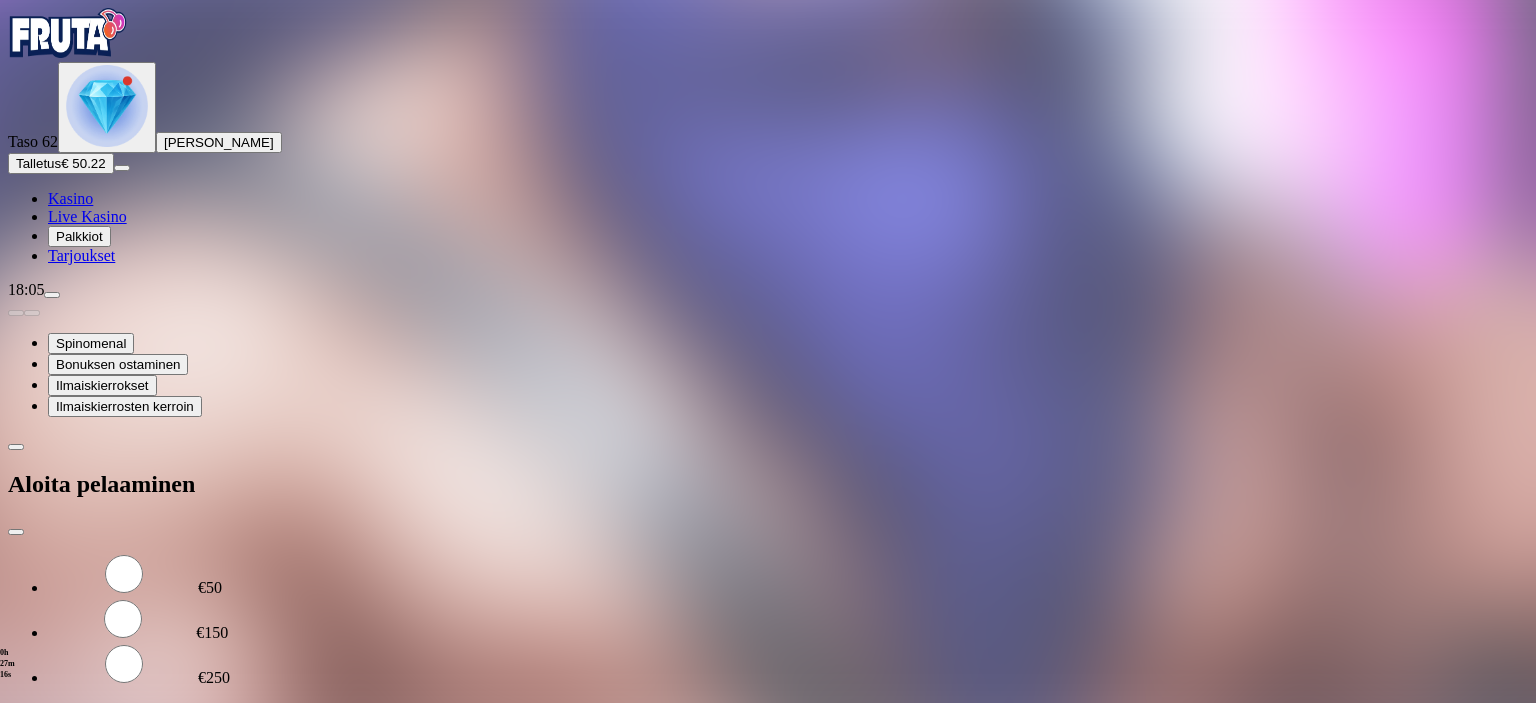 click on "***" at bounding box center [79, 714] 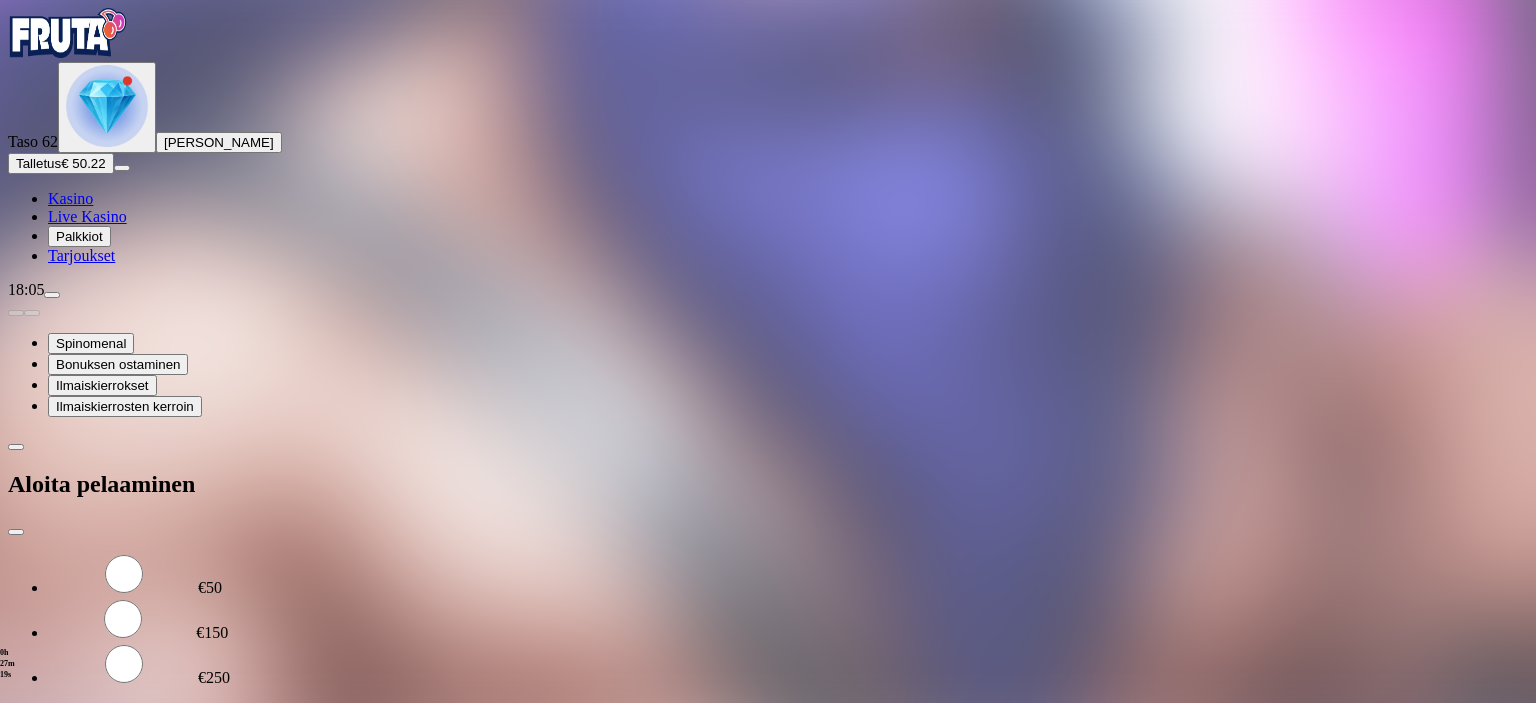 type on "***" 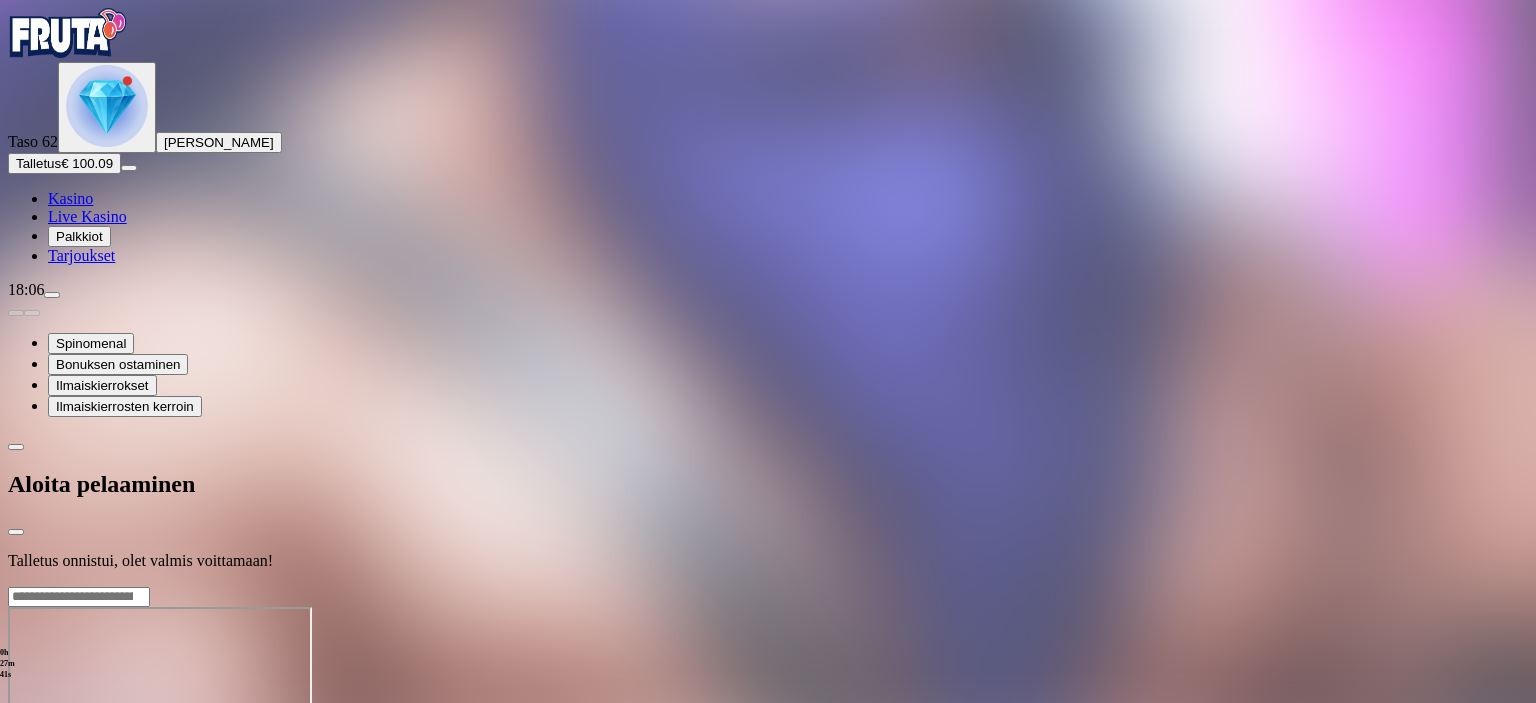 click at bounding box center [768, 586] 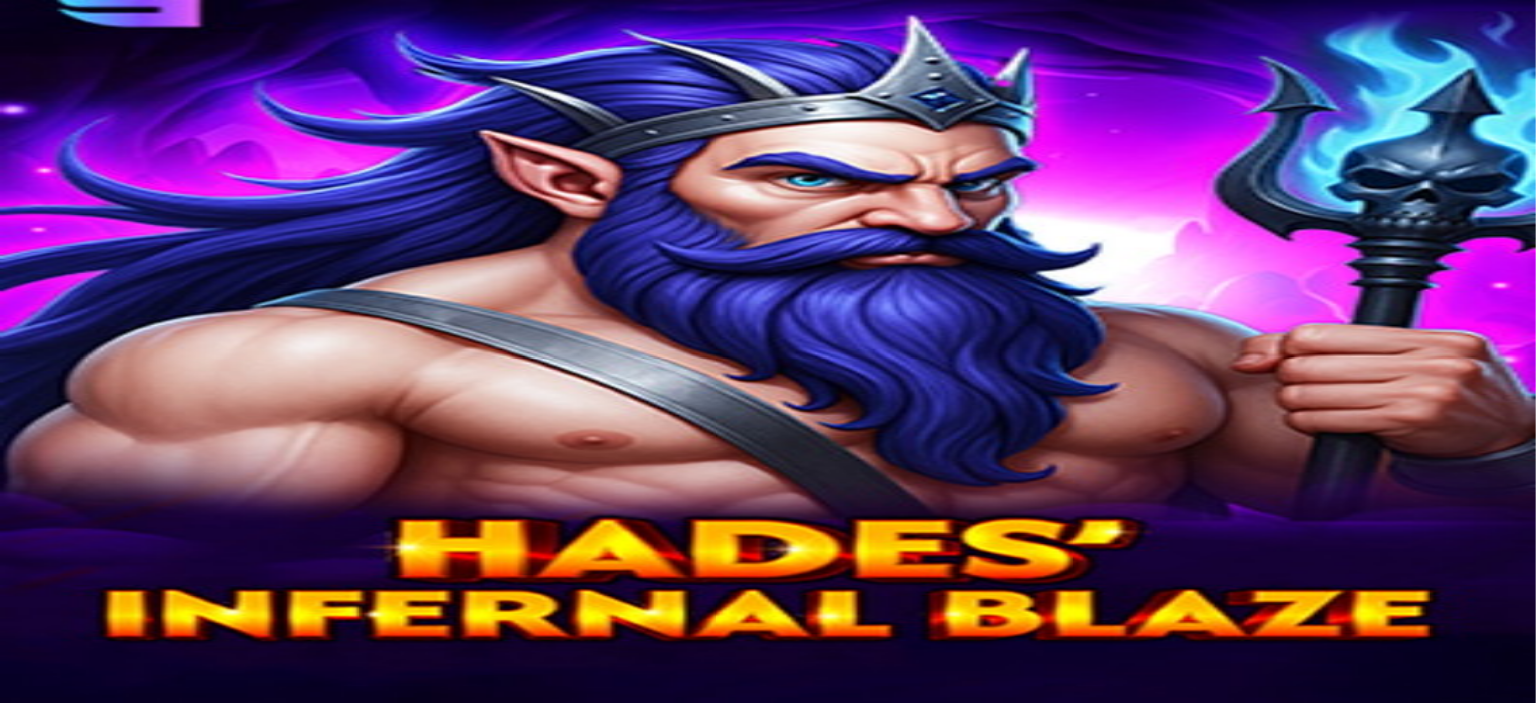 scroll, scrollTop: 0, scrollLeft: 0, axis: both 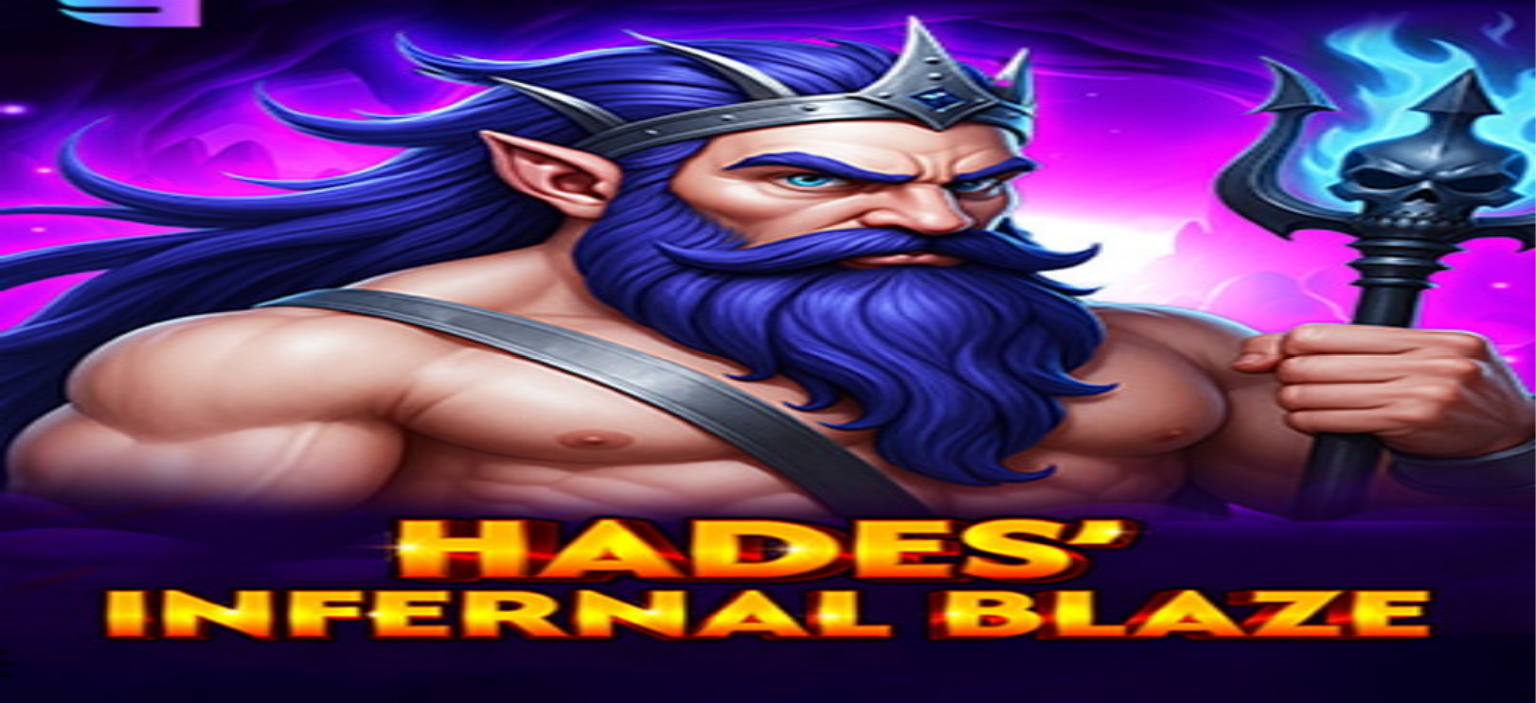 click at bounding box center (16, 626) 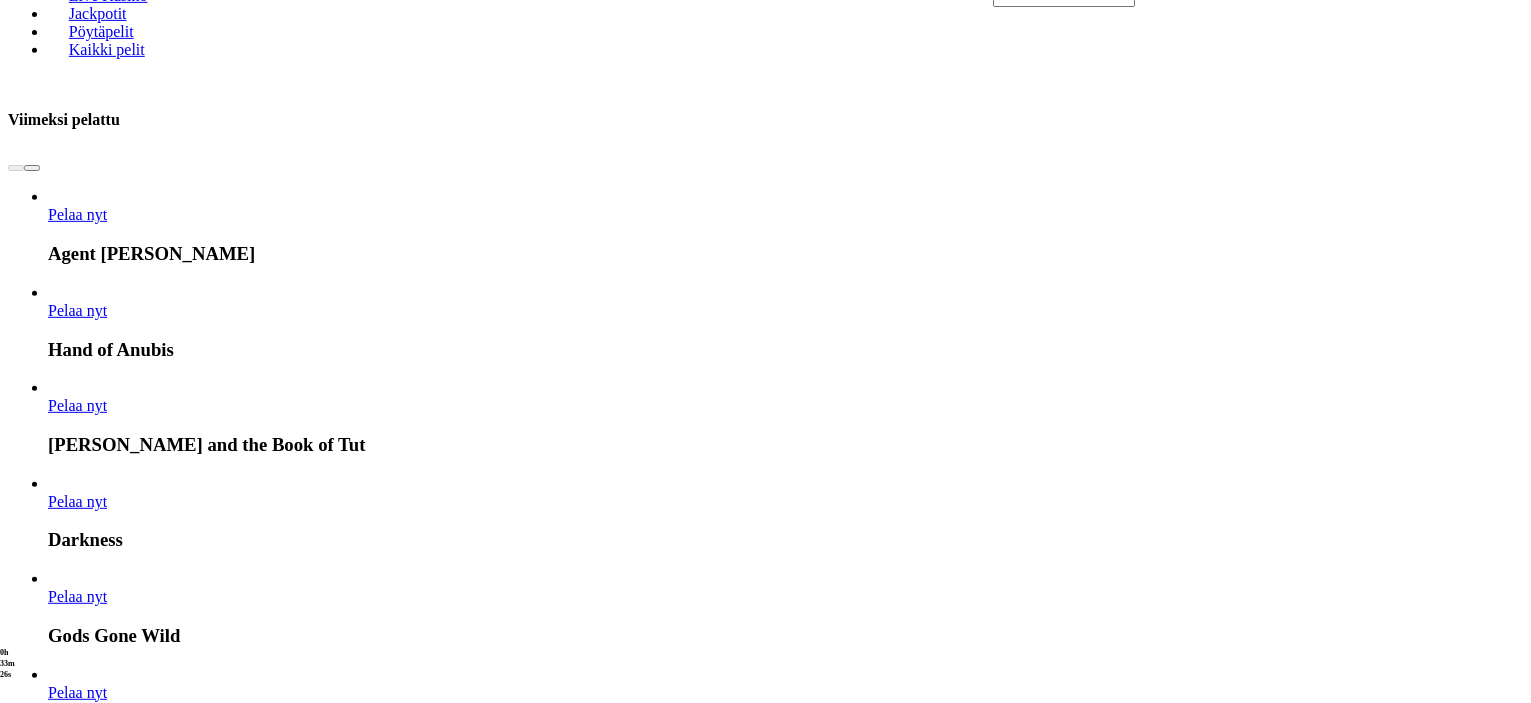 scroll, scrollTop: 800, scrollLeft: 0, axis: vertical 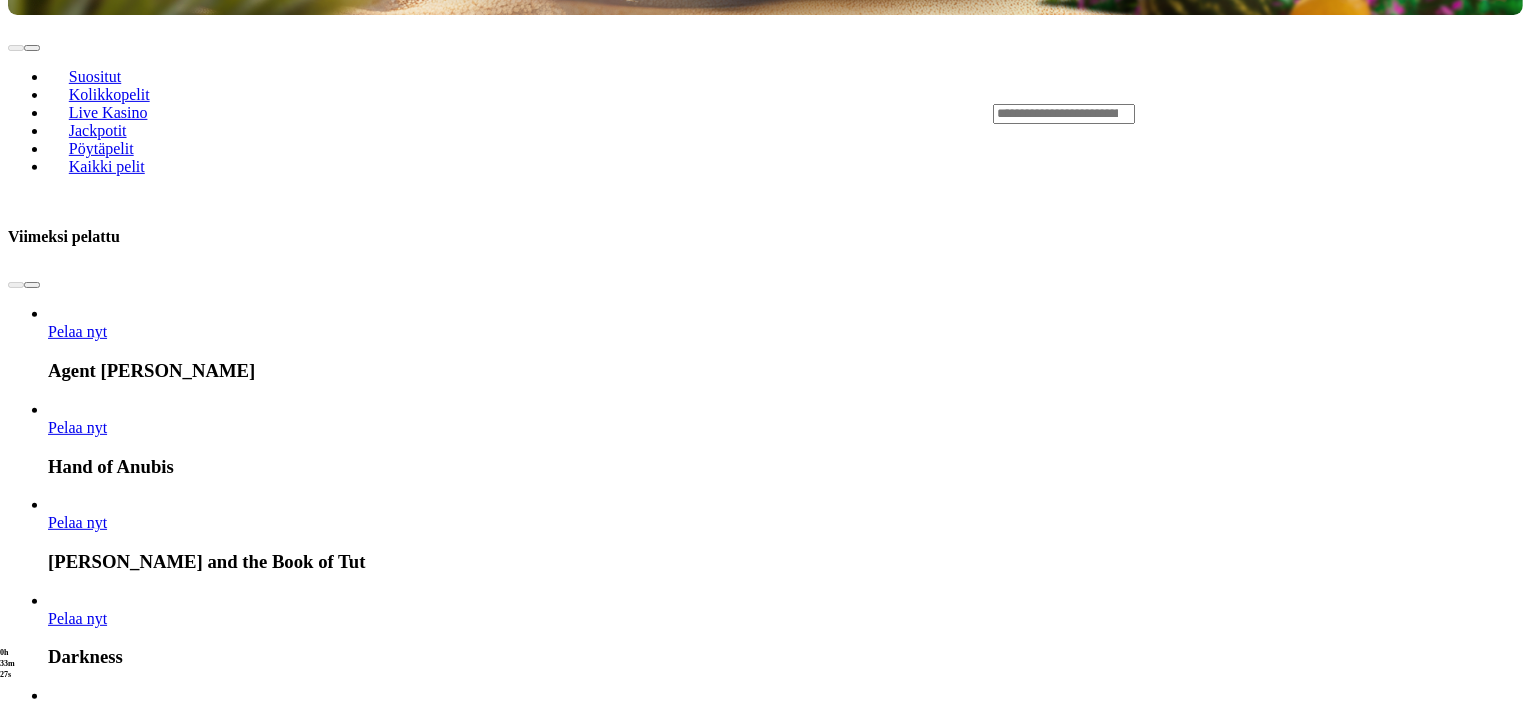 click on "Näytä kaikki" at bounding box center [1498, 2530] 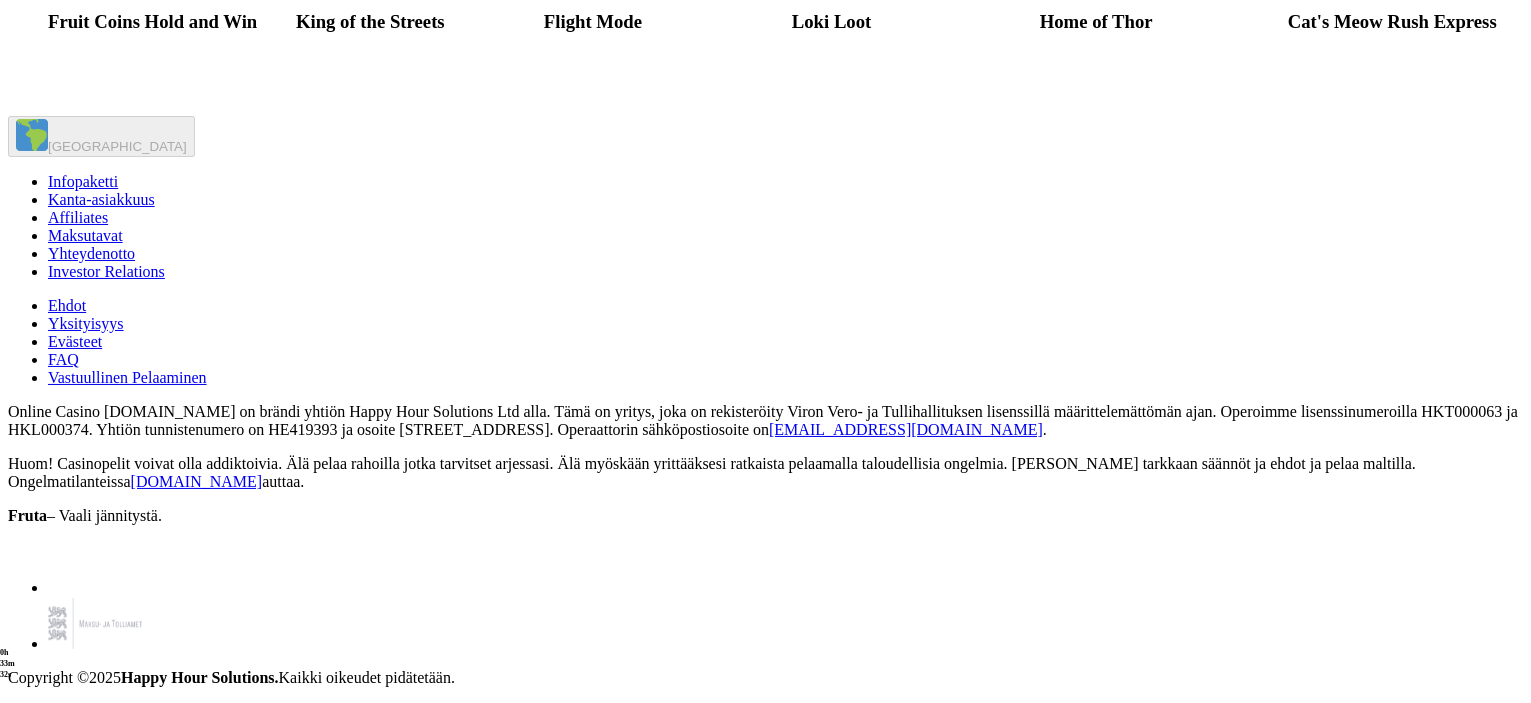 scroll, scrollTop: 2800, scrollLeft: 0, axis: vertical 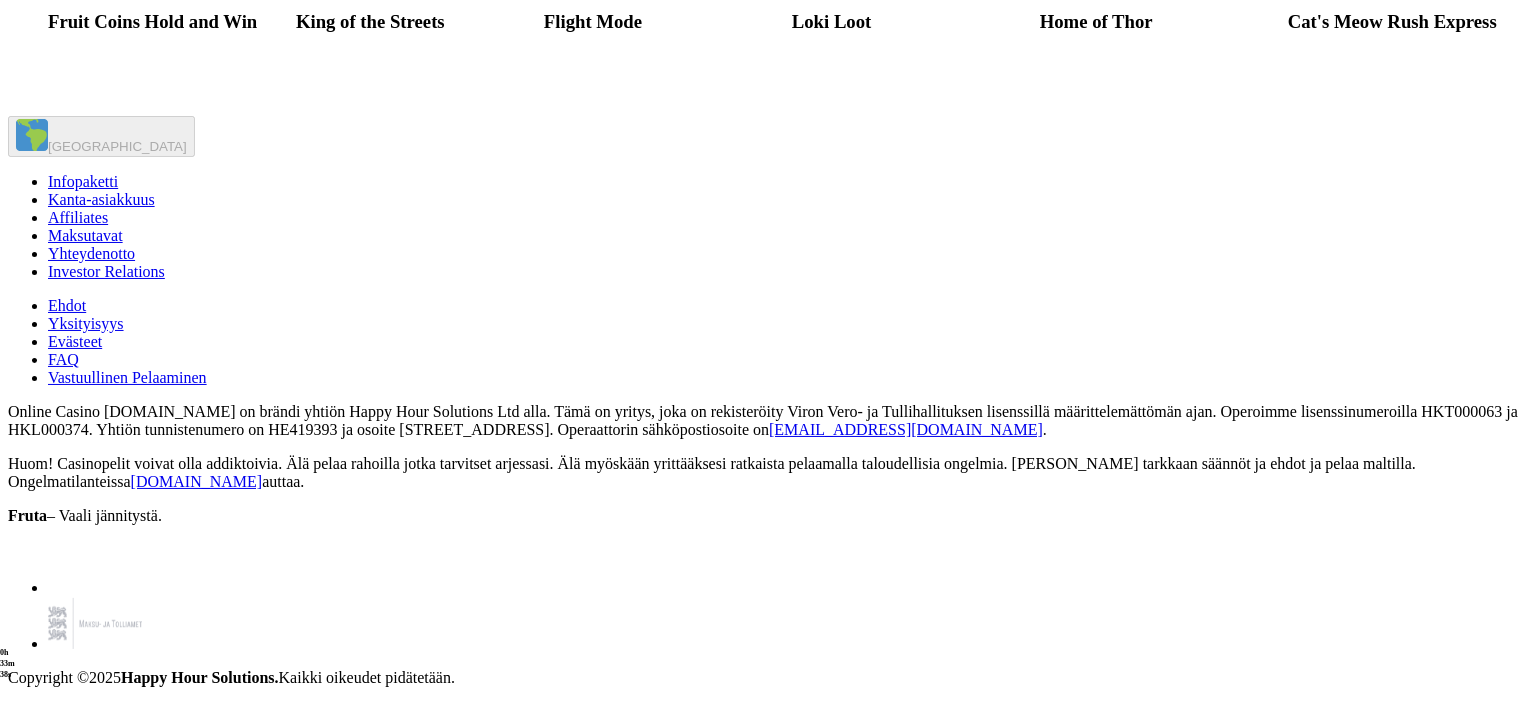 click at bounding box center [296, -272] 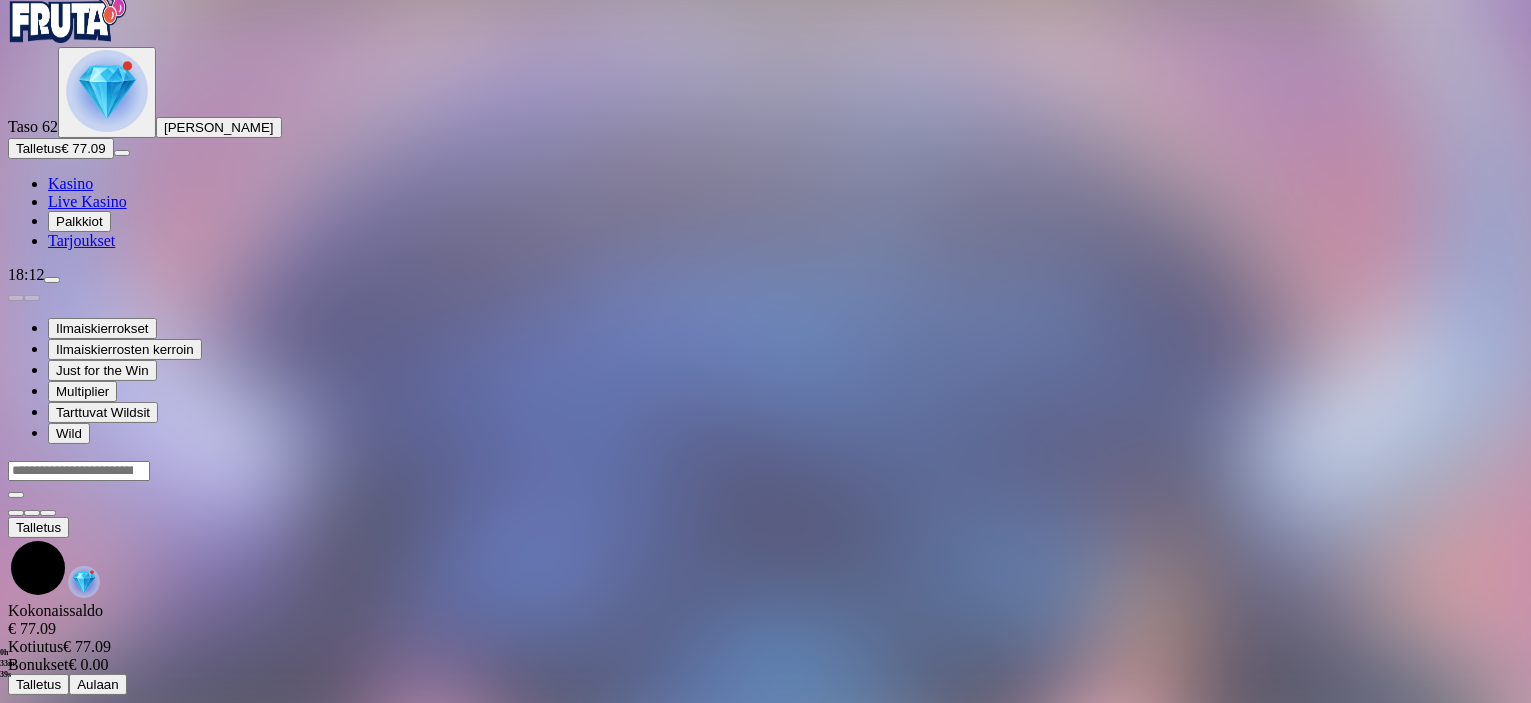 scroll, scrollTop: 0, scrollLeft: 0, axis: both 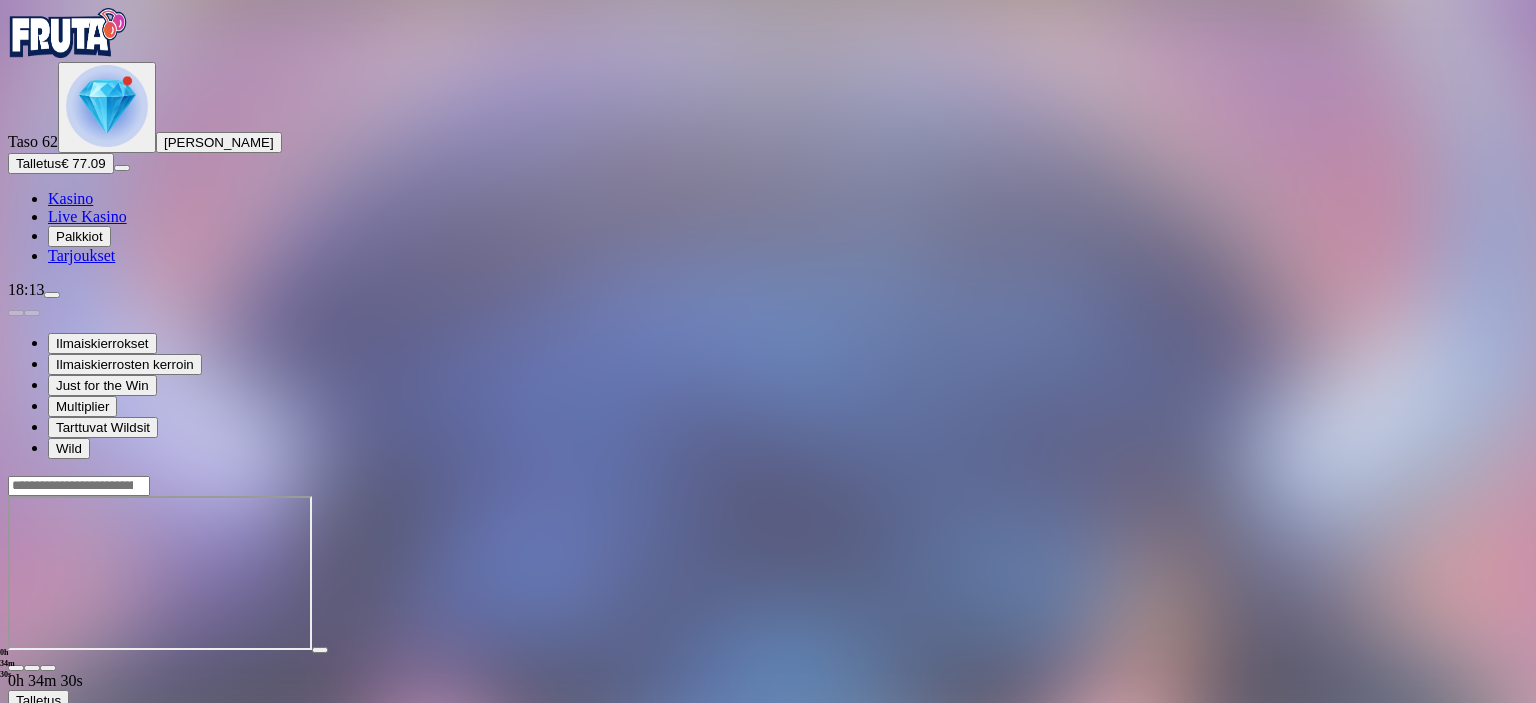 click at bounding box center [16, 668] 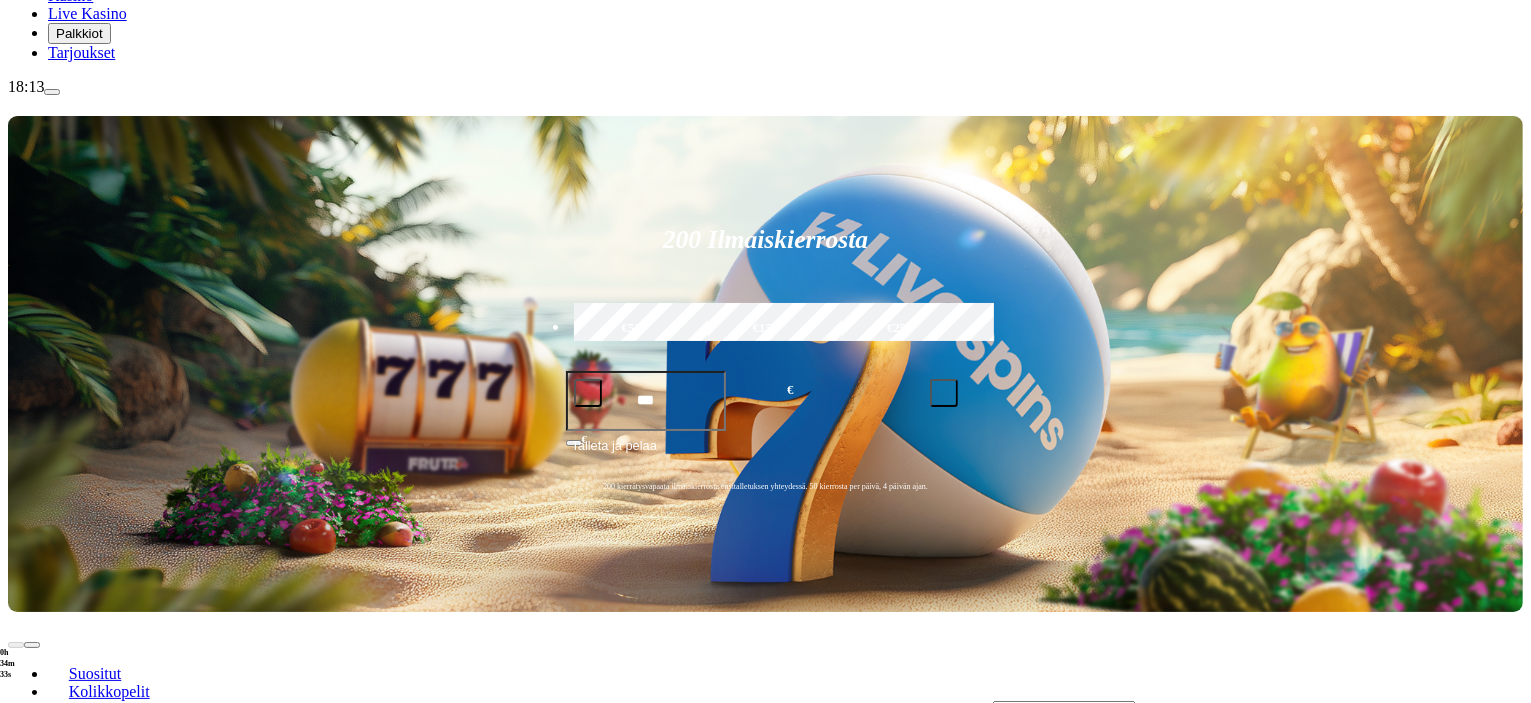 scroll, scrollTop: 400, scrollLeft: 0, axis: vertical 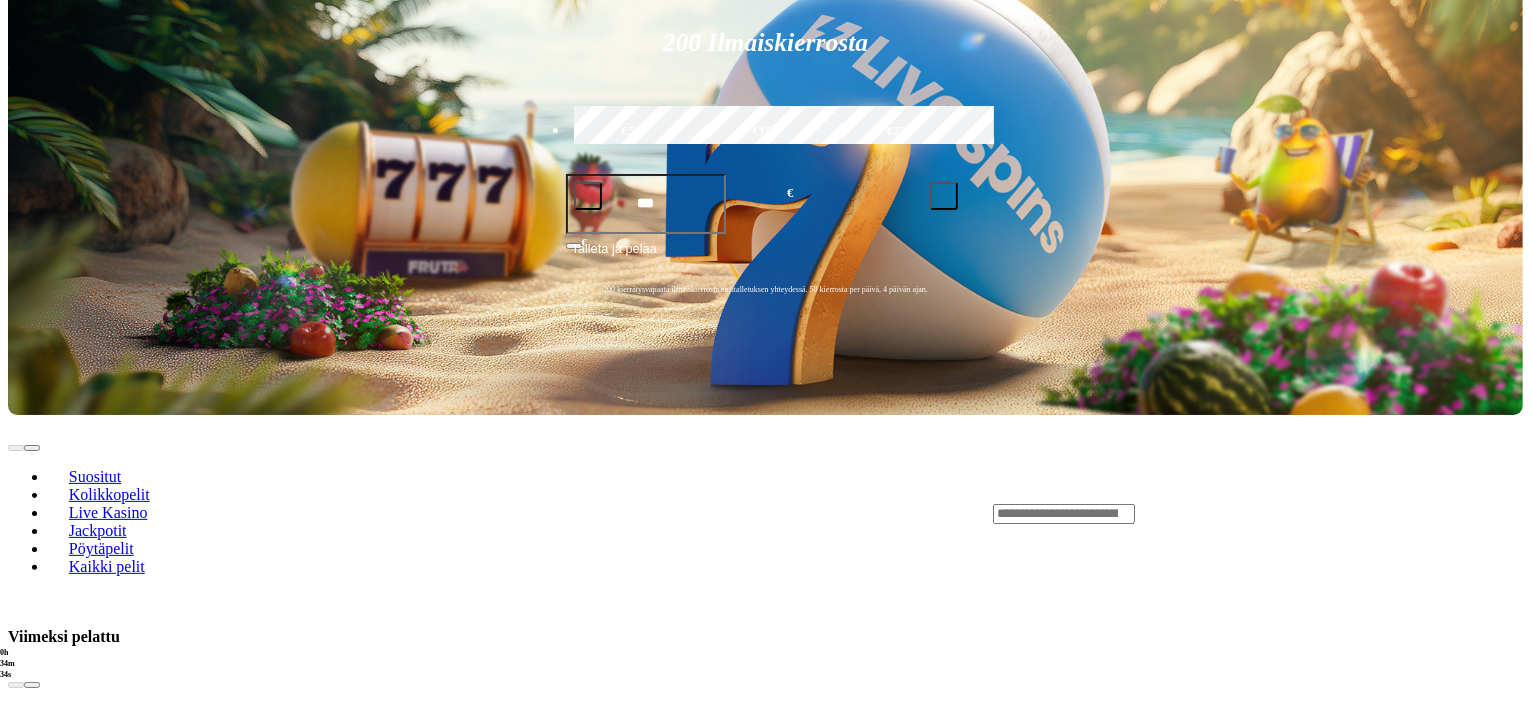 click on "Näytä kaikki" at bounding box center (1498, 1773) 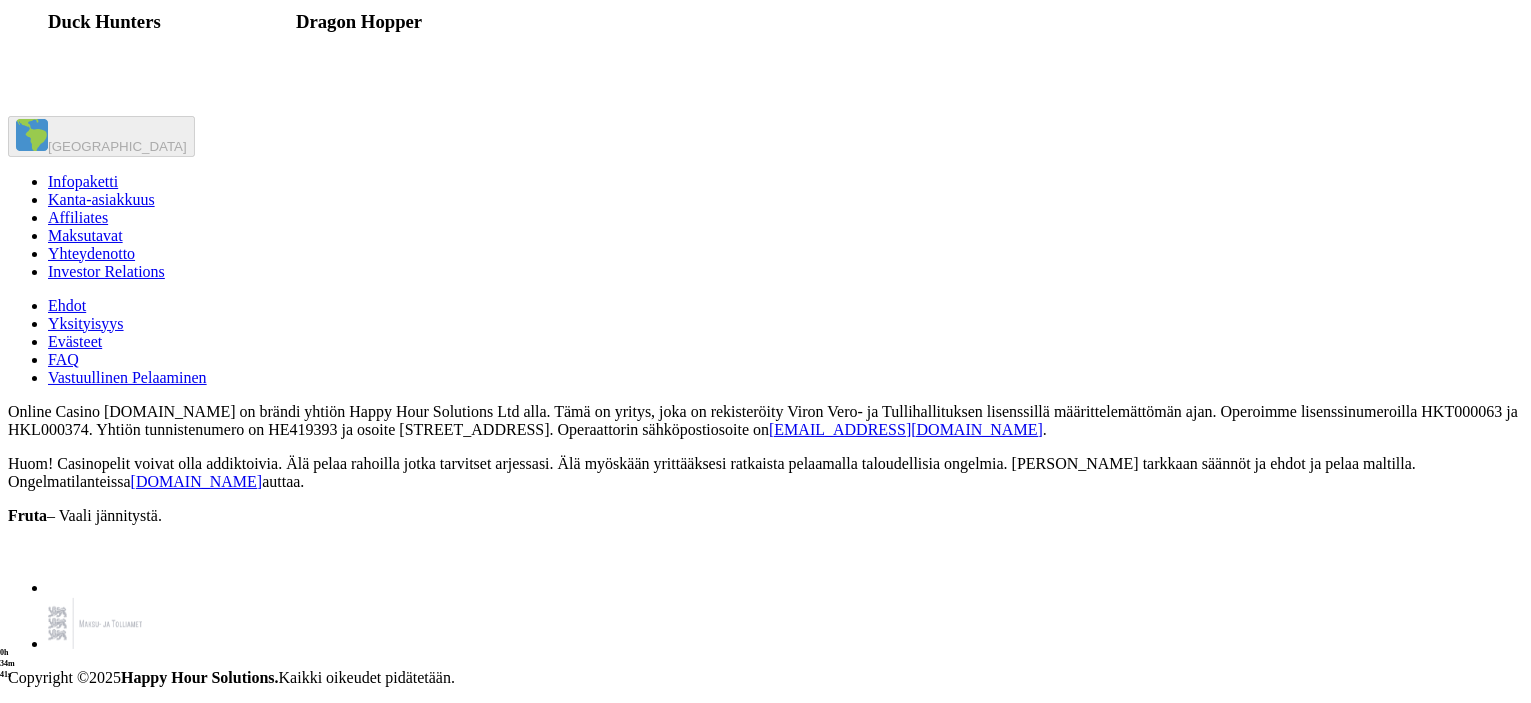 scroll, scrollTop: 2200, scrollLeft: 0, axis: vertical 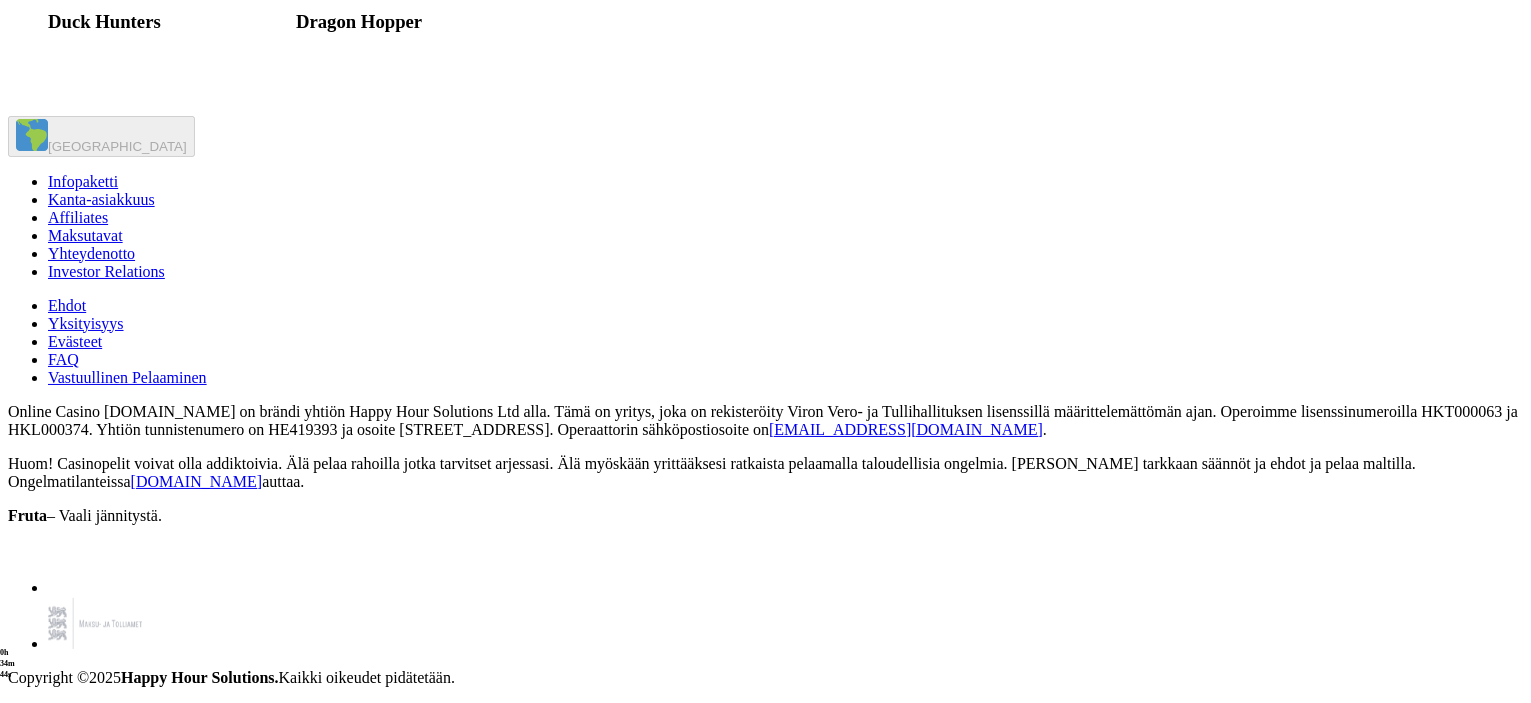 click on "Pelaa nyt" at bounding box center (325, -18) 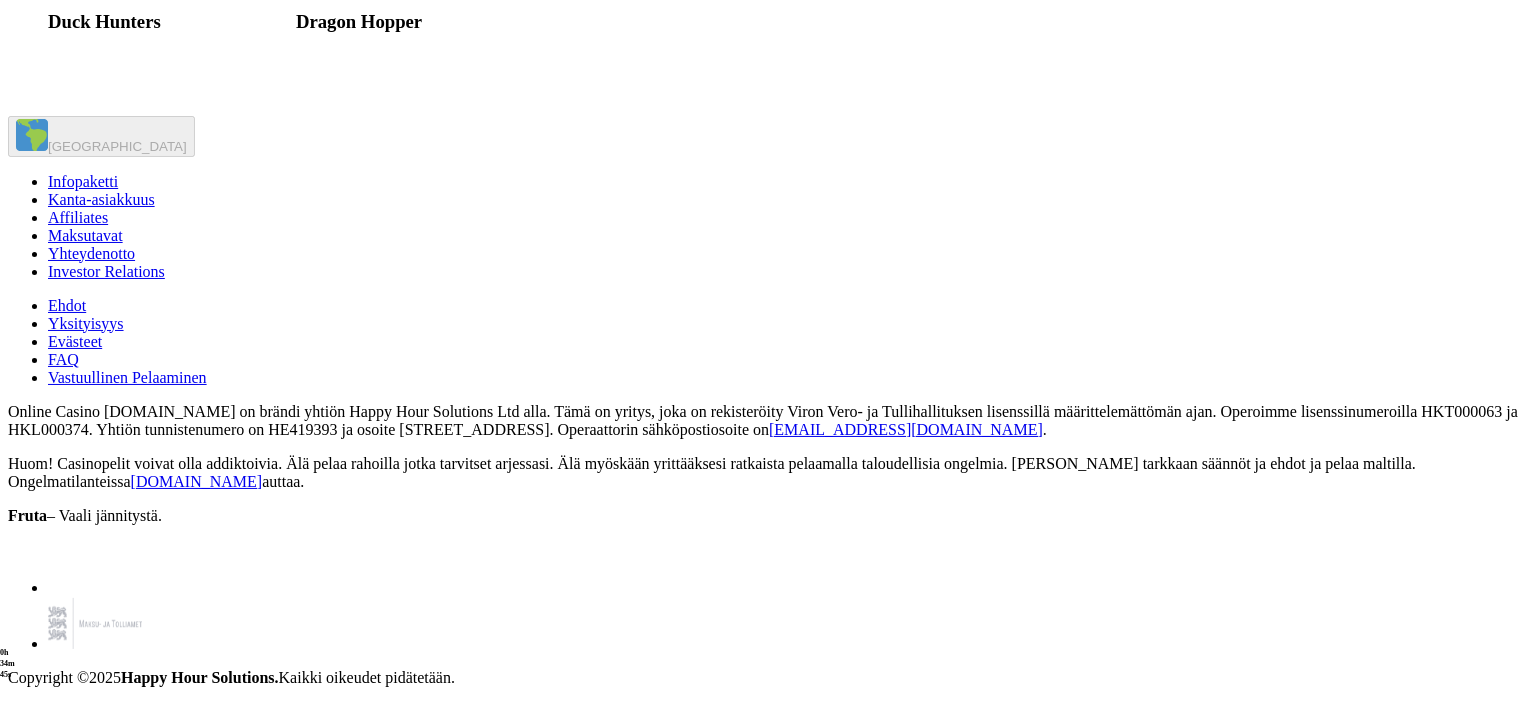 scroll, scrollTop: 0, scrollLeft: 0, axis: both 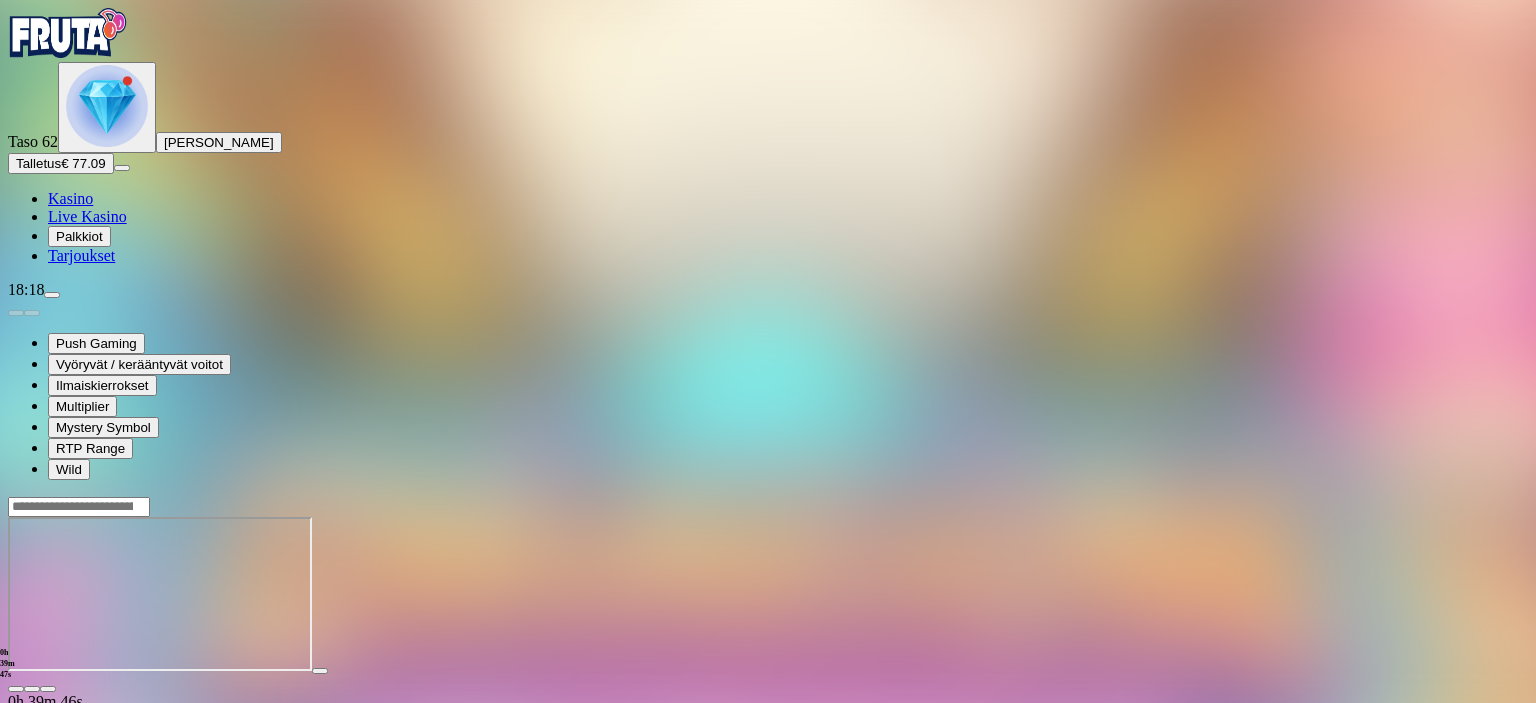 click at bounding box center (16, 689) 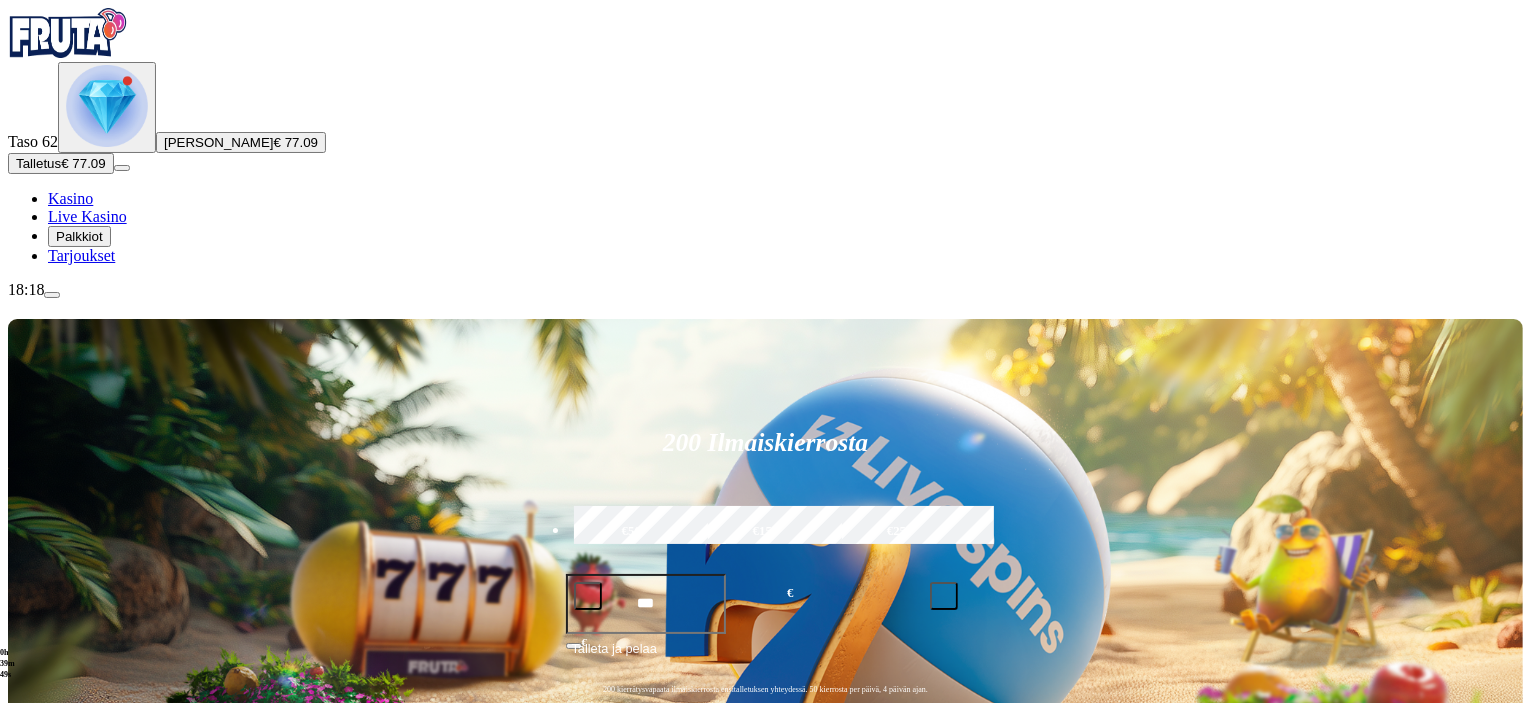 scroll, scrollTop: 300, scrollLeft: 0, axis: vertical 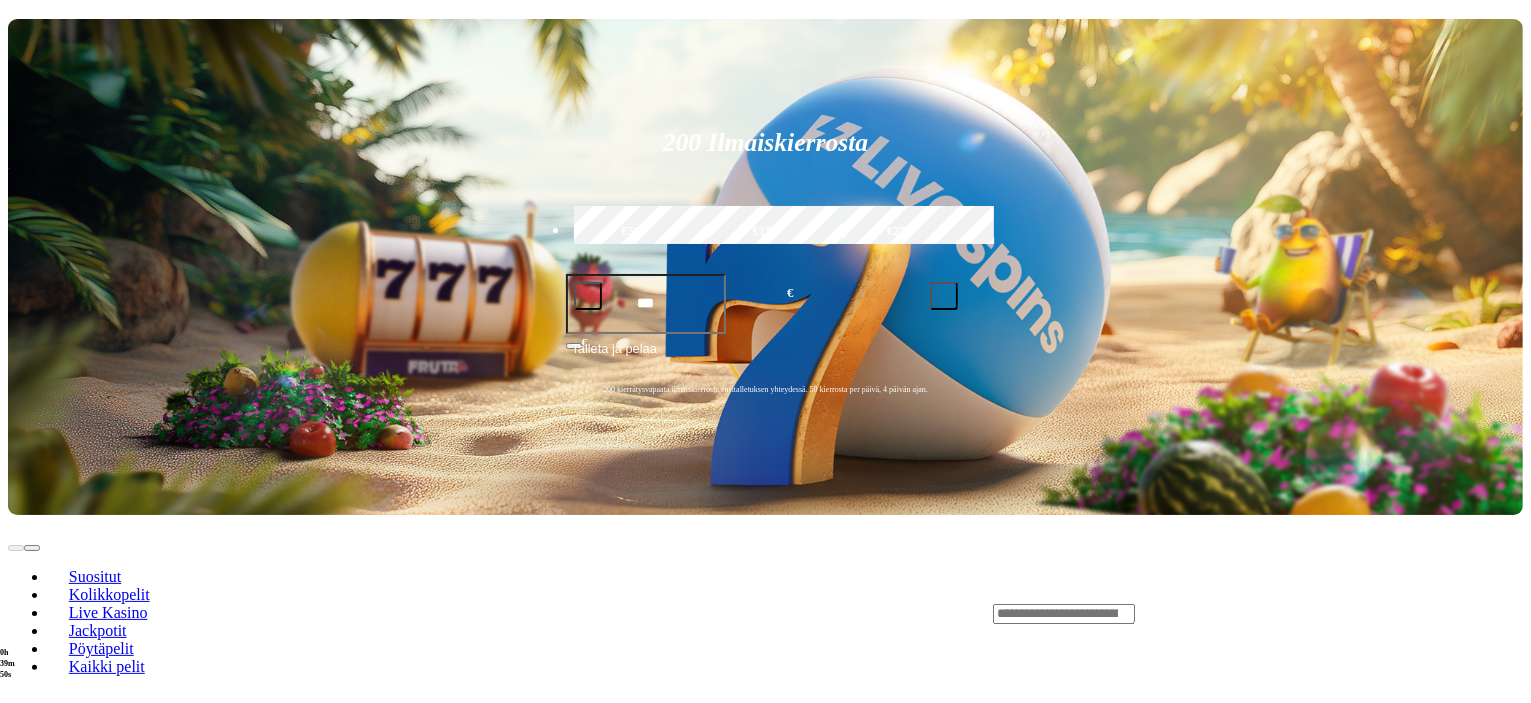 click at bounding box center (48, 1223) 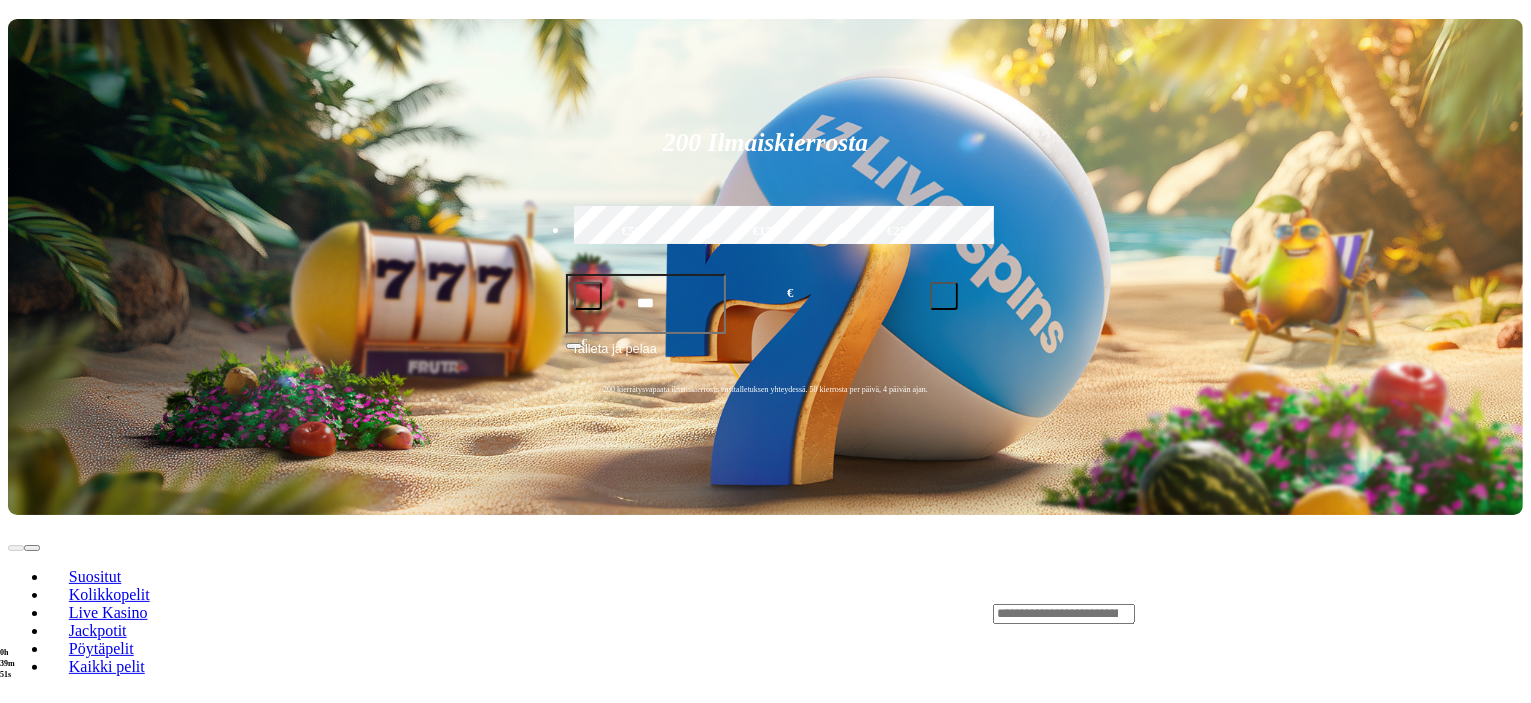scroll, scrollTop: 0, scrollLeft: 0, axis: both 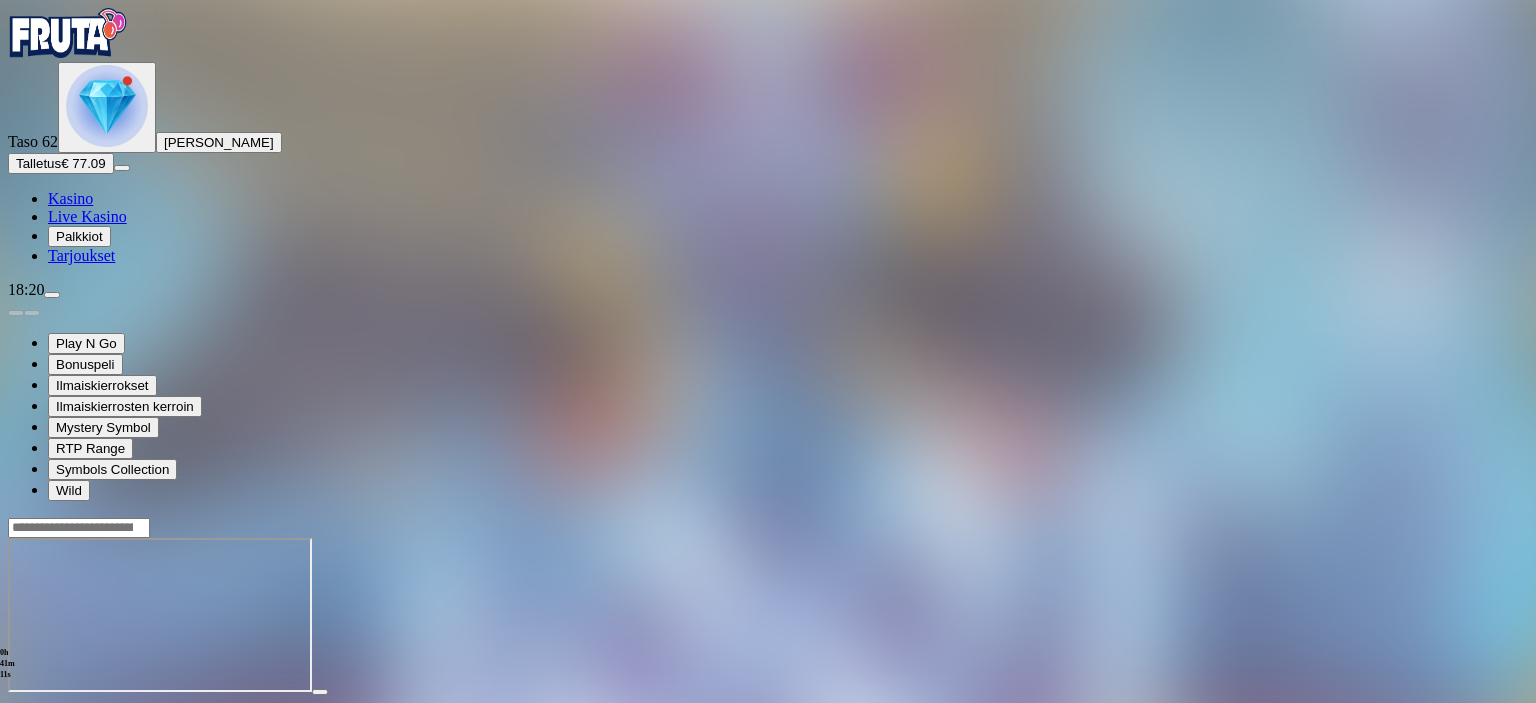 click at bounding box center [16, 710] 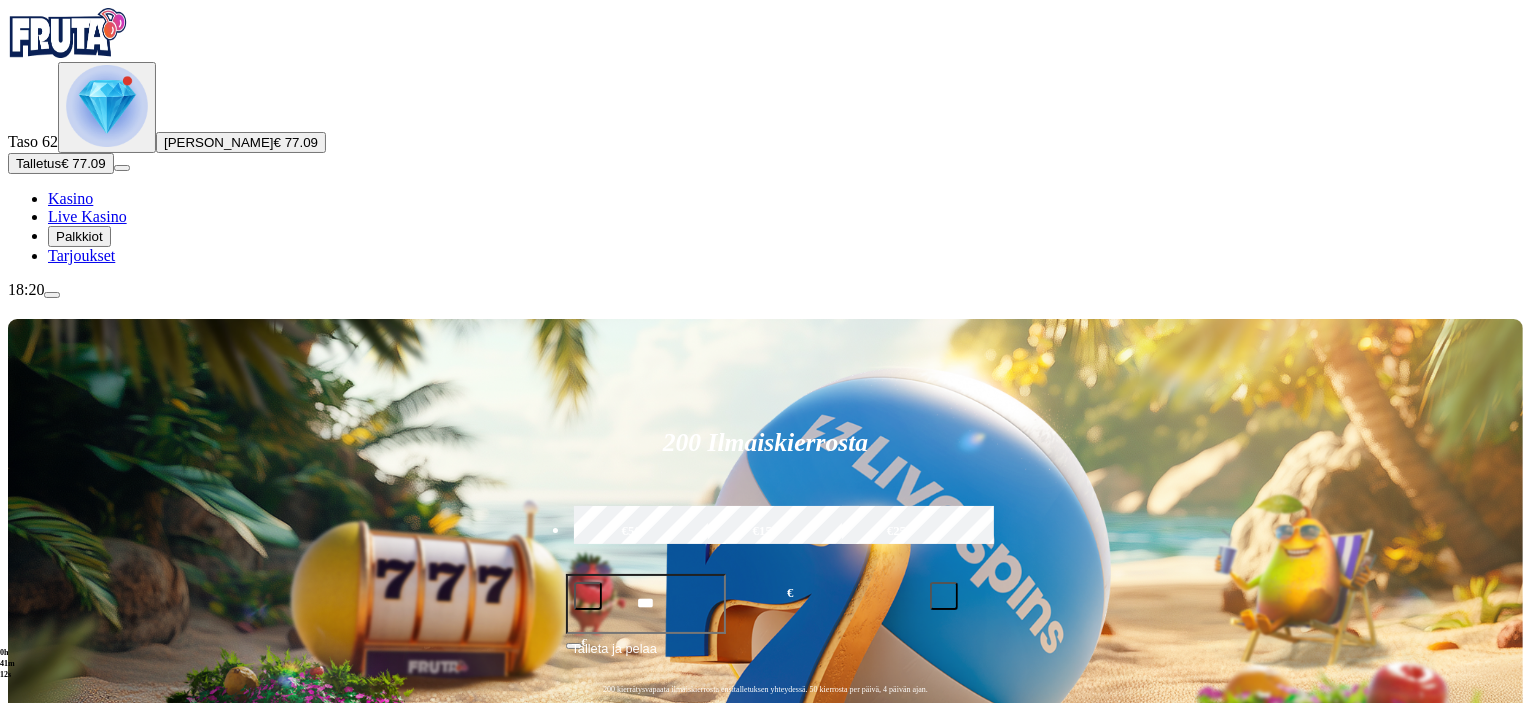 scroll, scrollTop: 300, scrollLeft: 0, axis: vertical 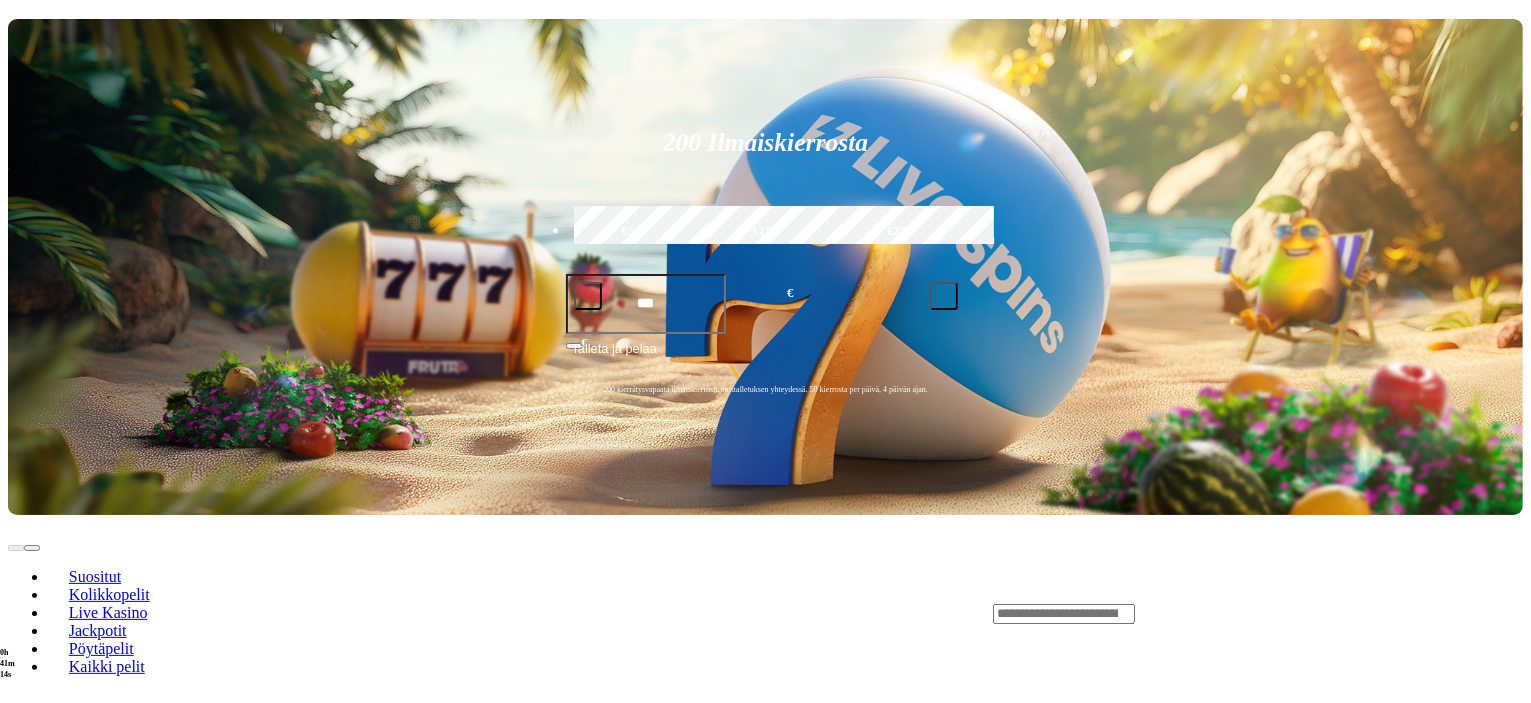 click at bounding box center [32, 785] 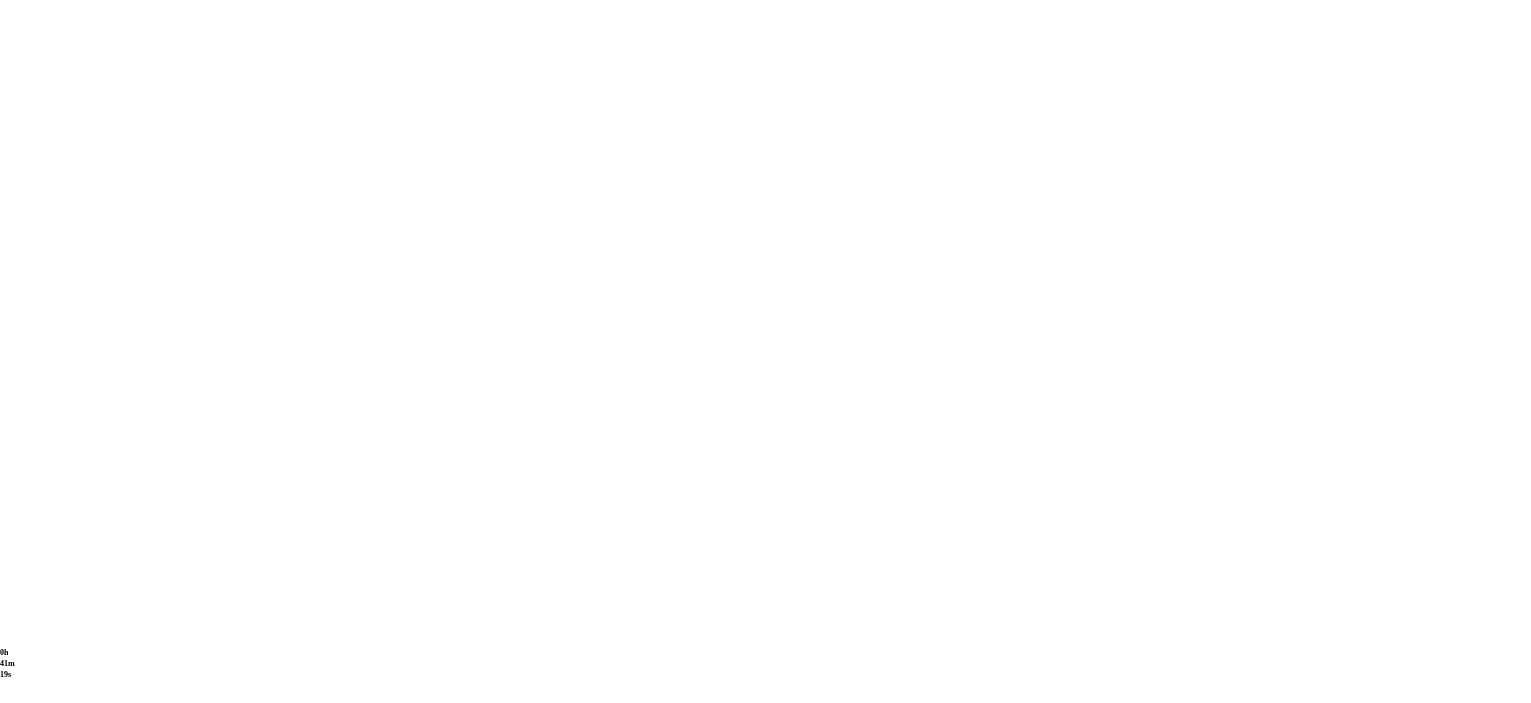 scroll, scrollTop: 1300, scrollLeft: 0, axis: vertical 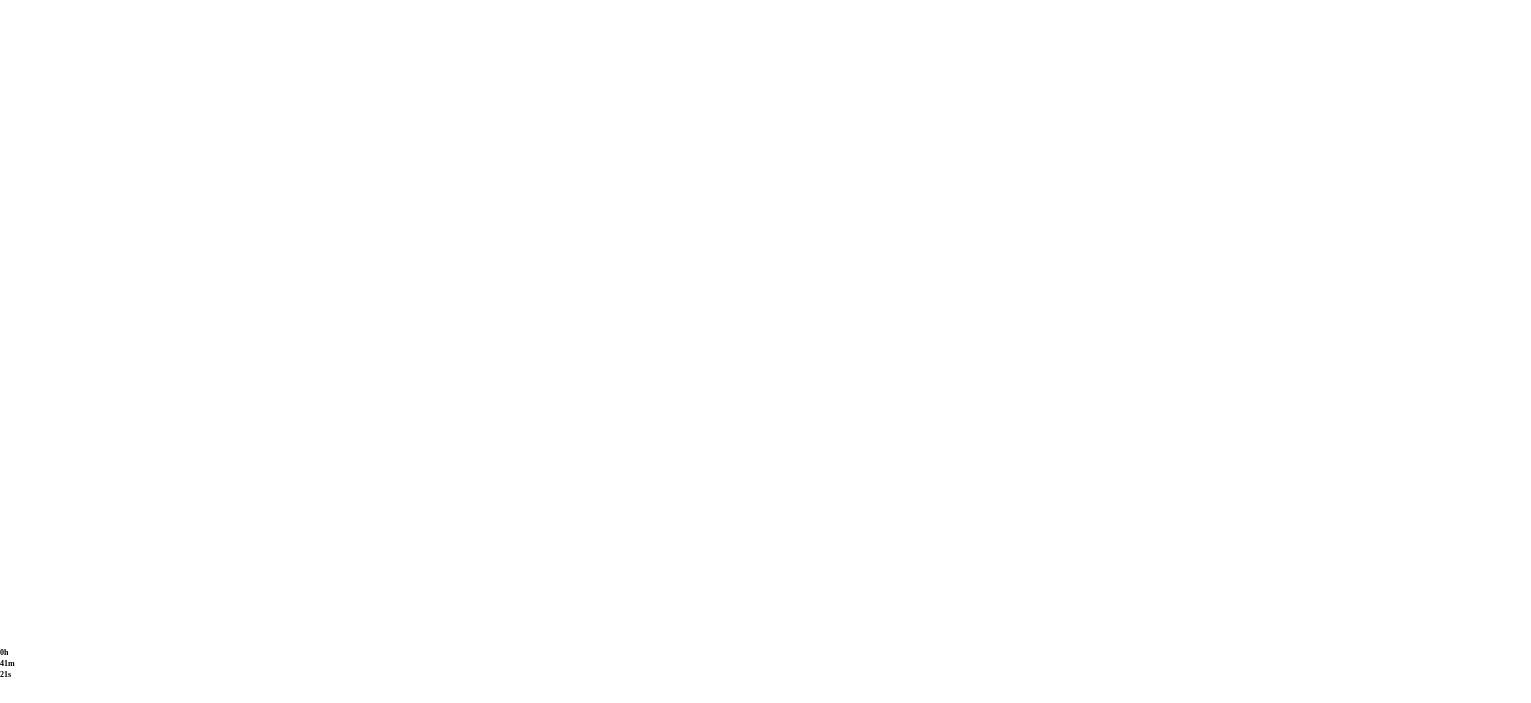 click on "Näytä kaikki" at bounding box center [1498, 16334] 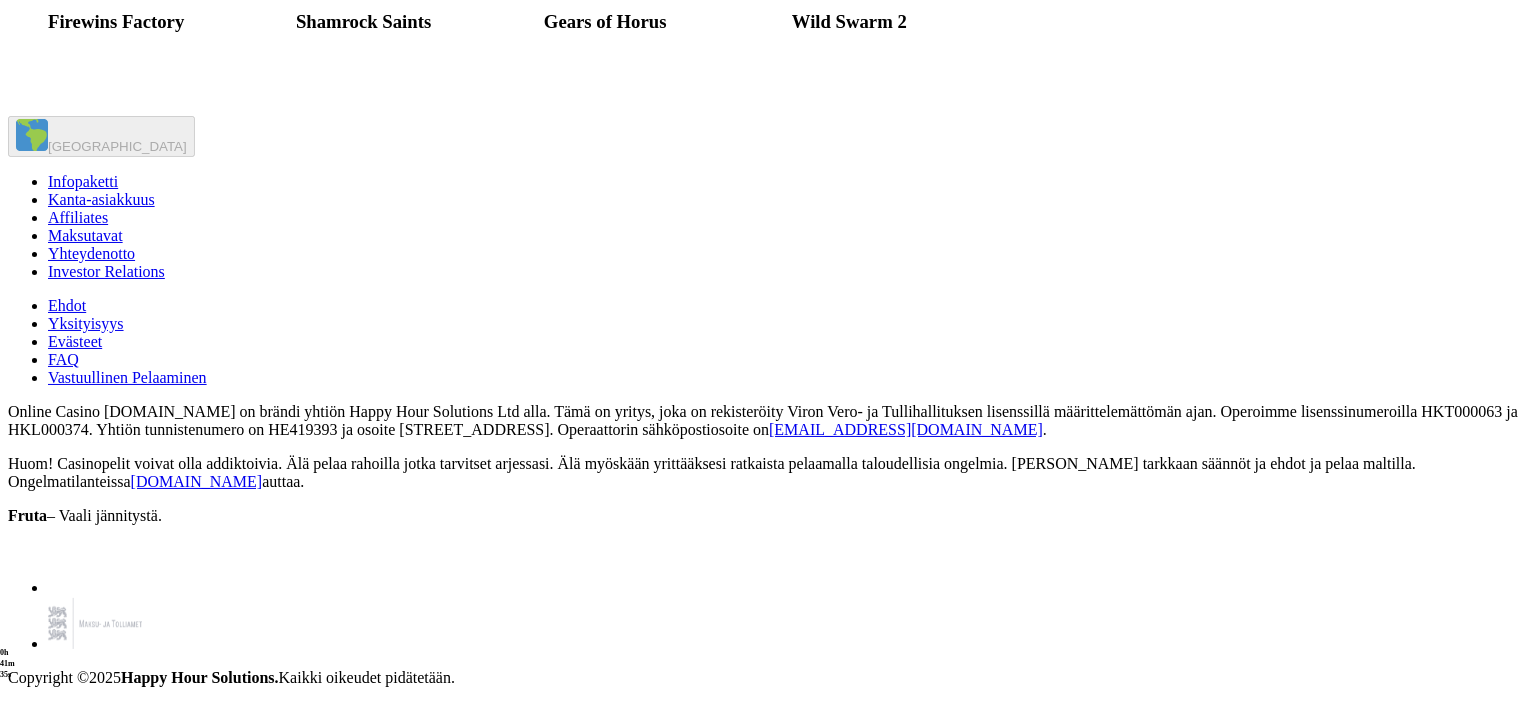 scroll, scrollTop: 3600, scrollLeft: 0, axis: vertical 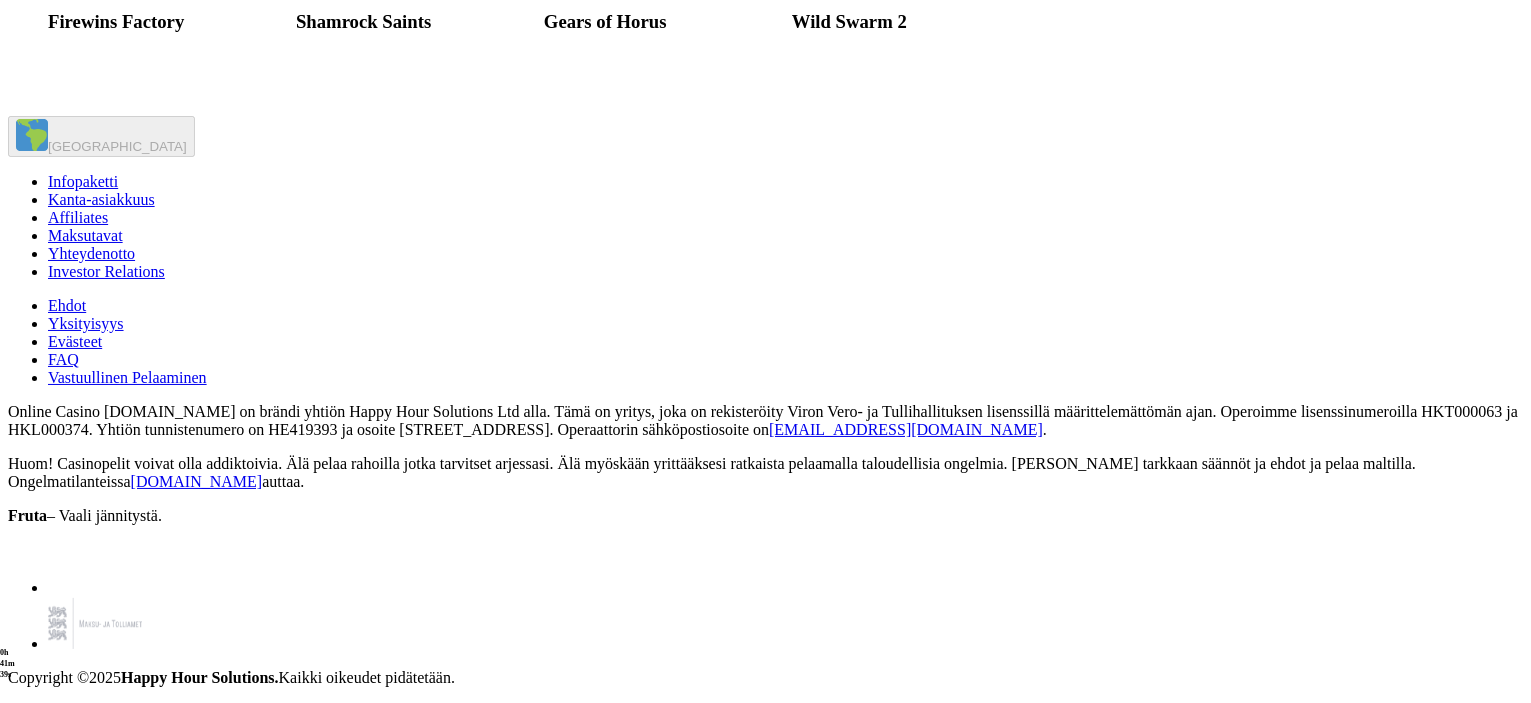 click at bounding box center [1288, -701] 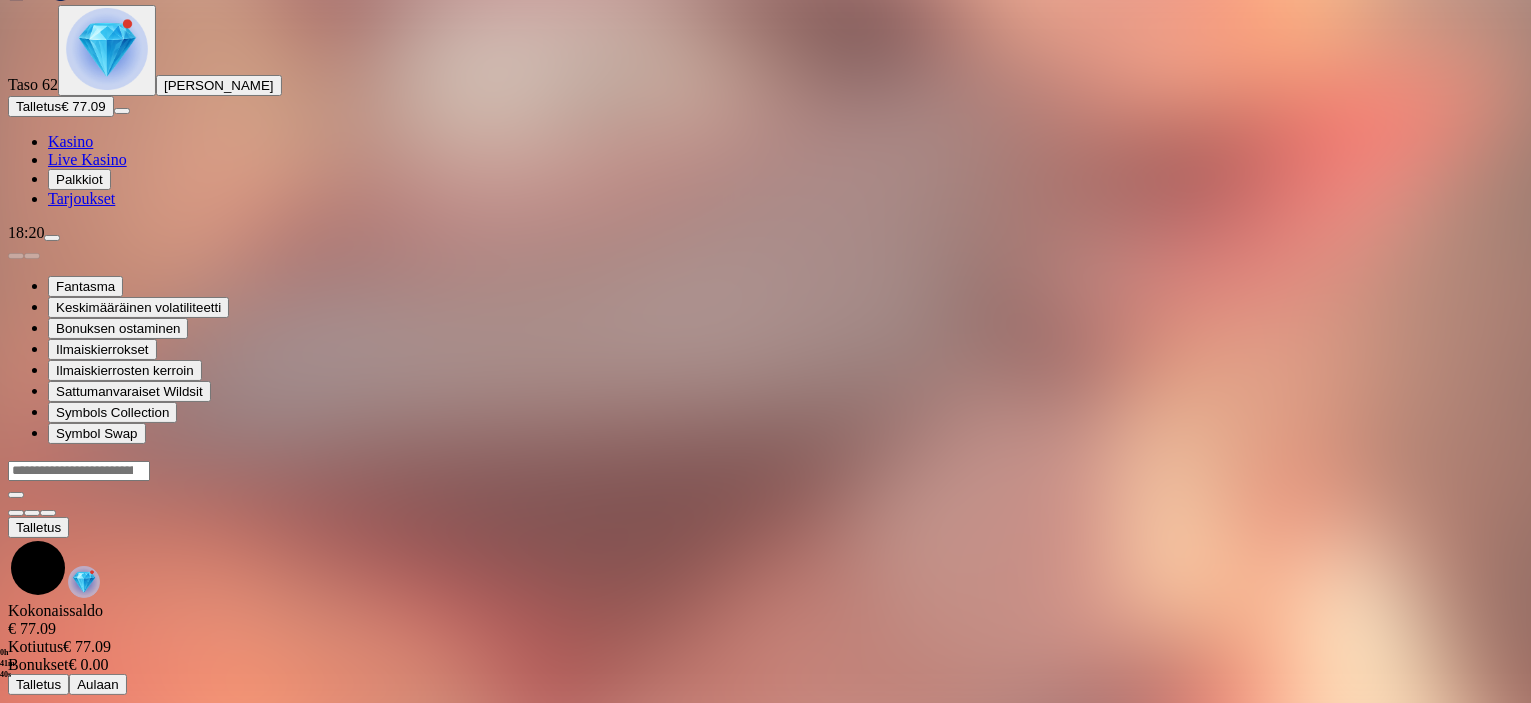 scroll, scrollTop: 0, scrollLeft: 0, axis: both 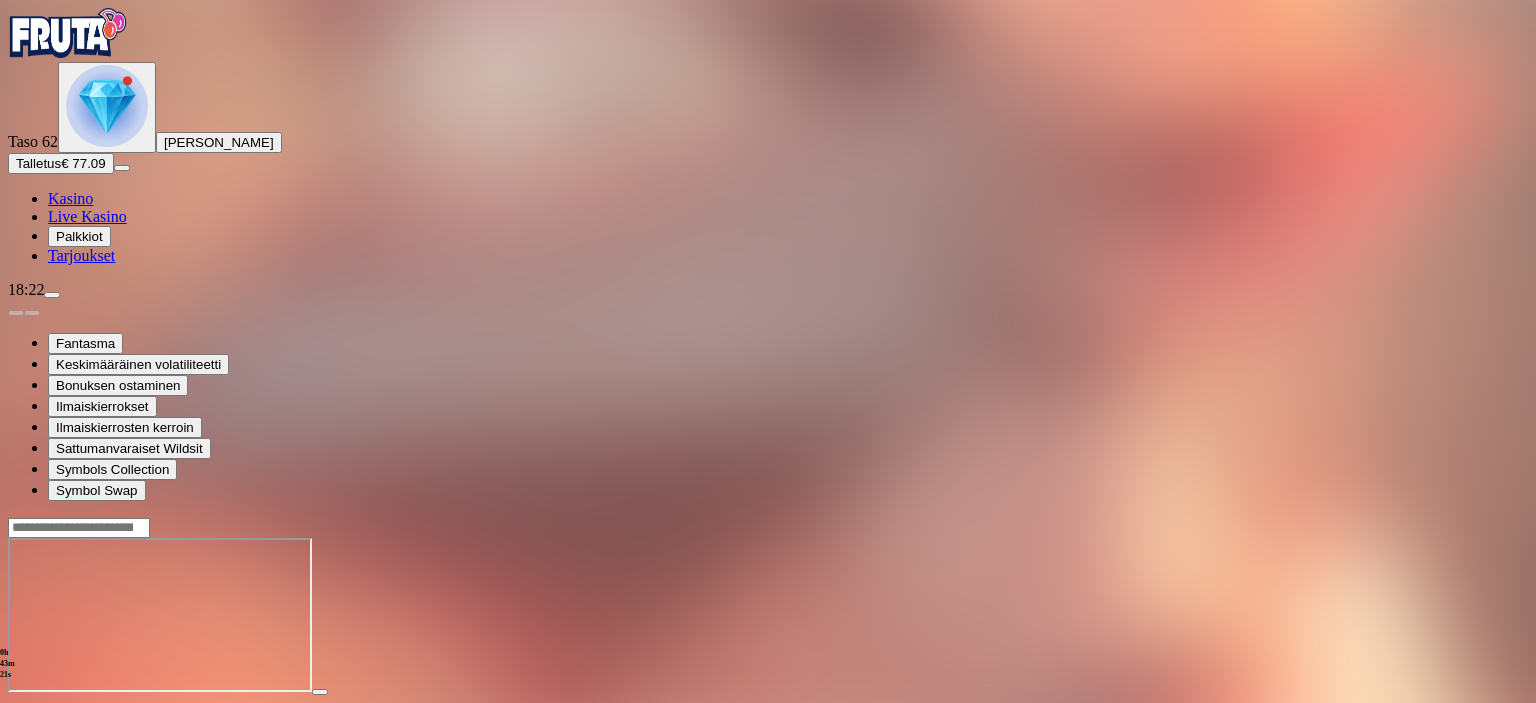 click at bounding box center (16, 710) 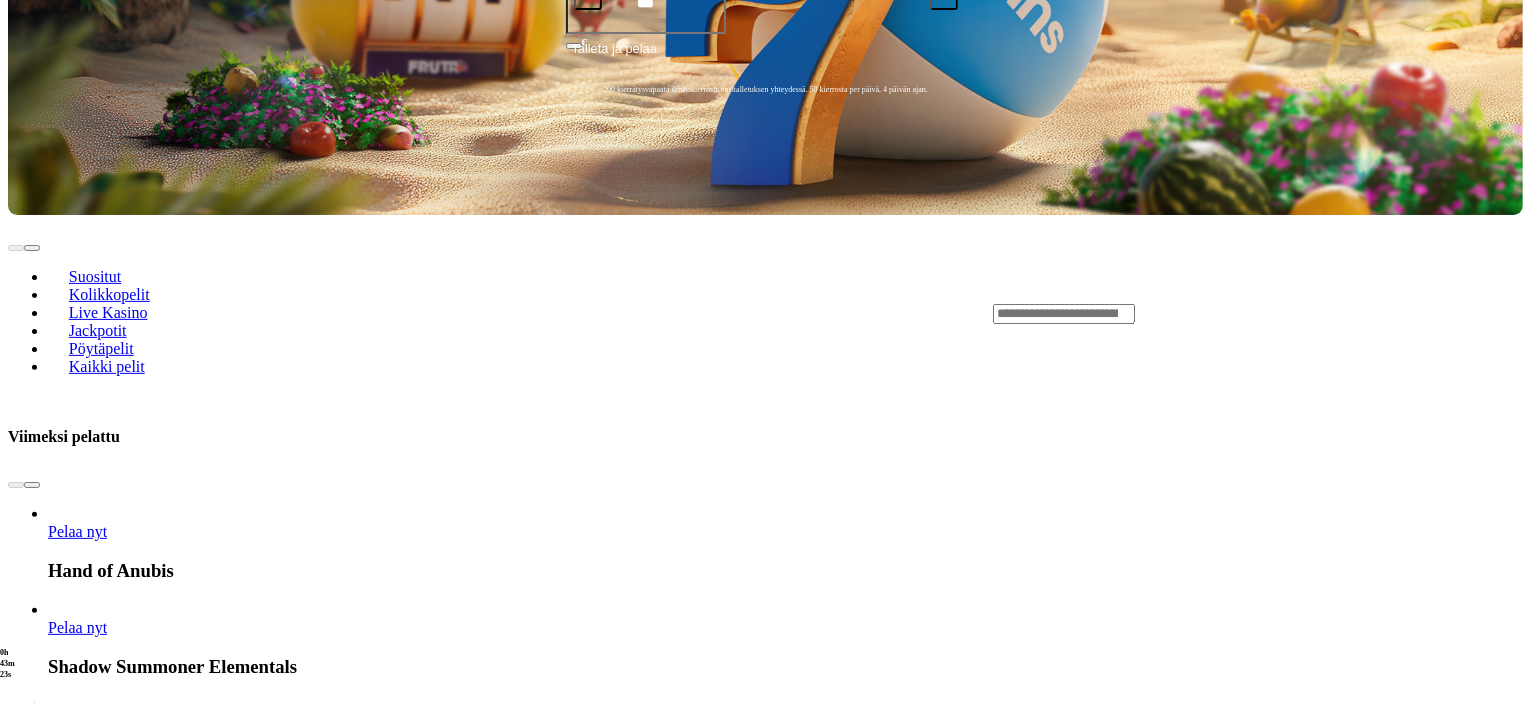 scroll, scrollTop: 1000, scrollLeft: 0, axis: vertical 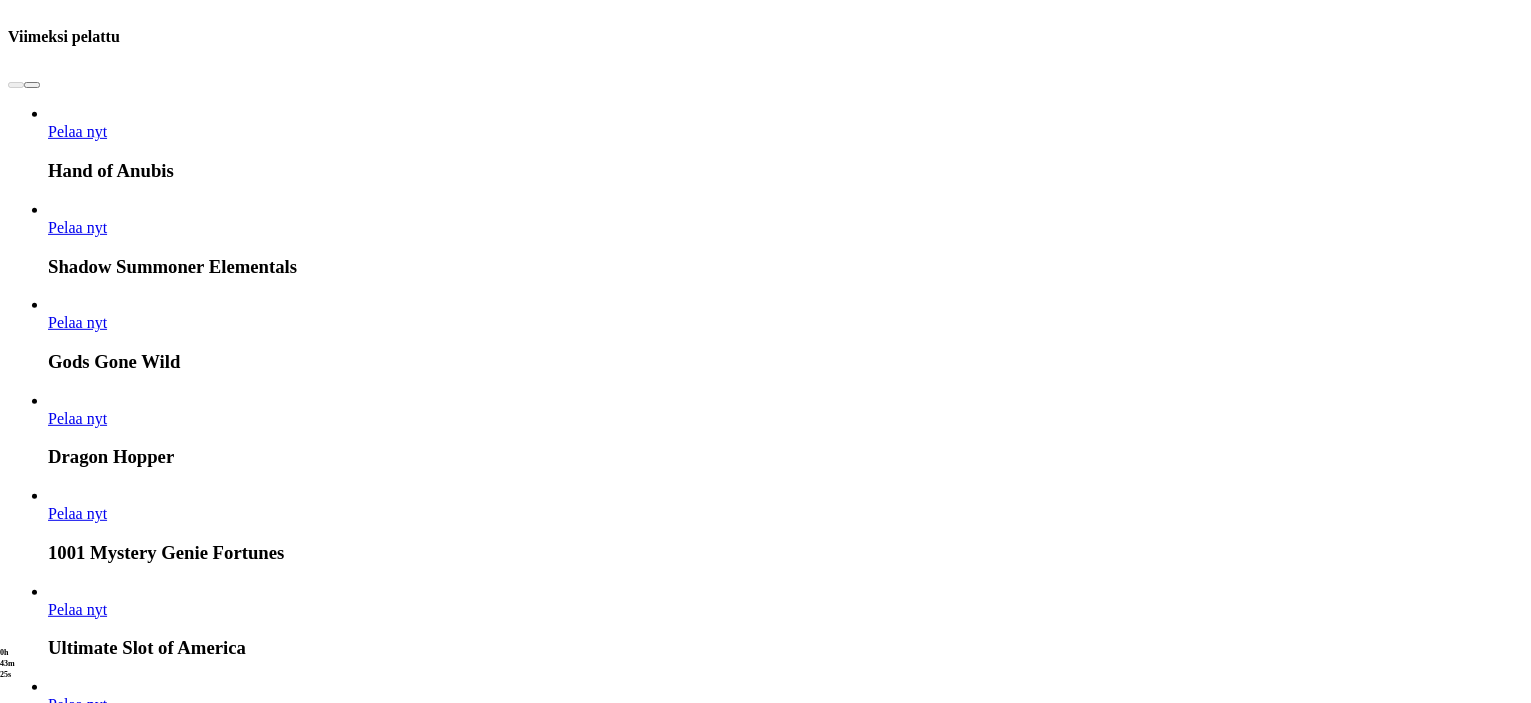 click on "Näytä kaikki" at bounding box center [1498, 16634] 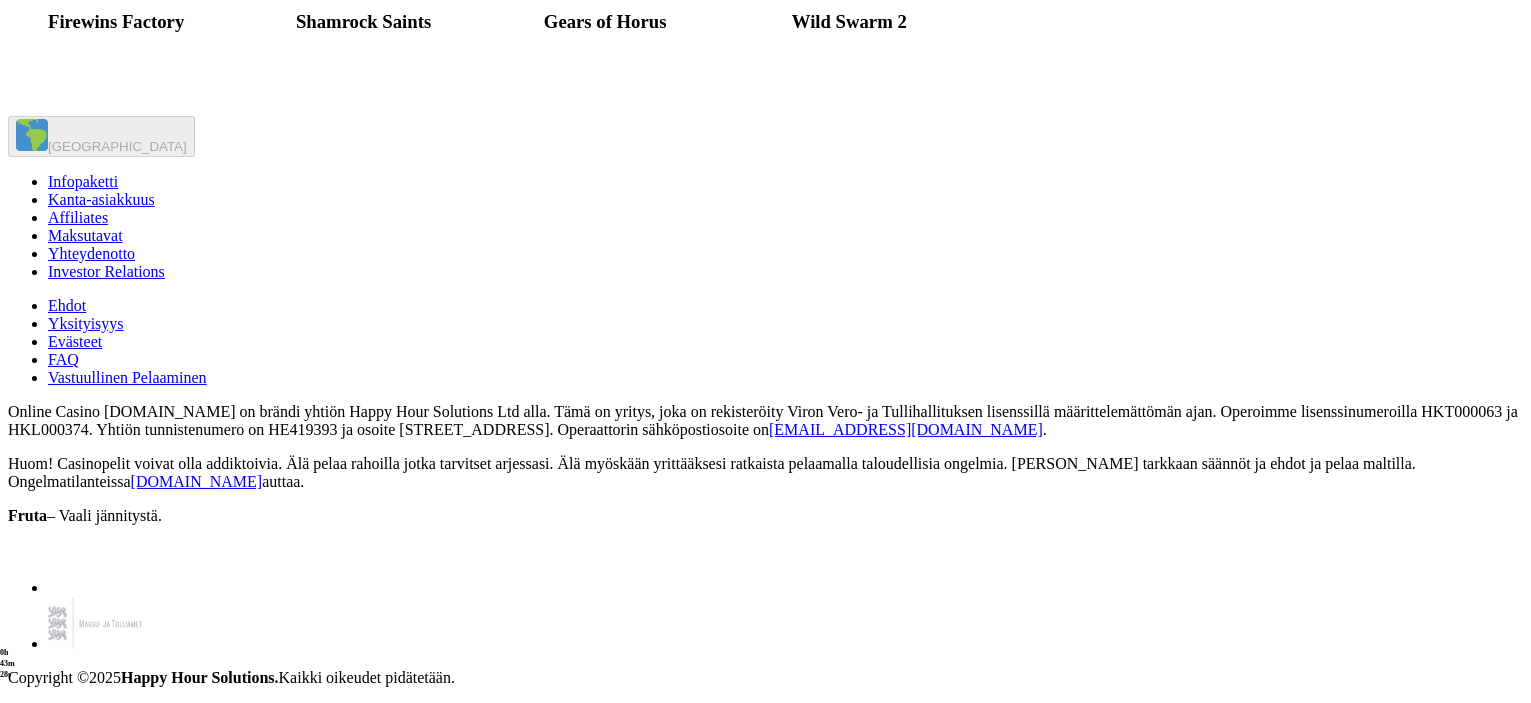 scroll, scrollTop: 3900, scrollLeft: 0, axis: vertical 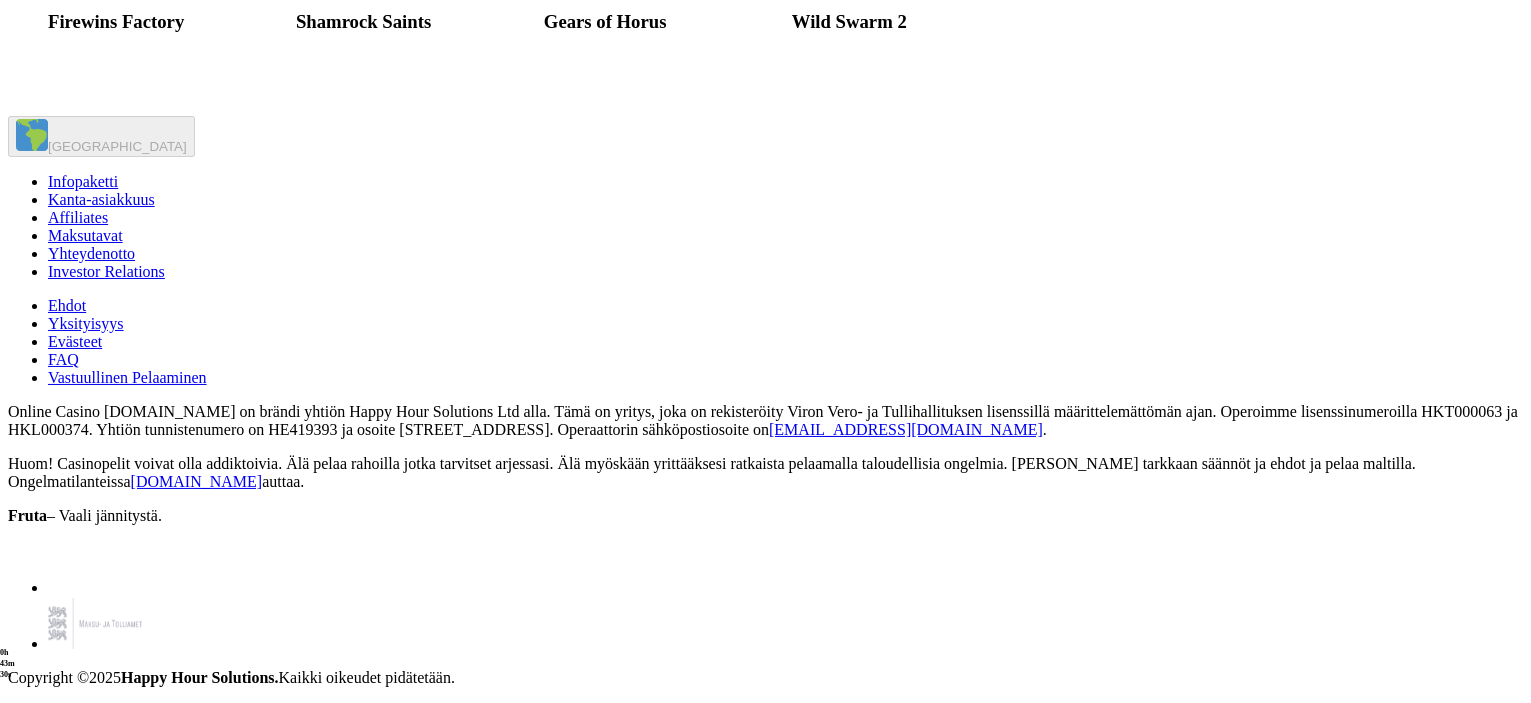 click at bounding box center [1288, -415] 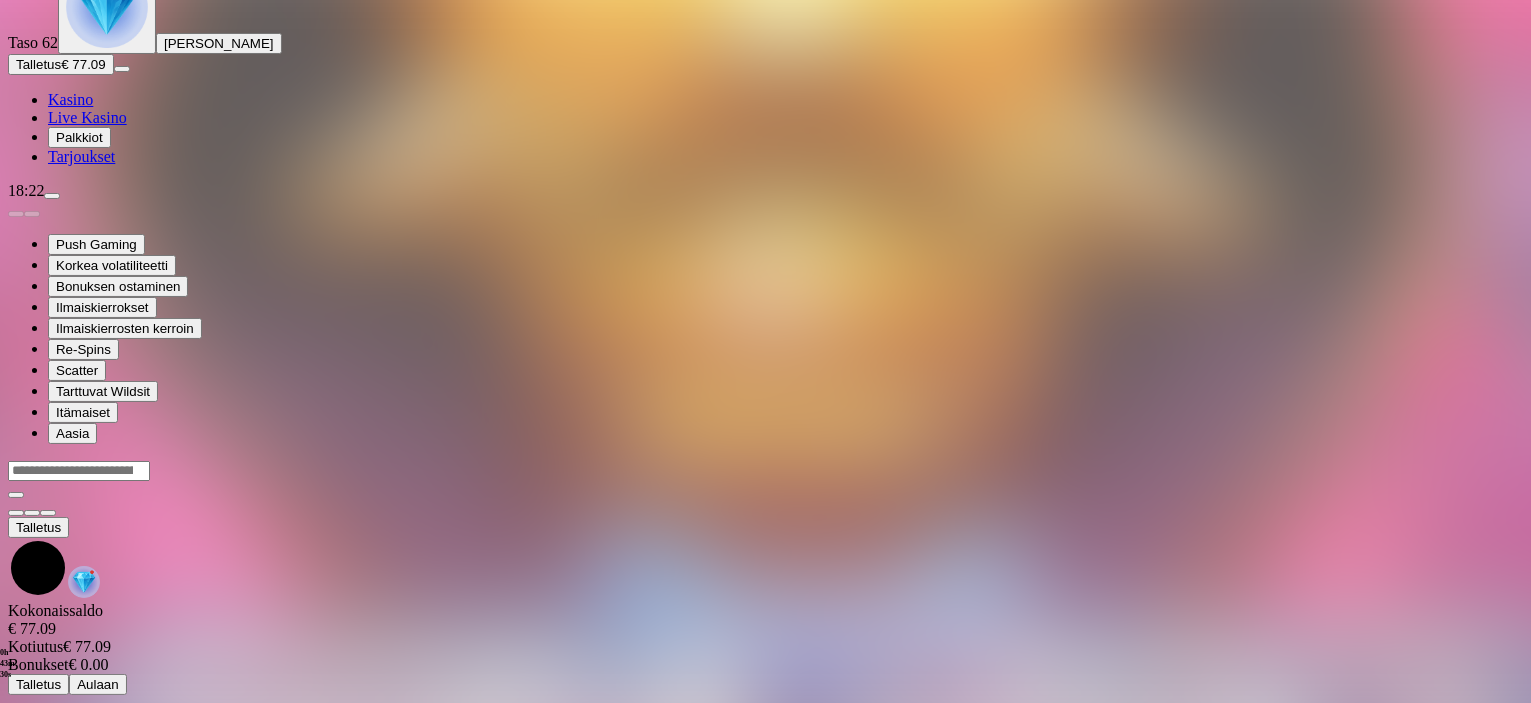 scroll, scrollTop: 0, scrollLeft: 0, axis: both 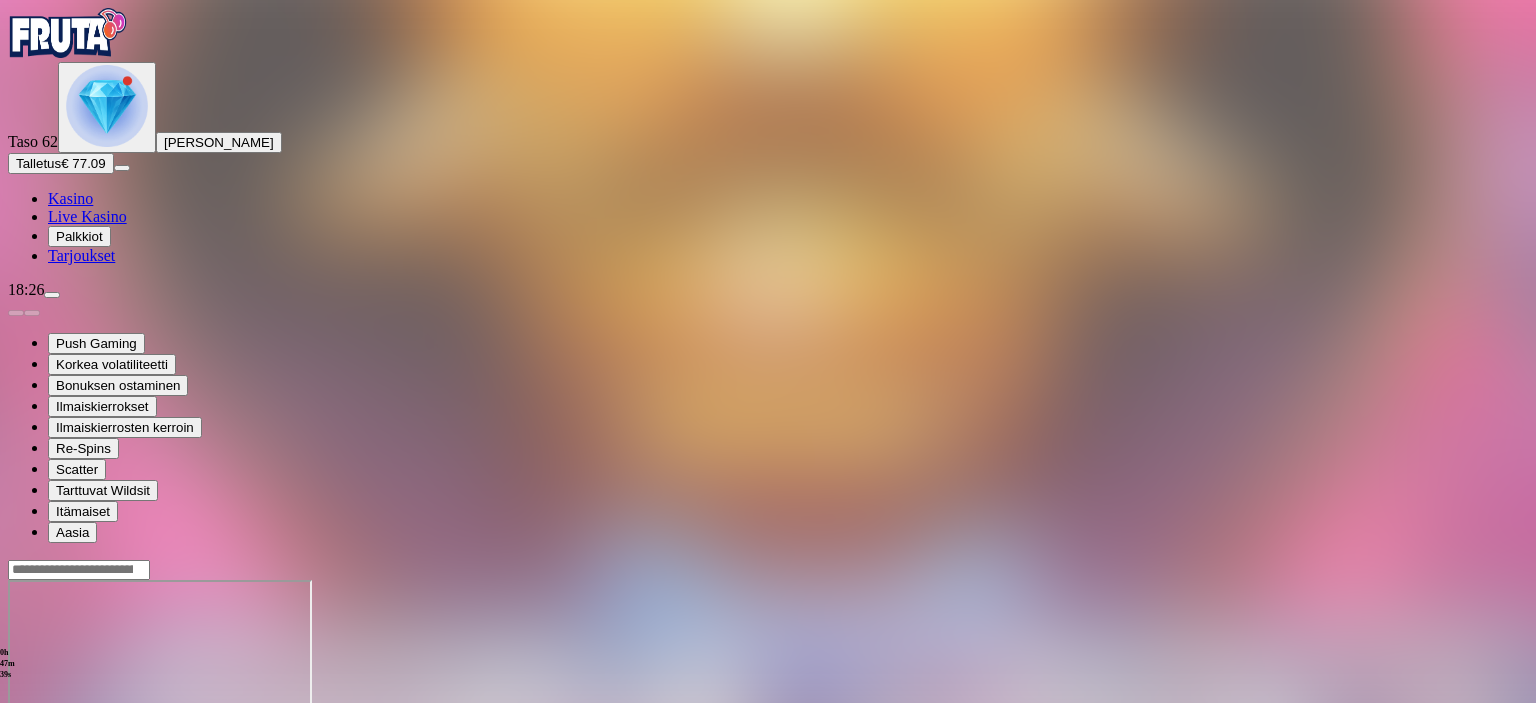 click at bounding box center [16, 752] 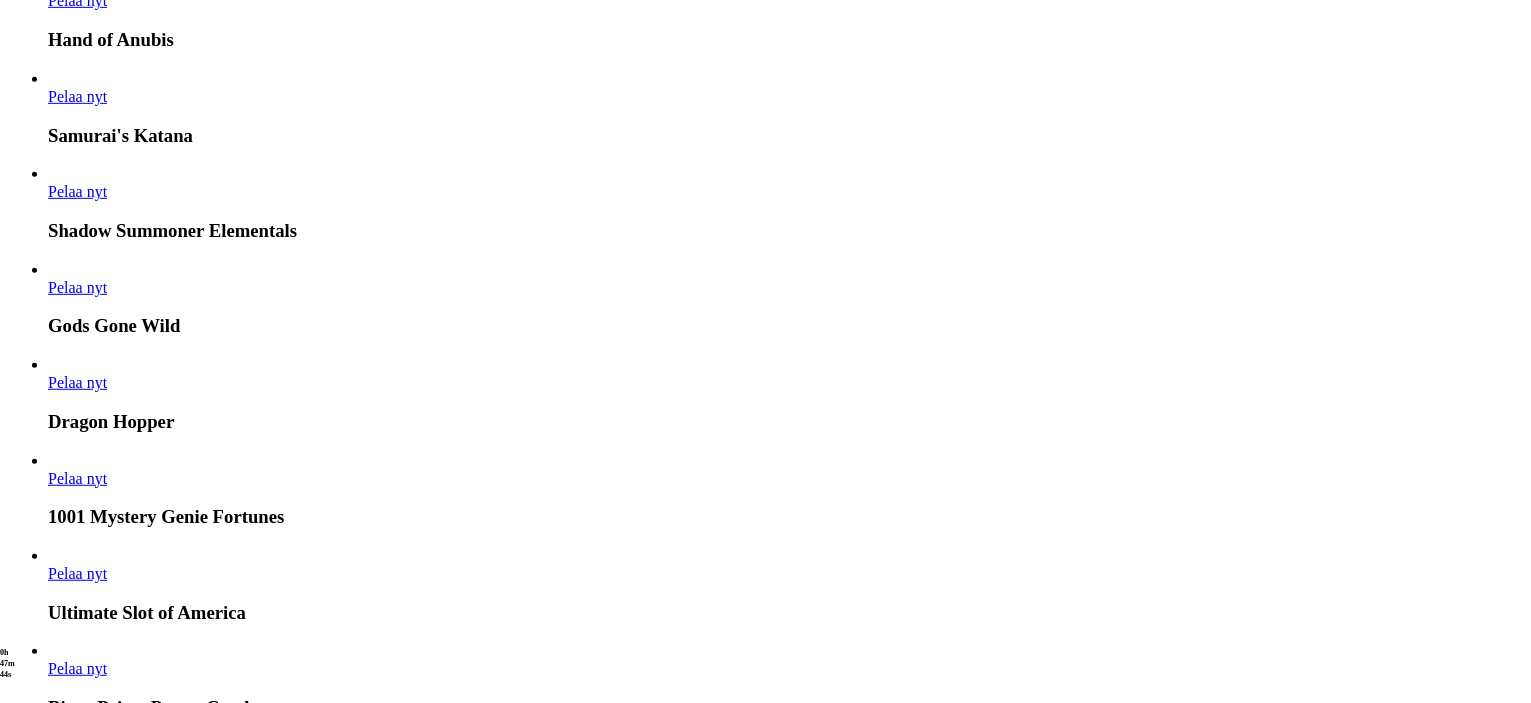 scroll, scrollTop: 1300, scrollLeft: 0, axis: vertical 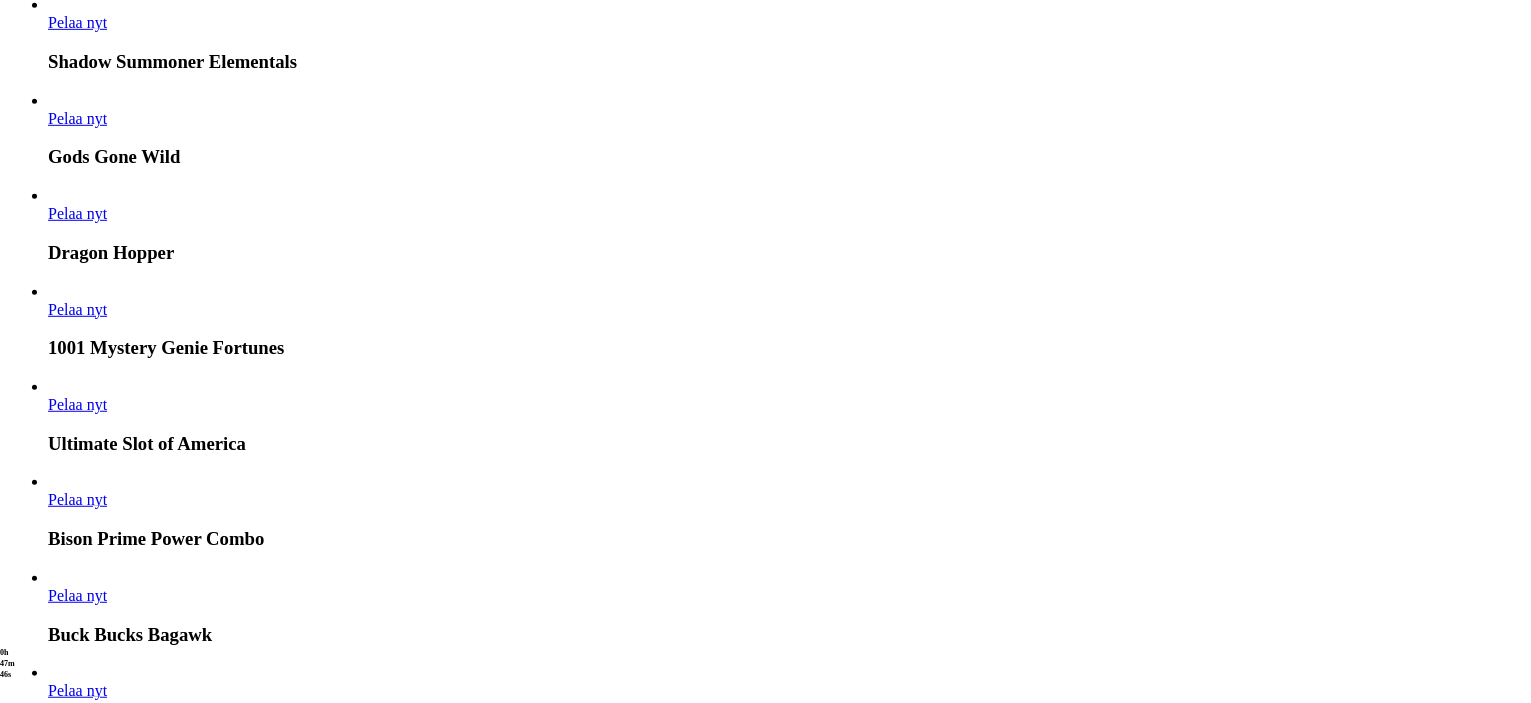 click on "Näytä kaikki" at bounding box center [1498, 16334] 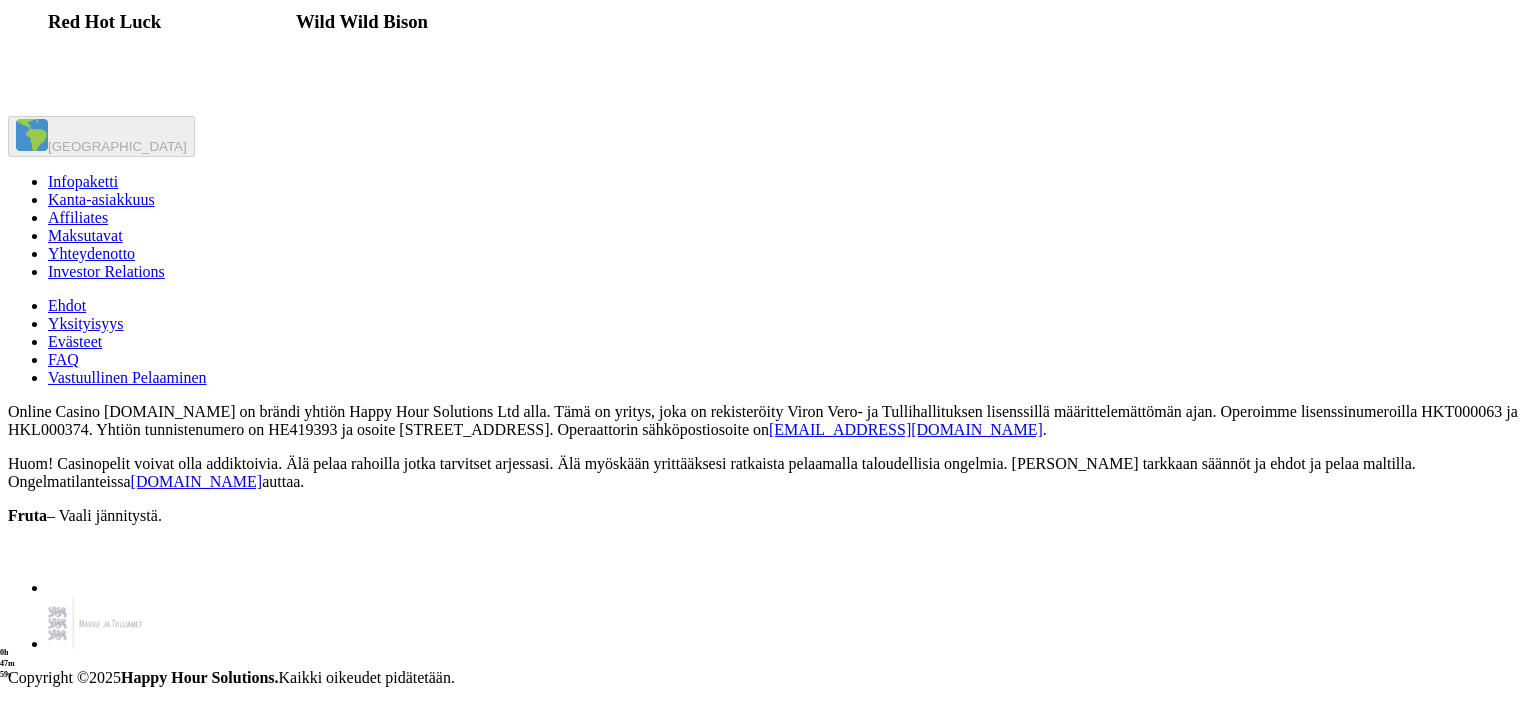 scroll, scrollTop: 5000, scrollLeft: 0, axis: vertical 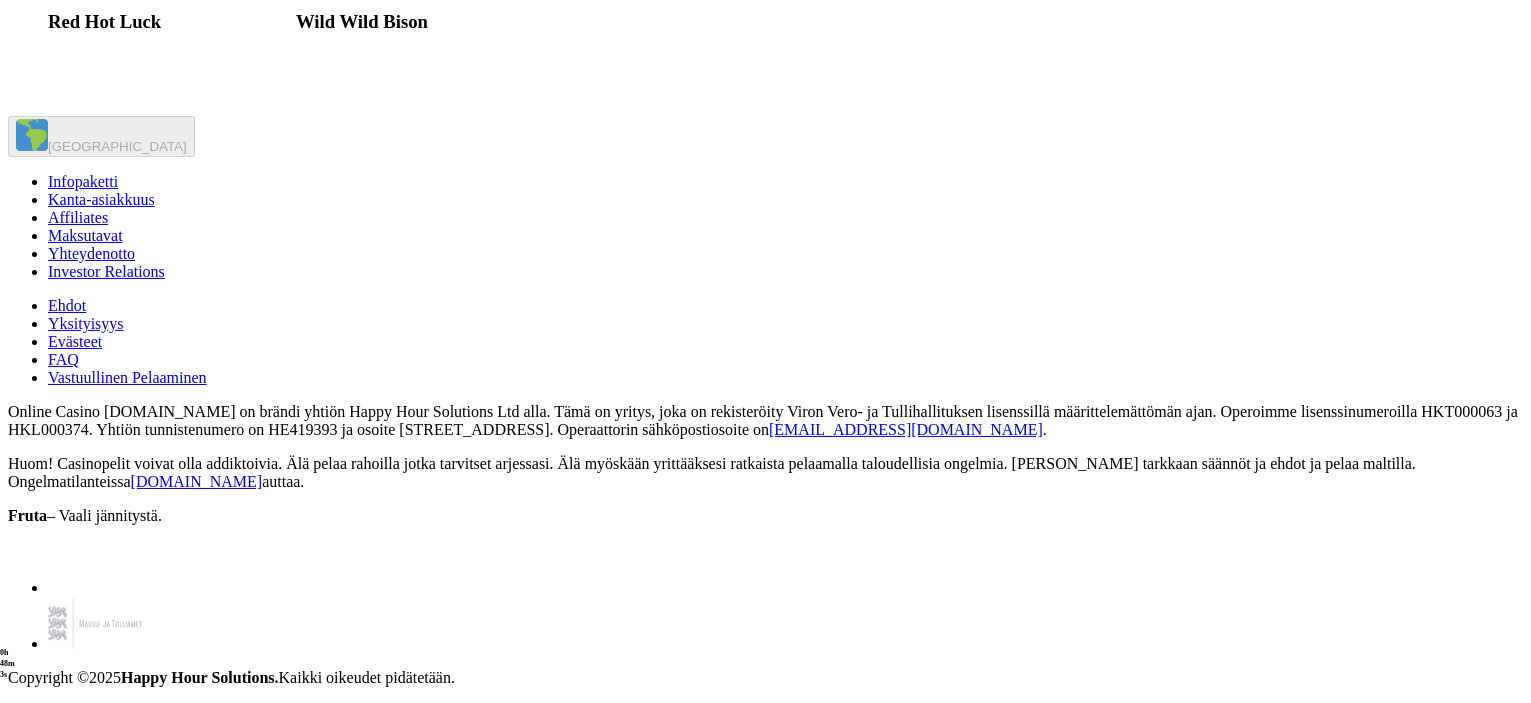 click at bounding box center [544, -679] 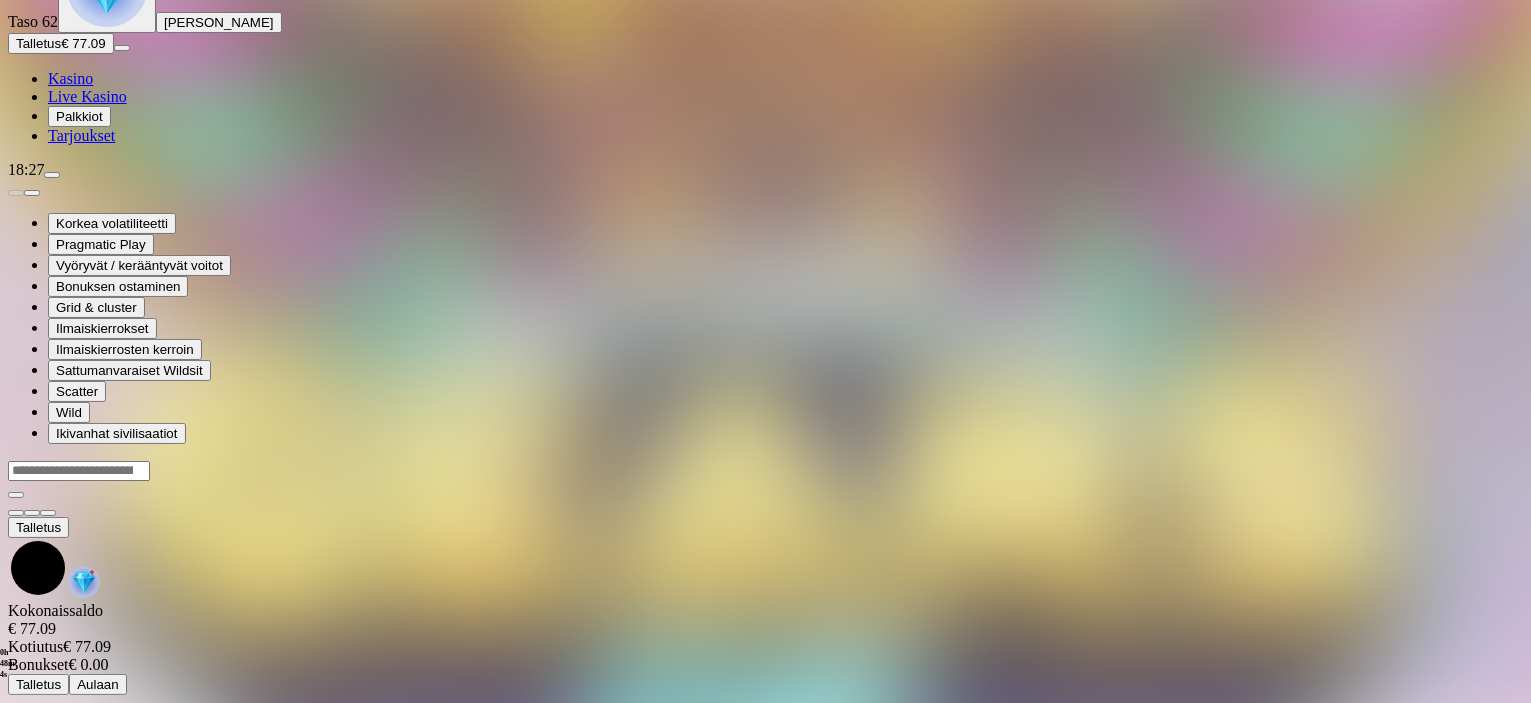 scroll, scrollTop: 0, scrollLeft: 0, axis: both 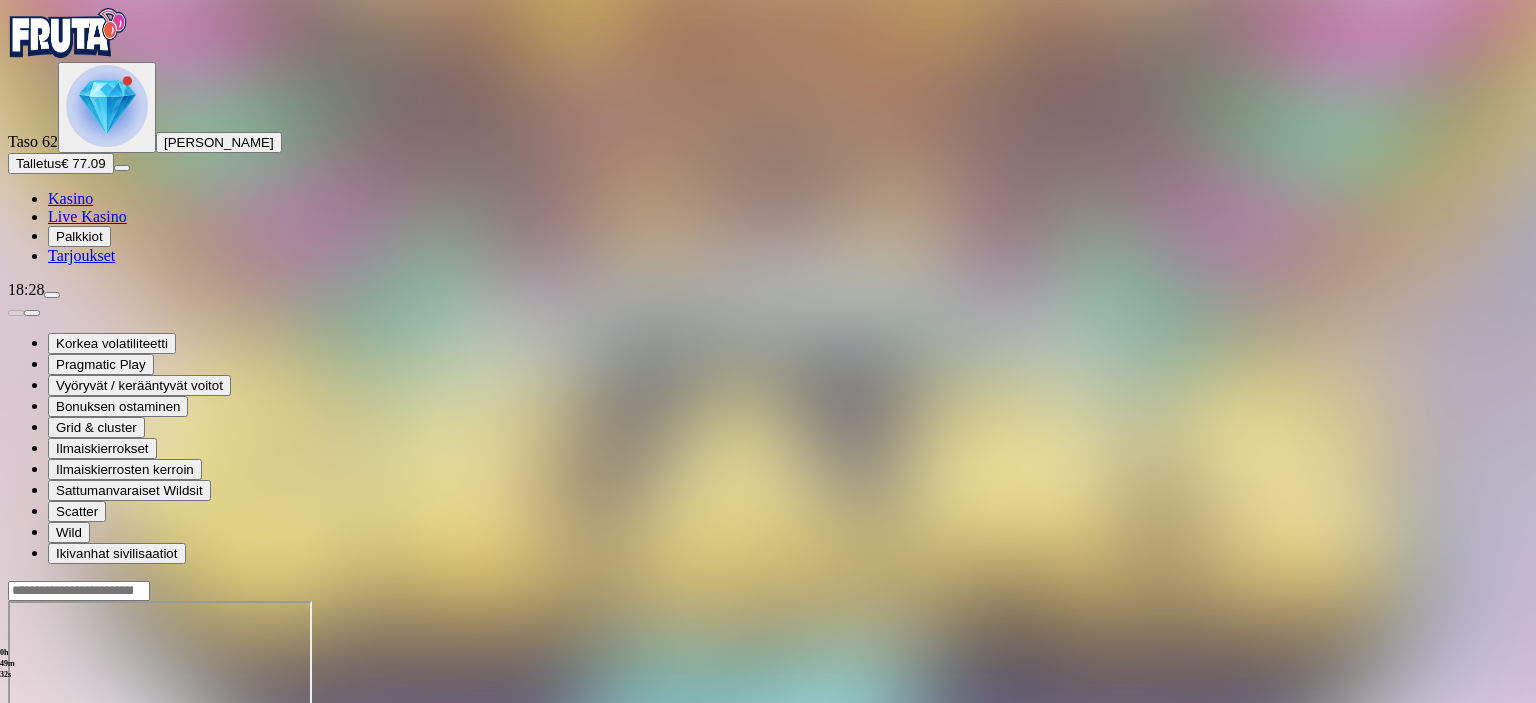 click at bounding box center [16, 773] 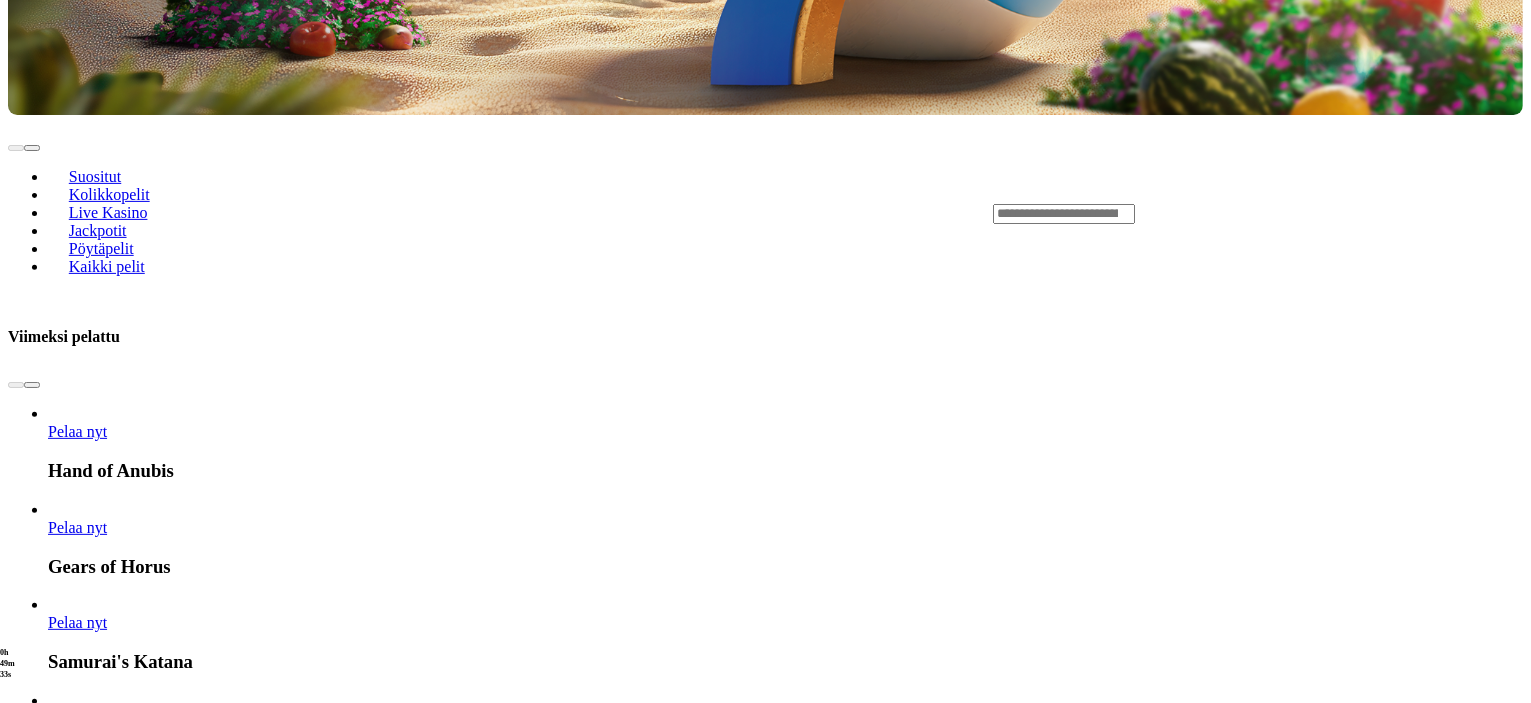 scroll, scrollTop: 1300, scrollLeft: 0, axis: vertical 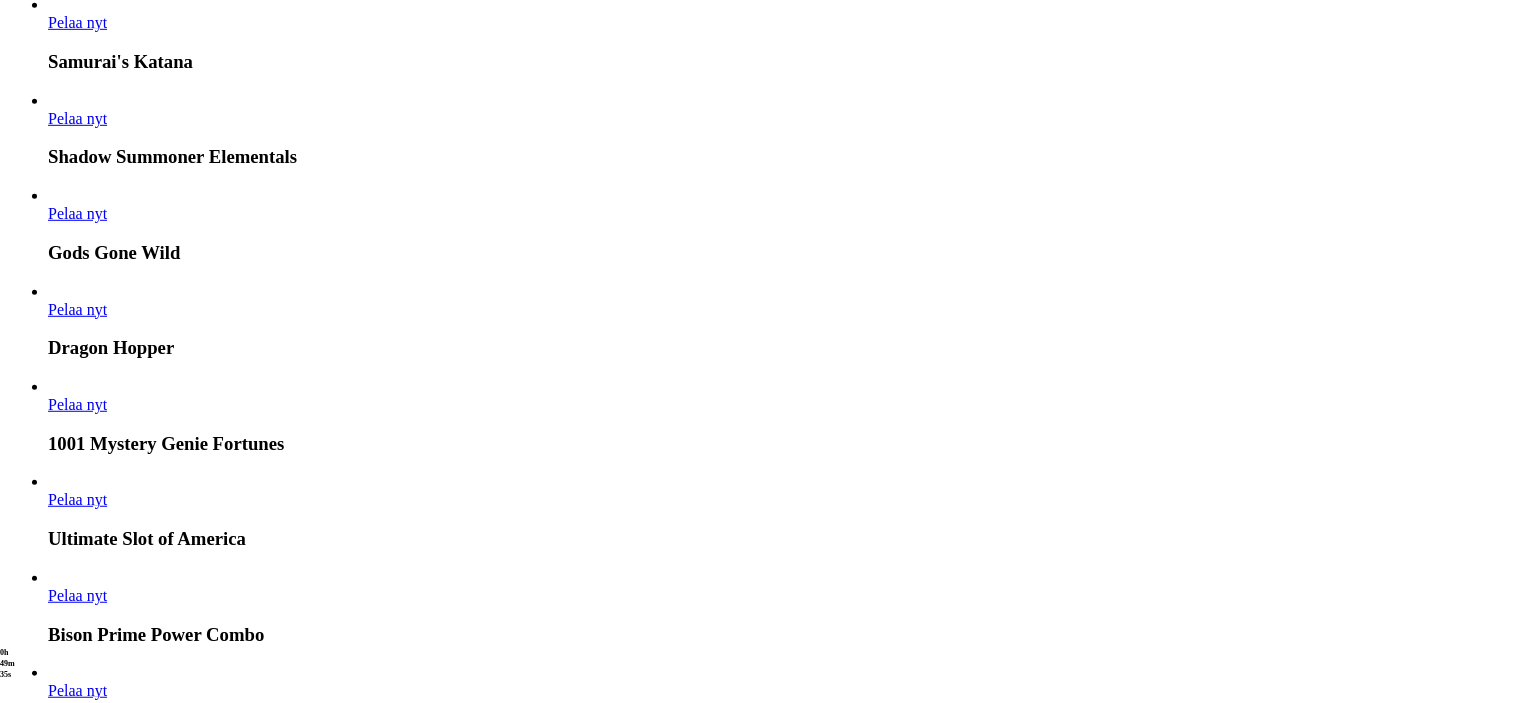 click on "Näytä kaikki" at bounding box center [1498, 16334] 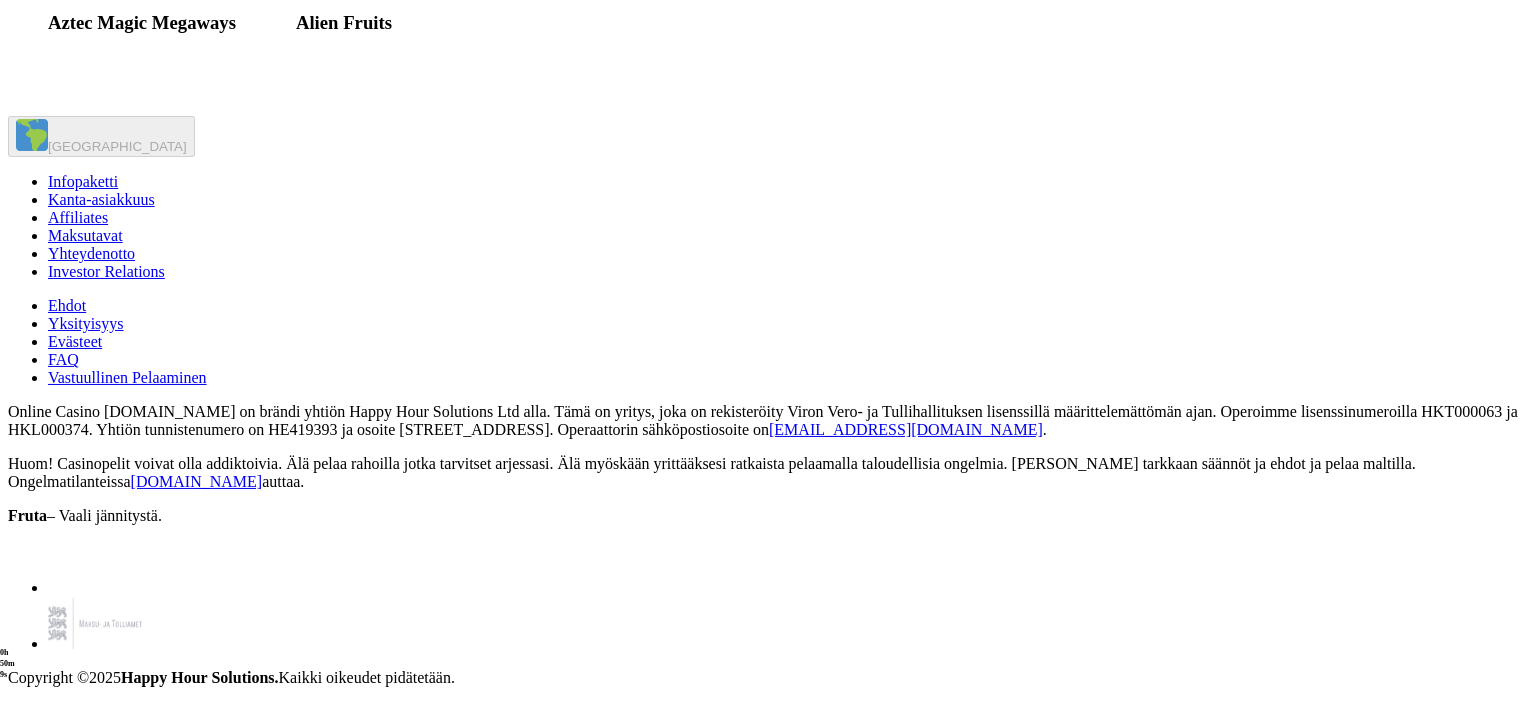 scroll, scrollTop: 9800, scrollLeft: 0, axis: vertical 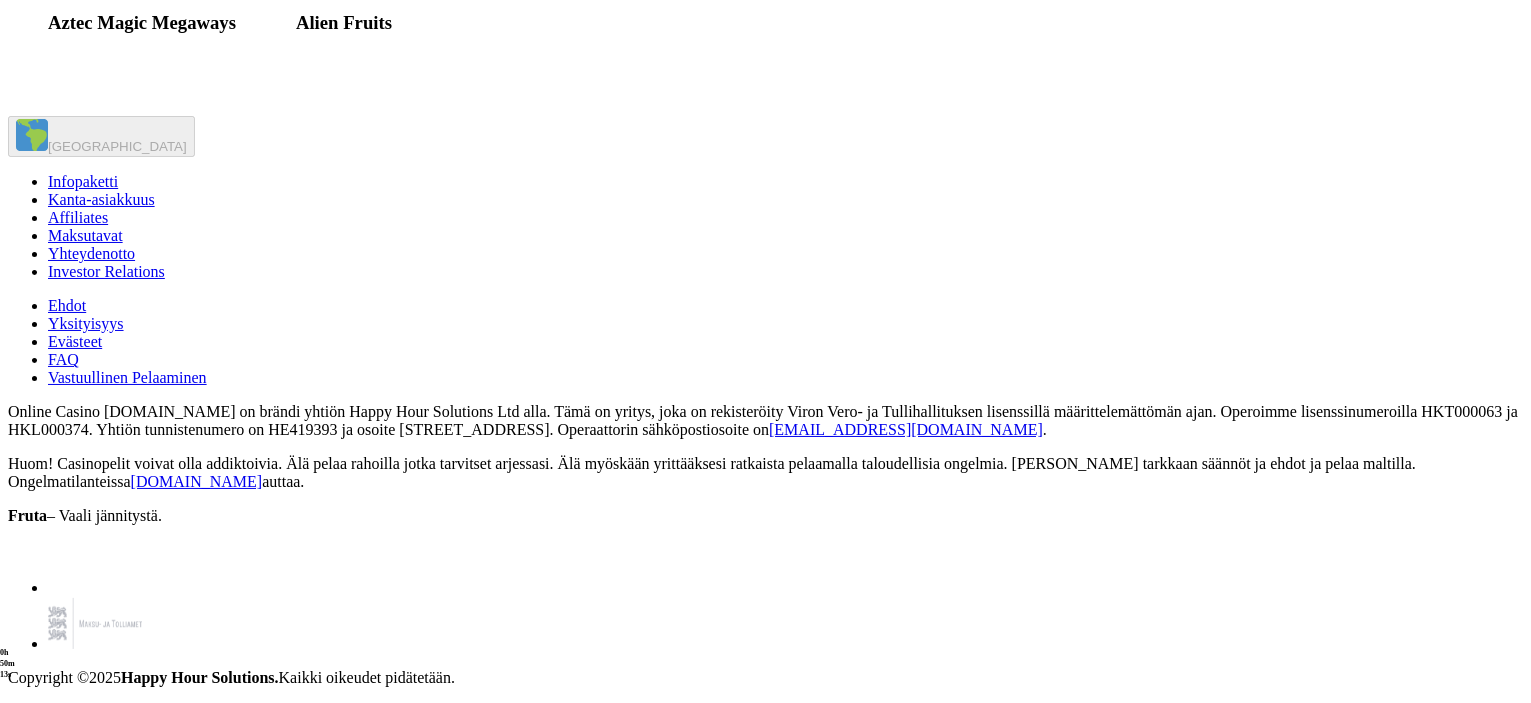 click at bounding box center [48, -271] 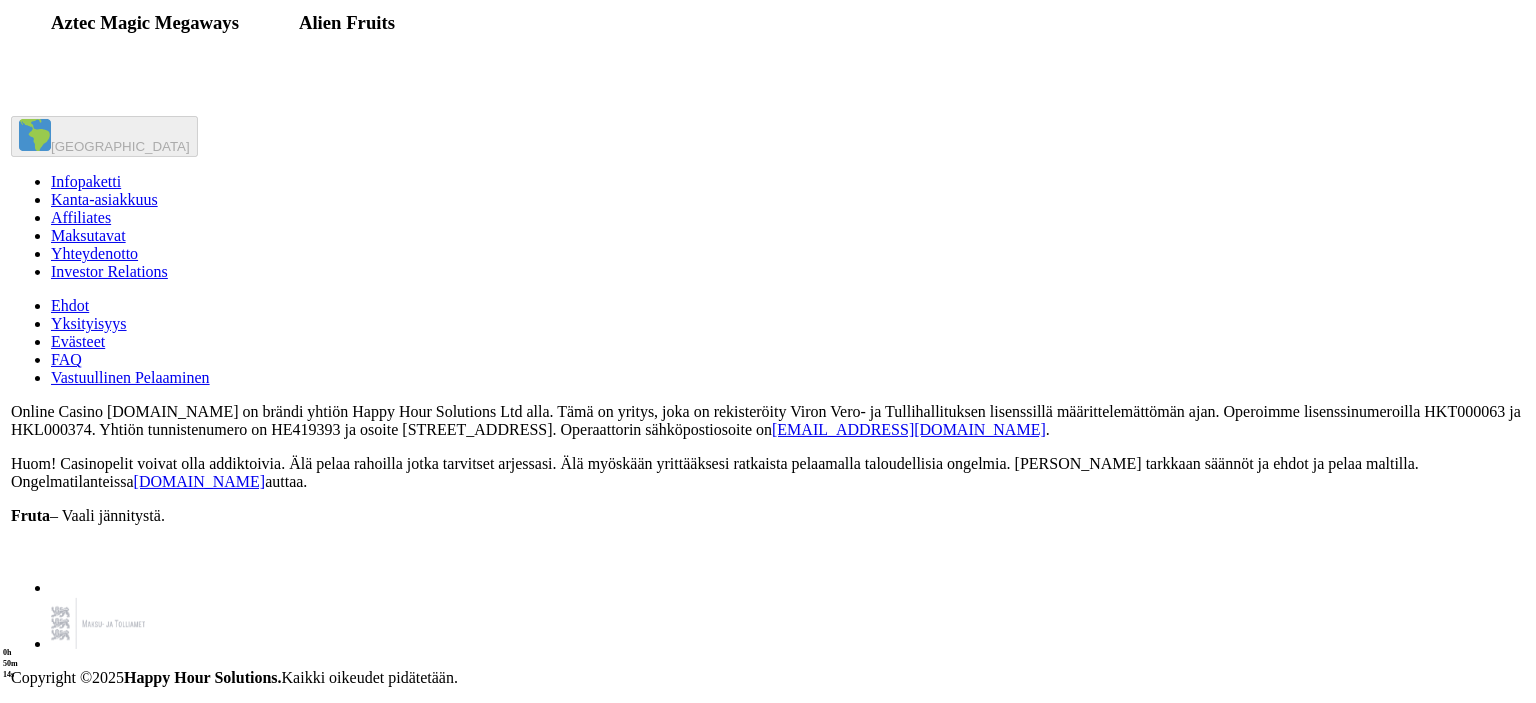 scroll, scrollTop: 0, scrollLeft: 0, axis: both 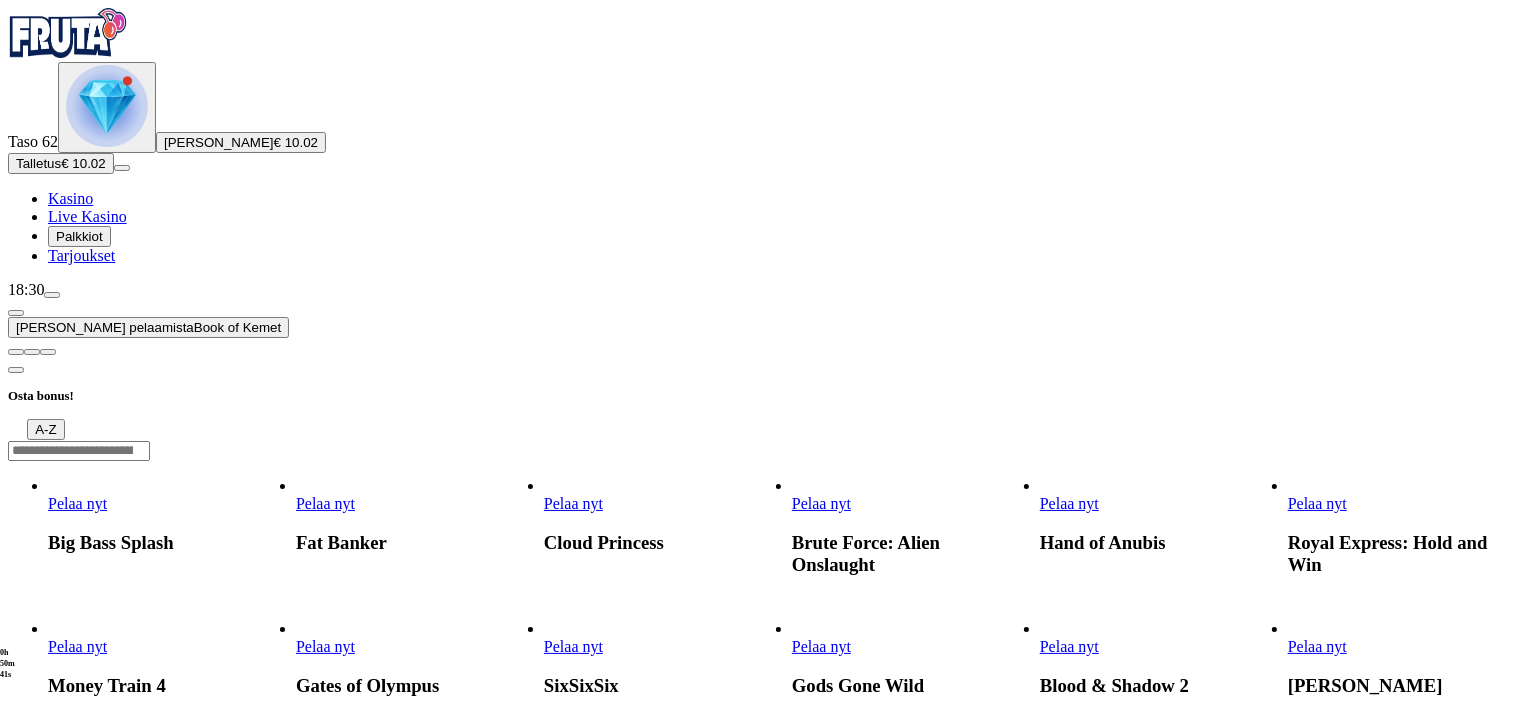 click at bounding box center [16, 352] 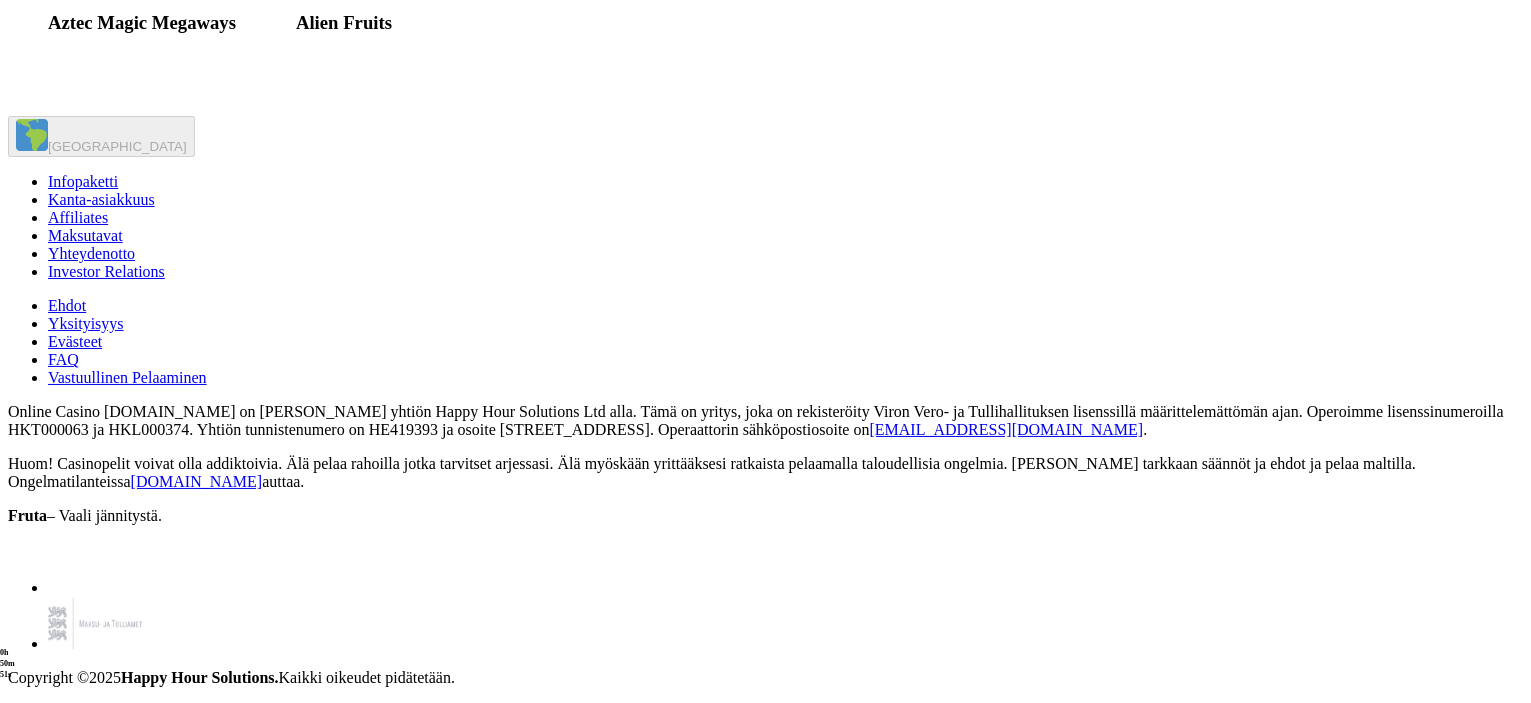 scroll, scrollTop: 8800, scrollLeft: 0, axis: vertical 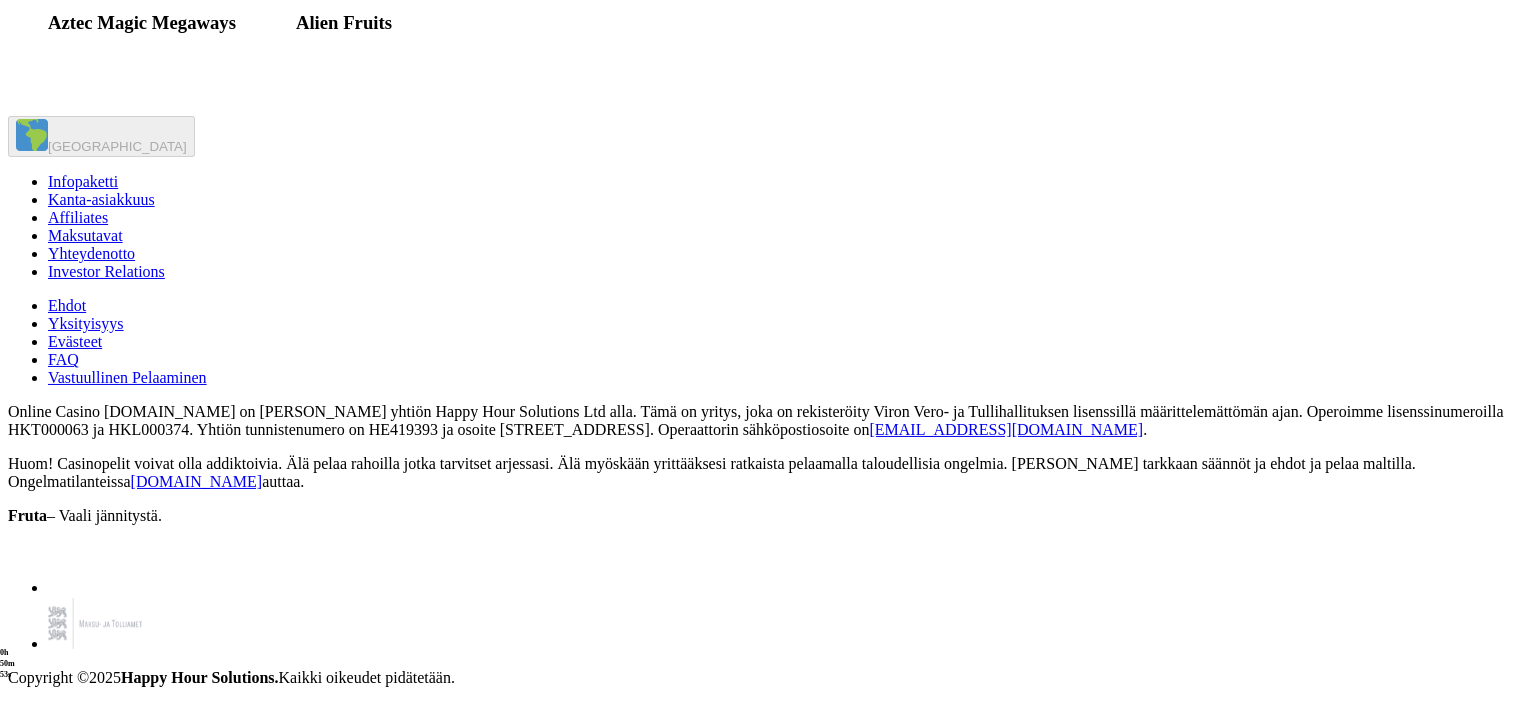 click on "Pelaa nyt" at bounding box center [1317, -831] 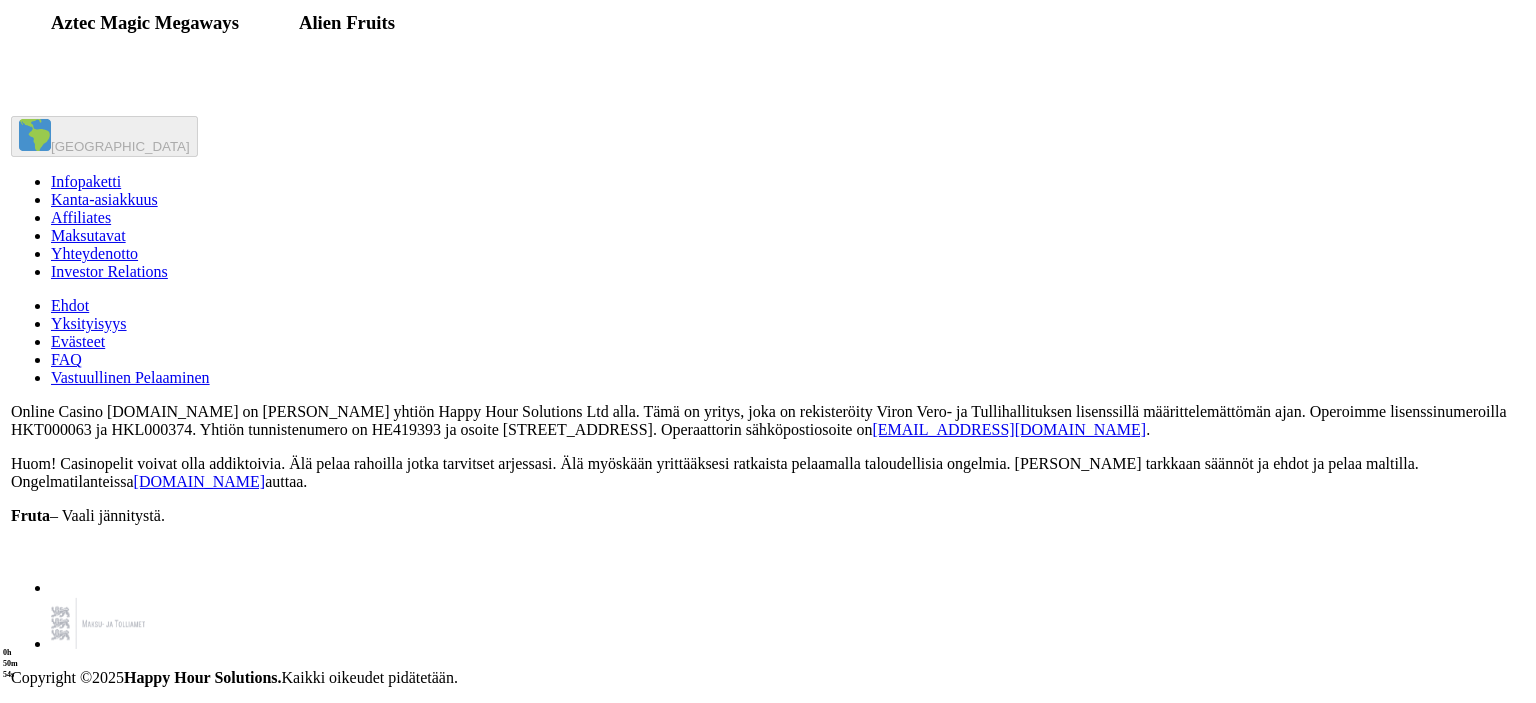 scroll, scrollTop: 0, scrollLeft: 0, axis: both 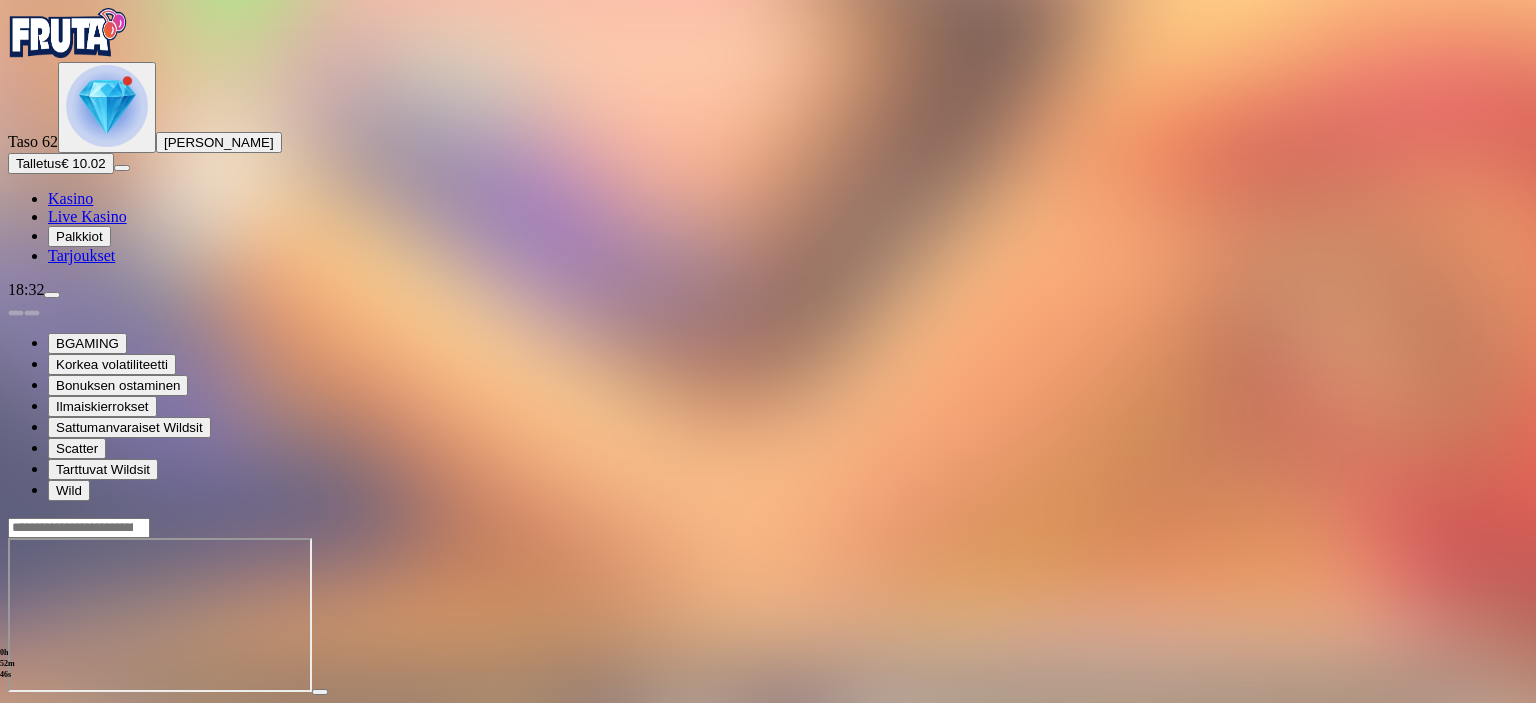 click on "Talletus" at bounding box center [38, 163] 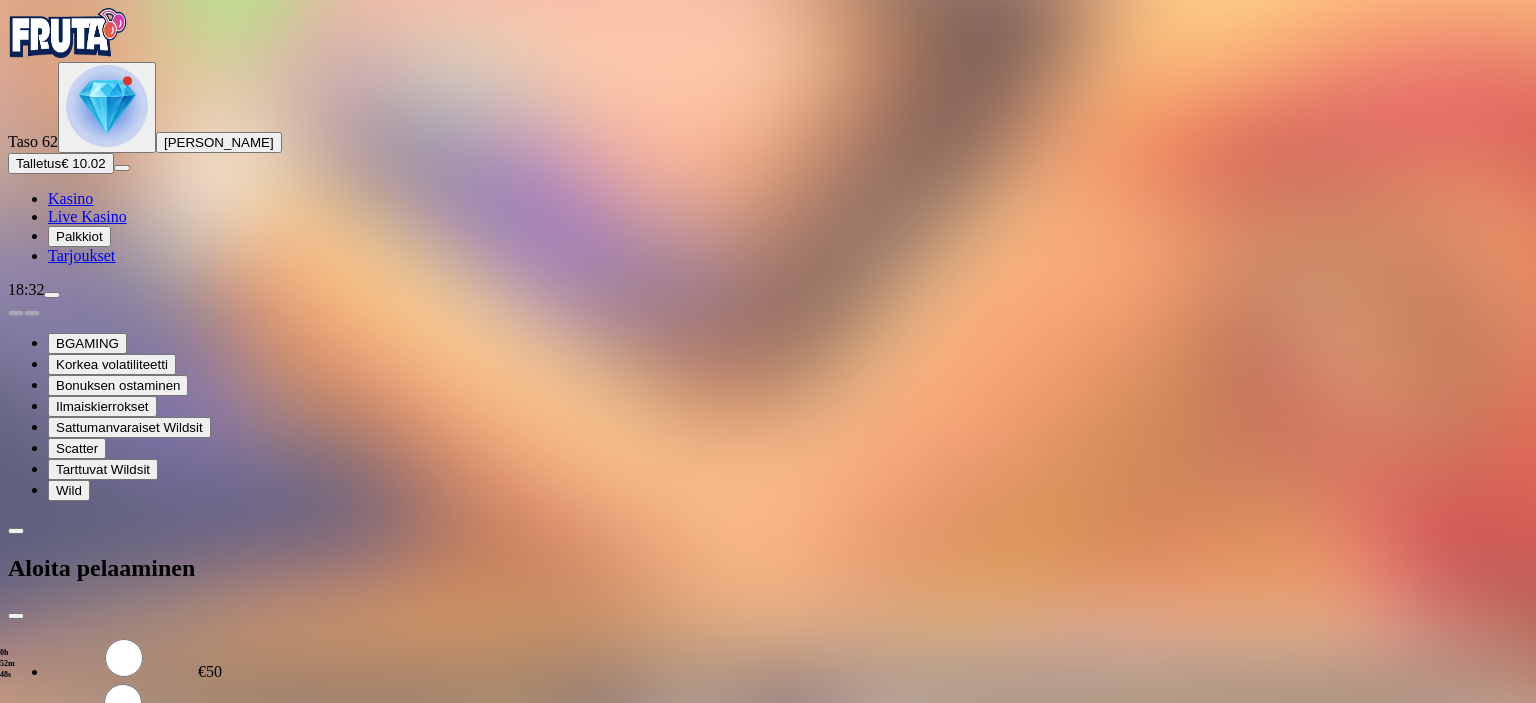 click on "TALLETA JA PELAA" at bounding box center (76, 836) 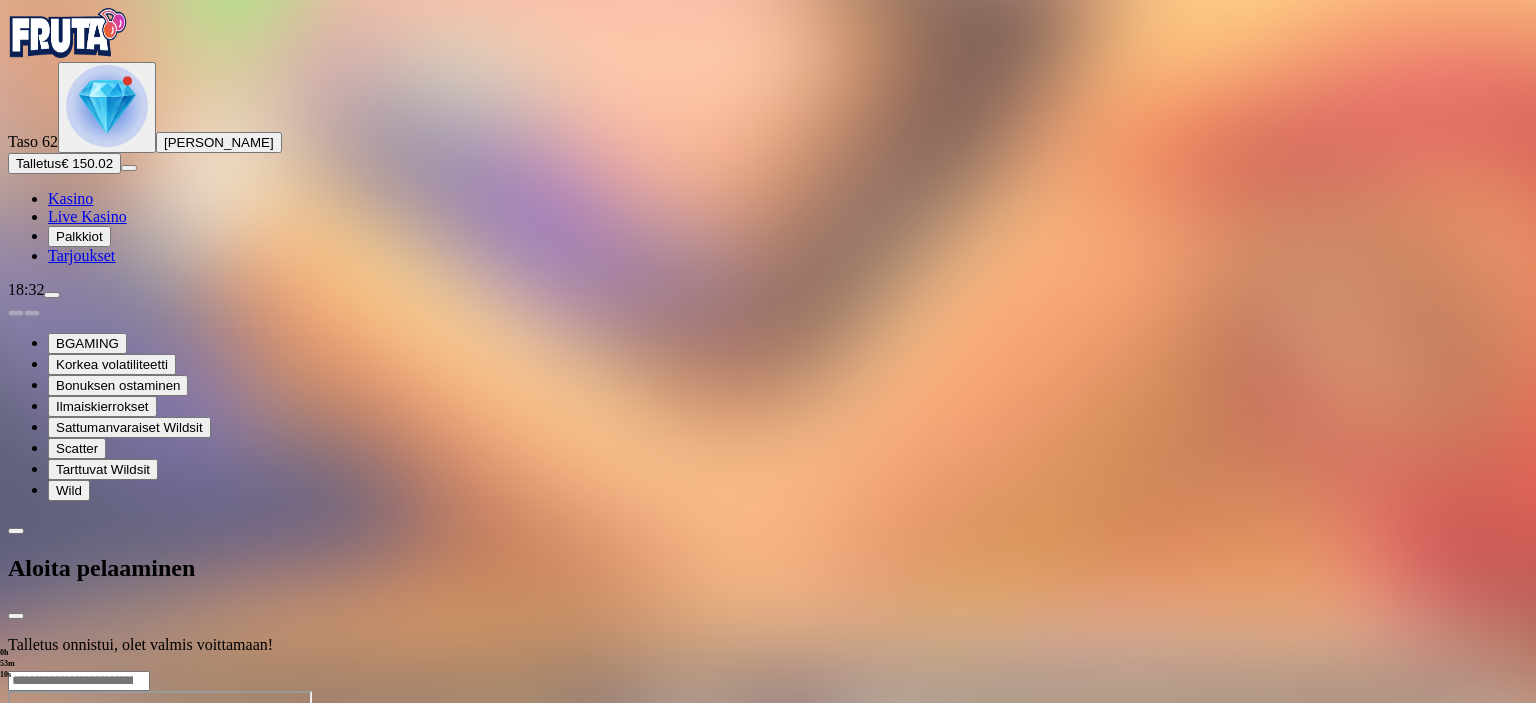 click at bounding box center [768, 670] 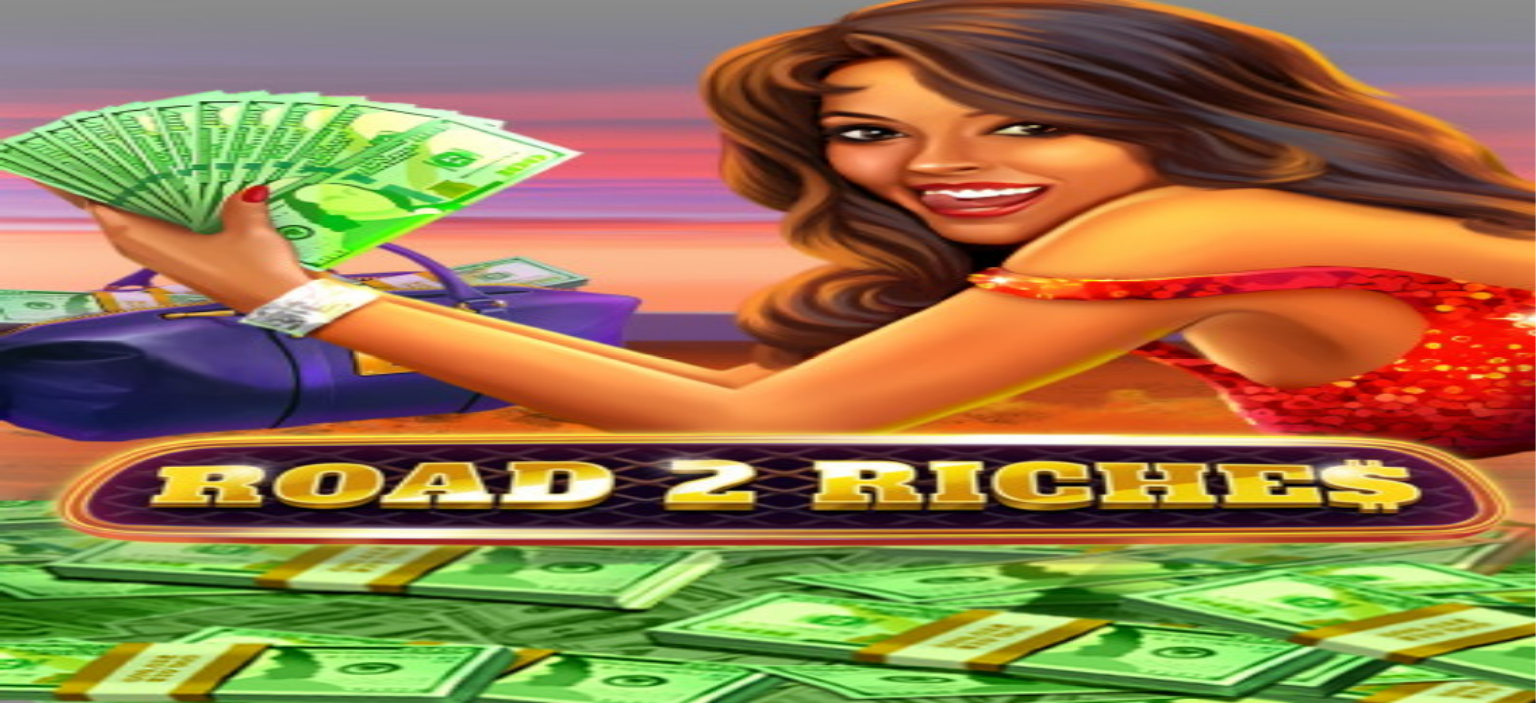 scroll, scrollTop: 0, scrollLeft: 0, axis: both 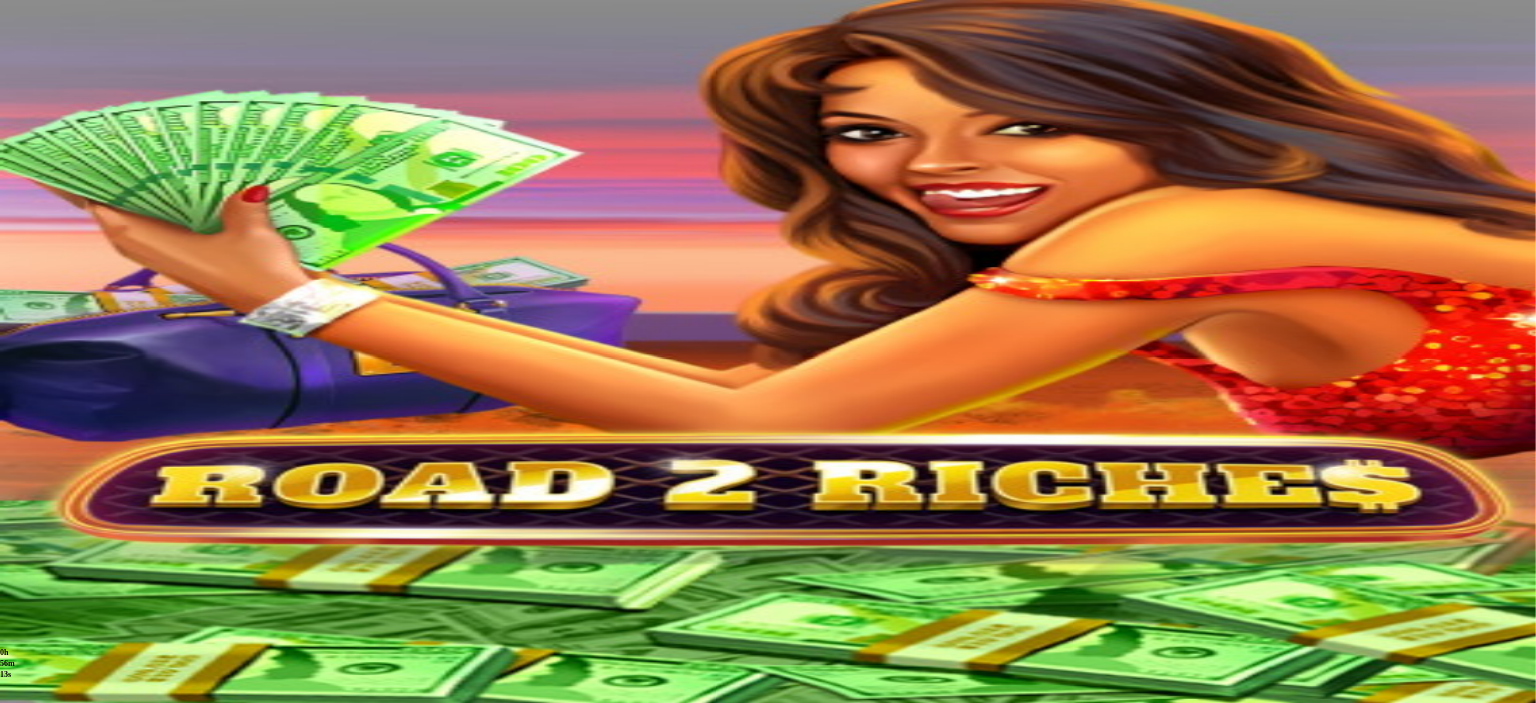 click at bounding box center [16, 710] 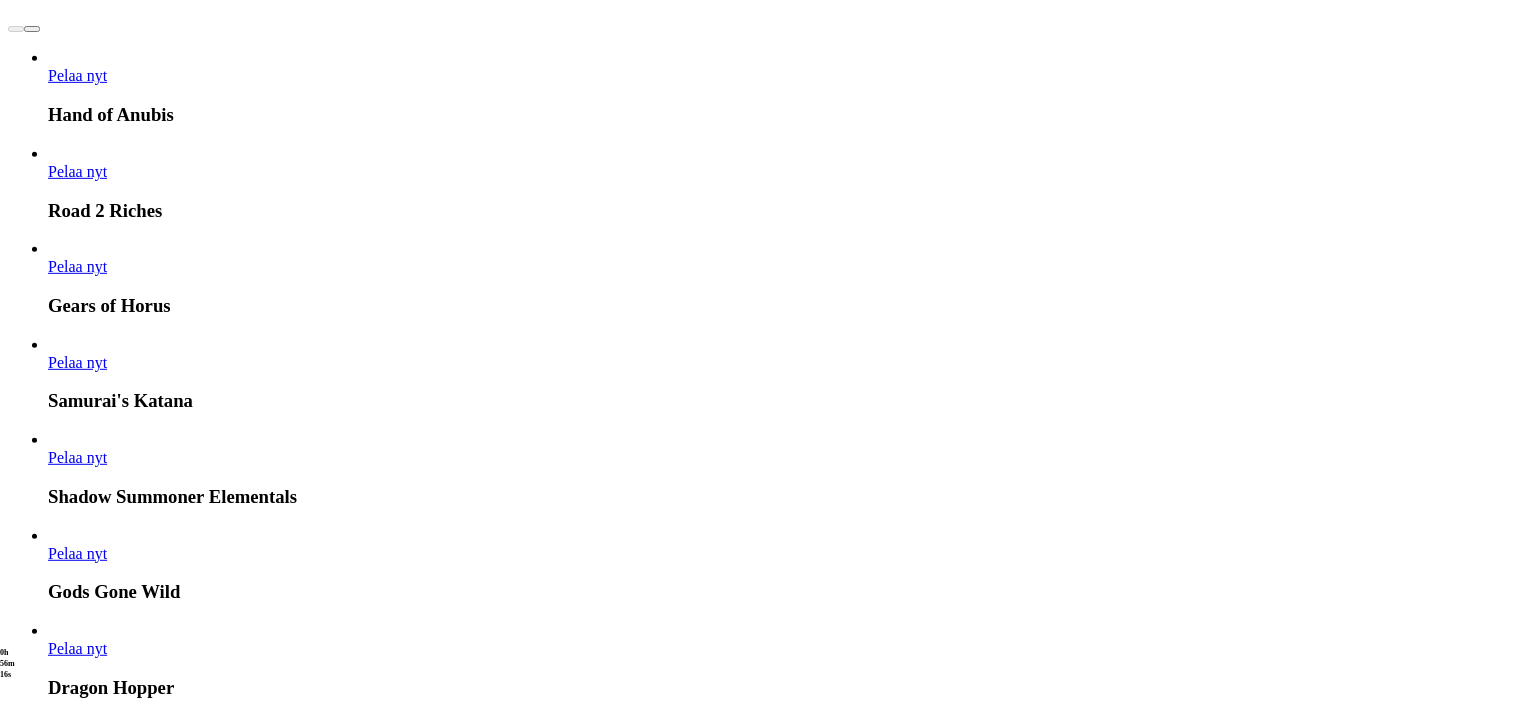 scroll, scrollTop: 1200, scrollLeft: 0, axis: vertical 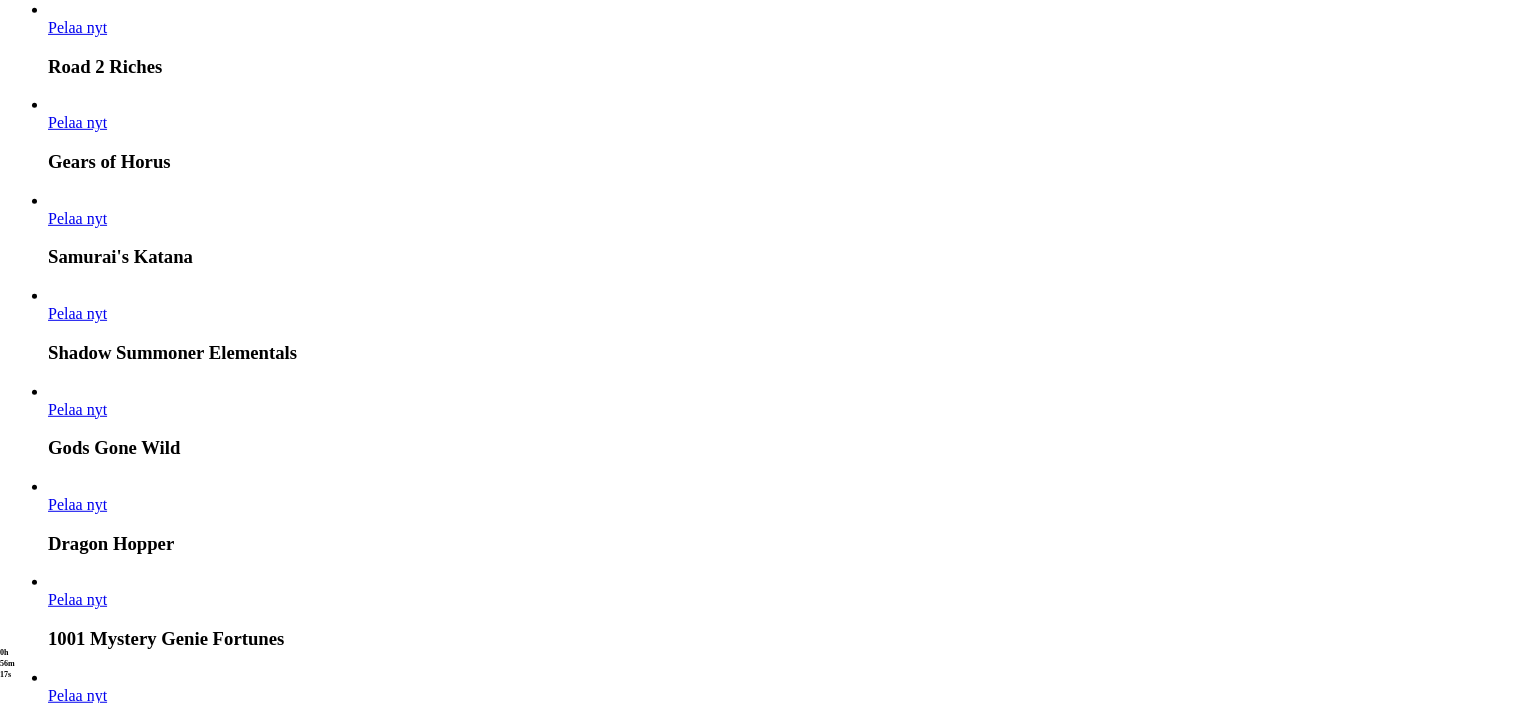 click on "Näytä kaikki" at bounding box center (1498, 16434) 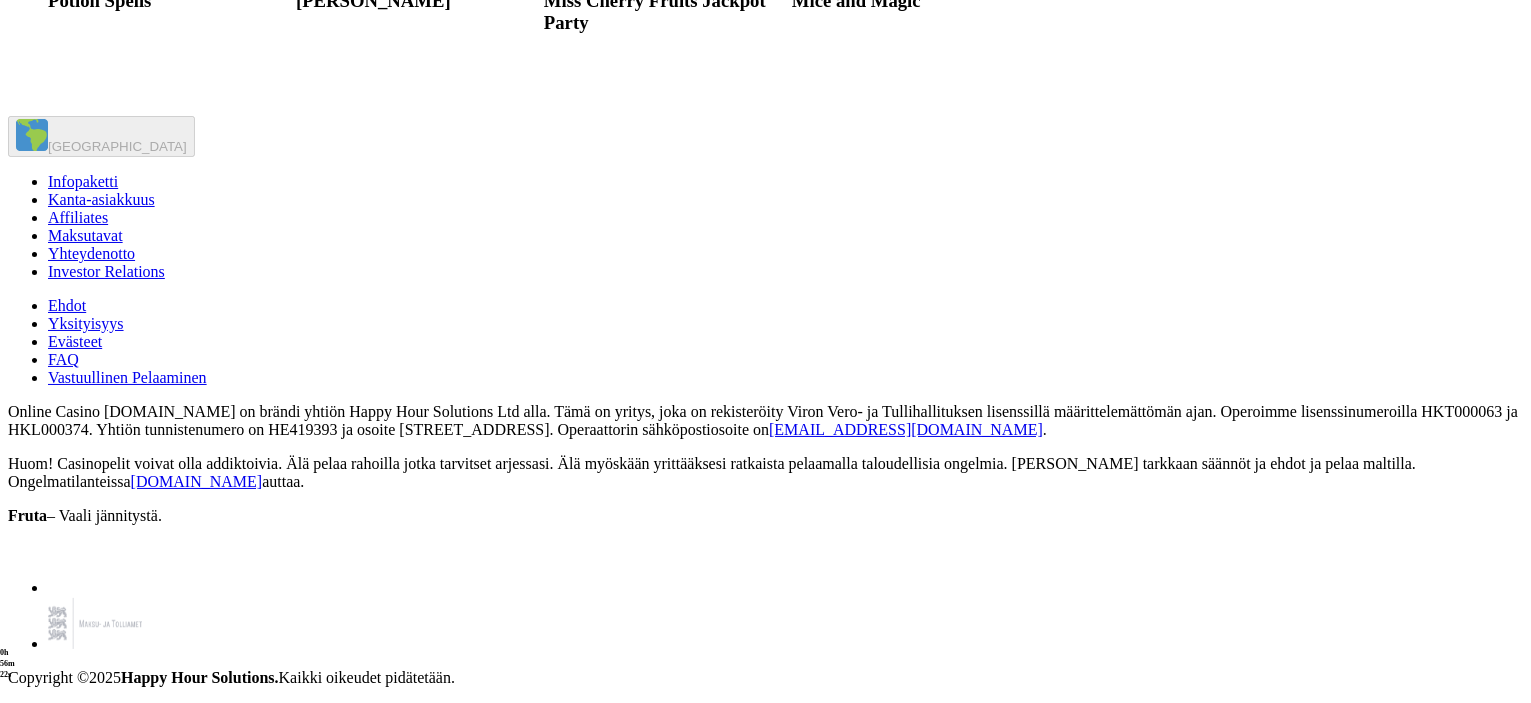 scroll, scrollTop: 8000, scrollLeft: 0, axis: vertical 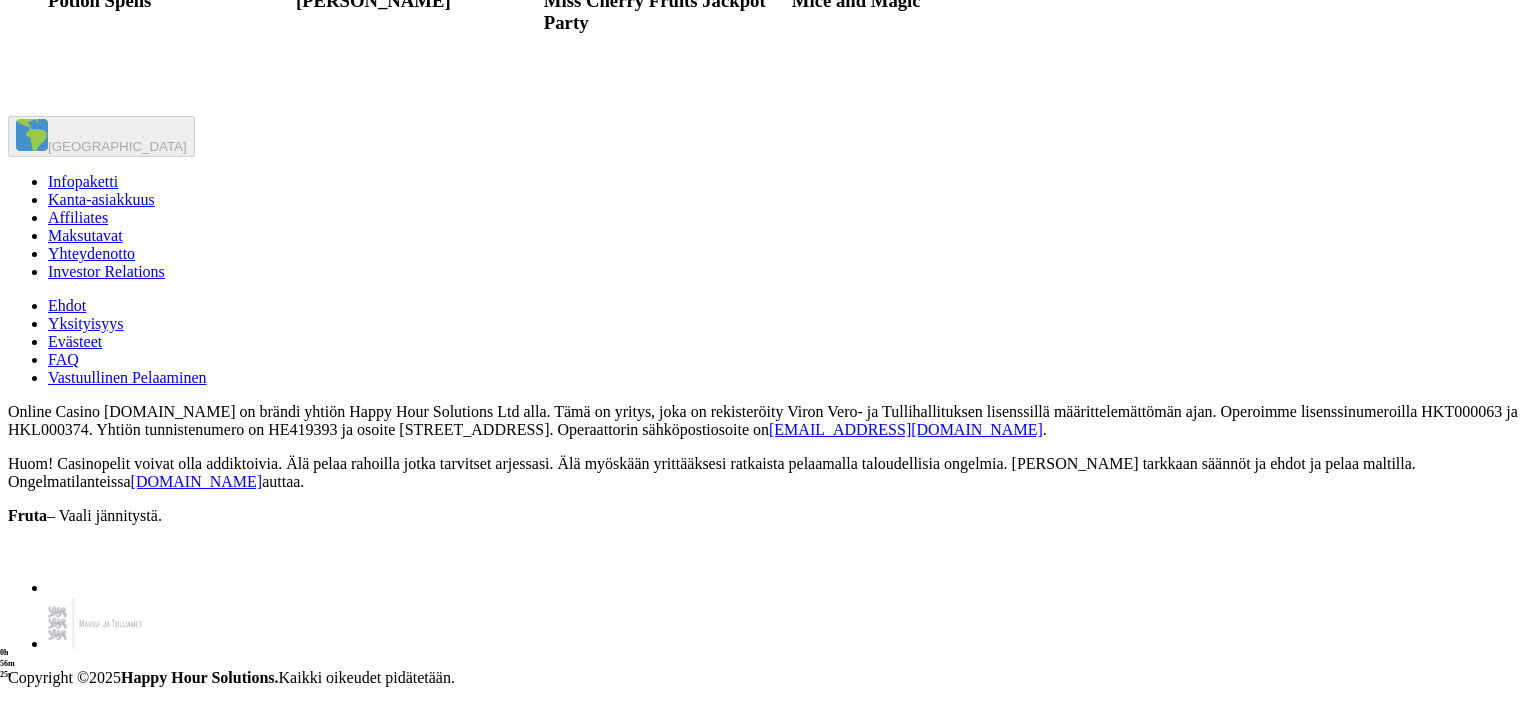 click at bounding box center (792, -436) 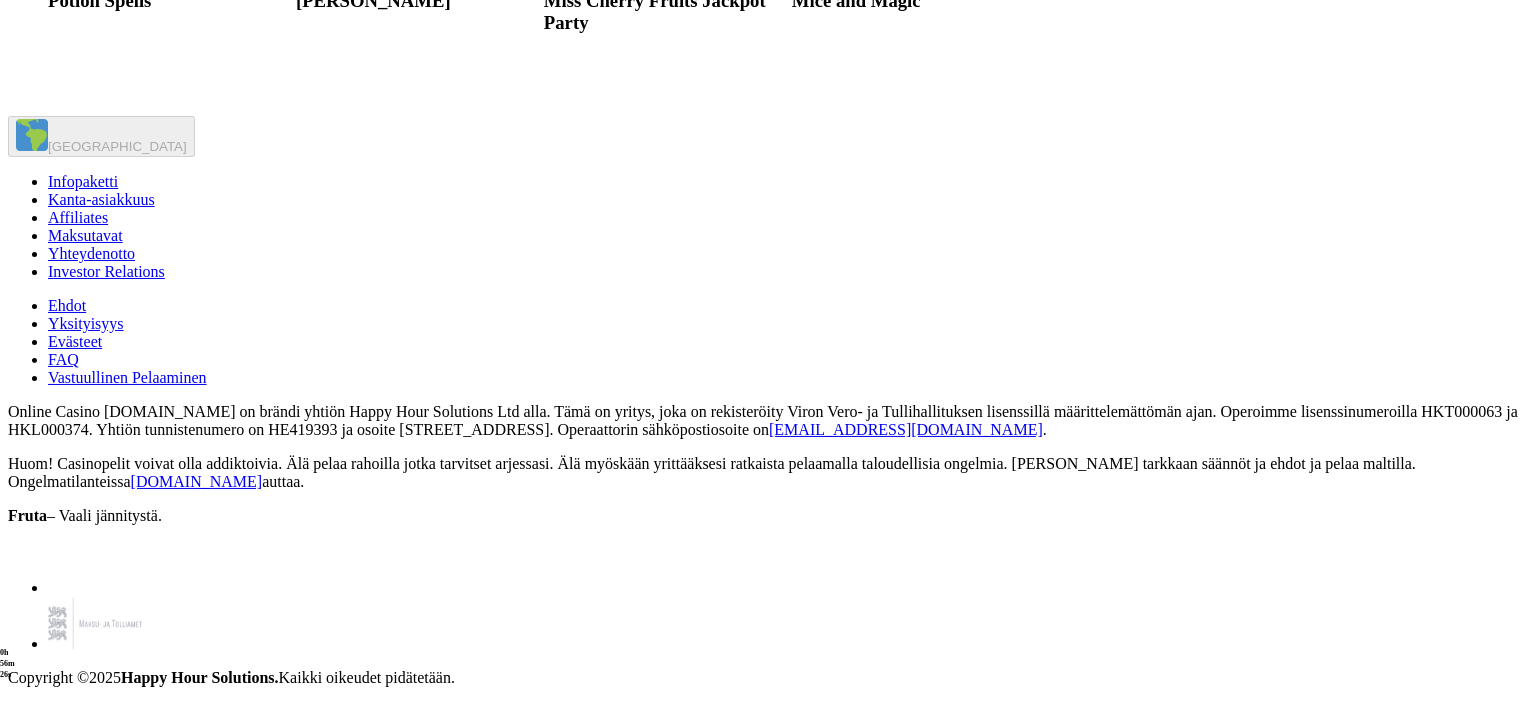 scroll, scrollTop: 0, scrollLeft: 0, axis: both 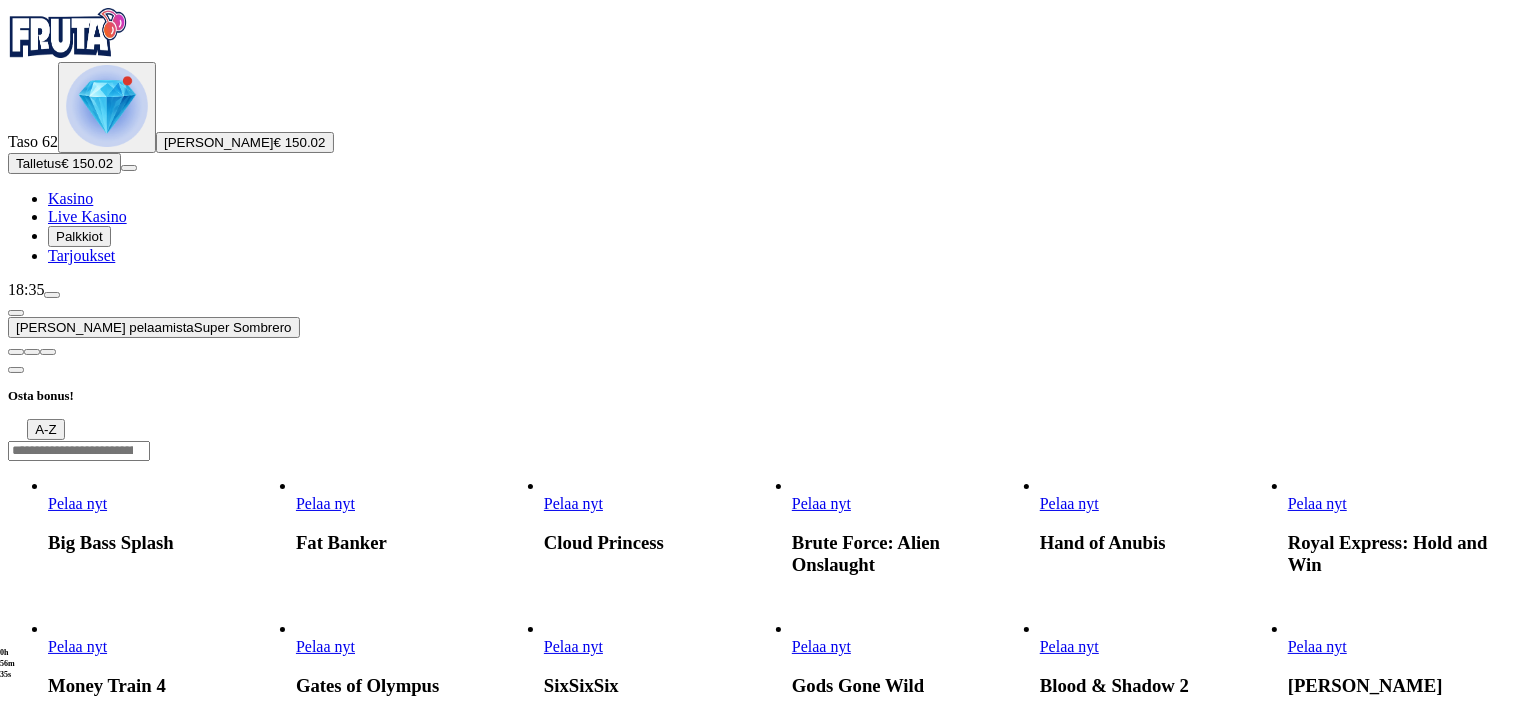 click at bounding box center [16, 352] 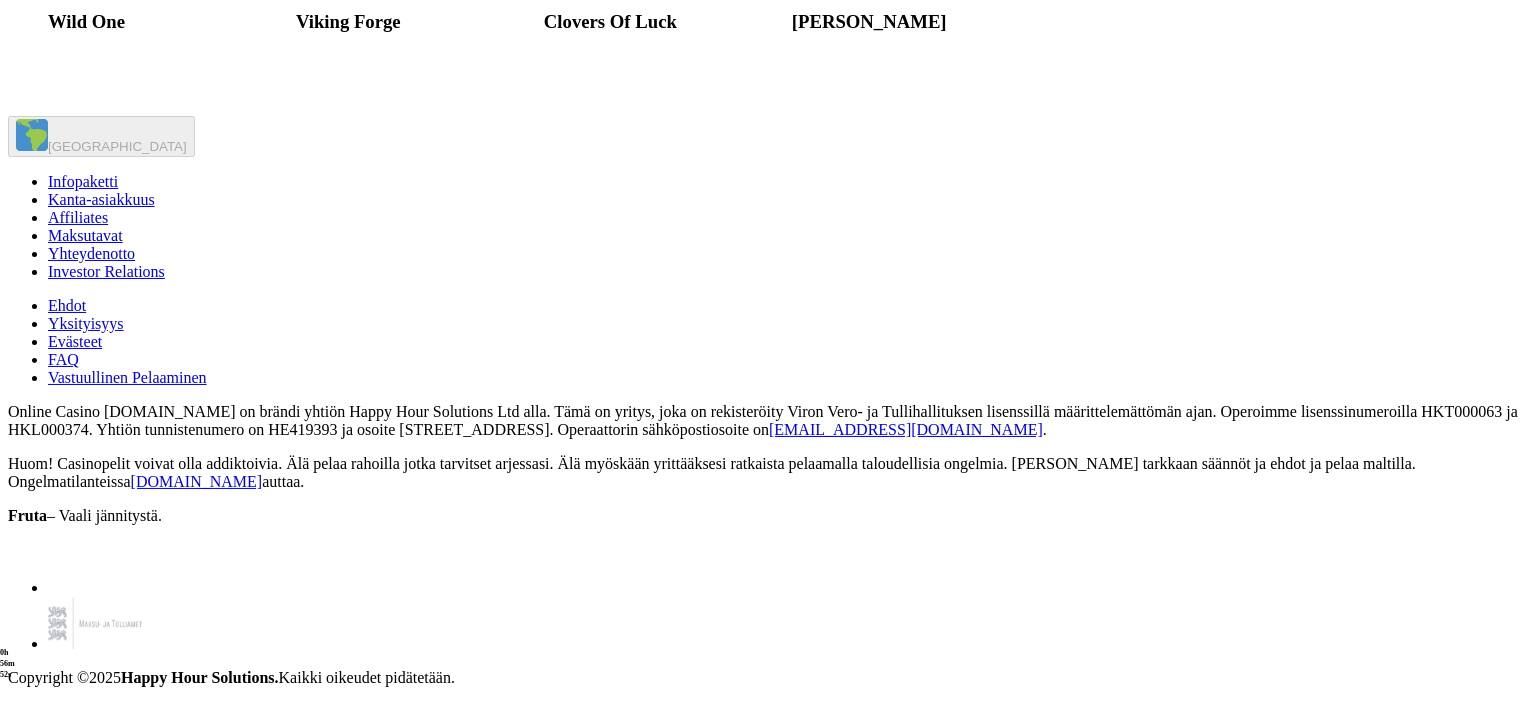 scroll, scrollTop: 11300, scrollLeft: 0, axis: vertical 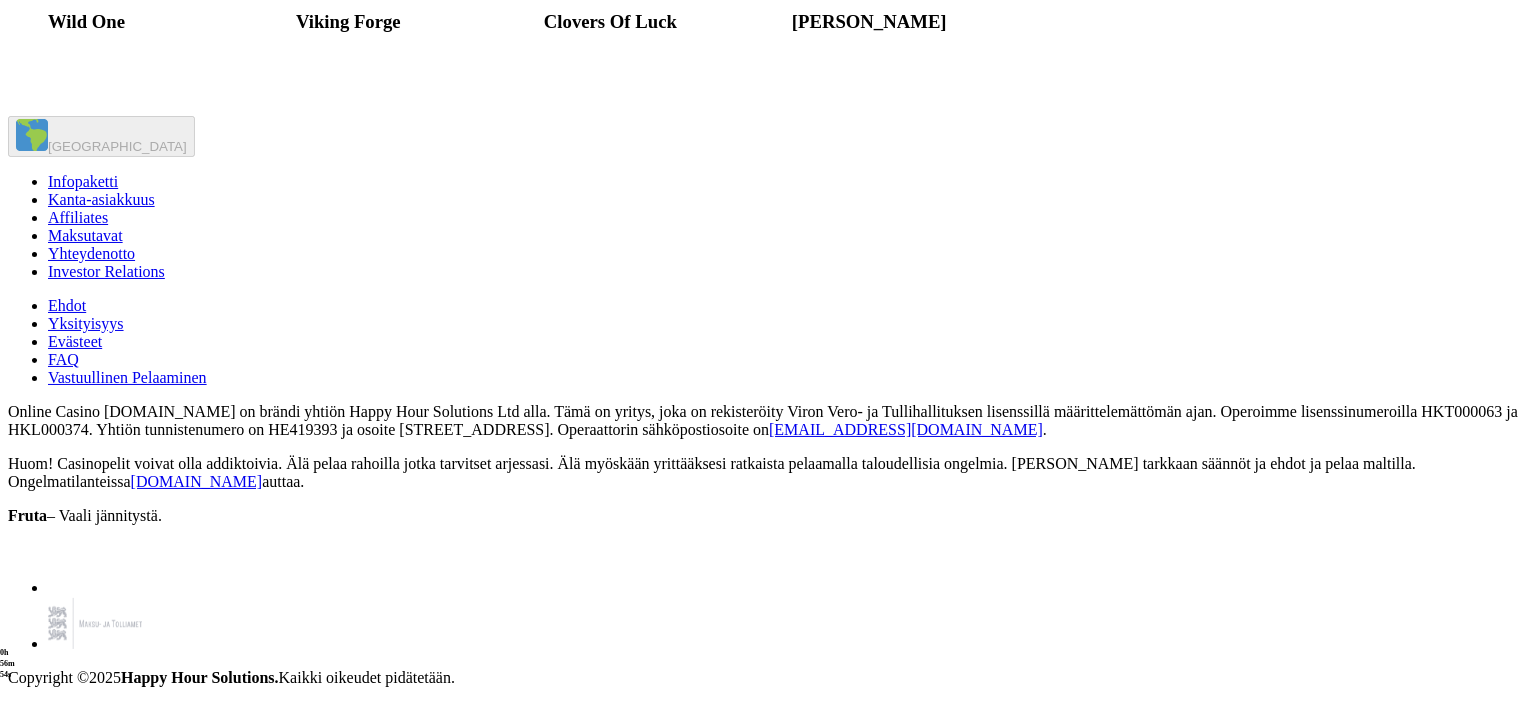click at bounding box center [1040, -822] 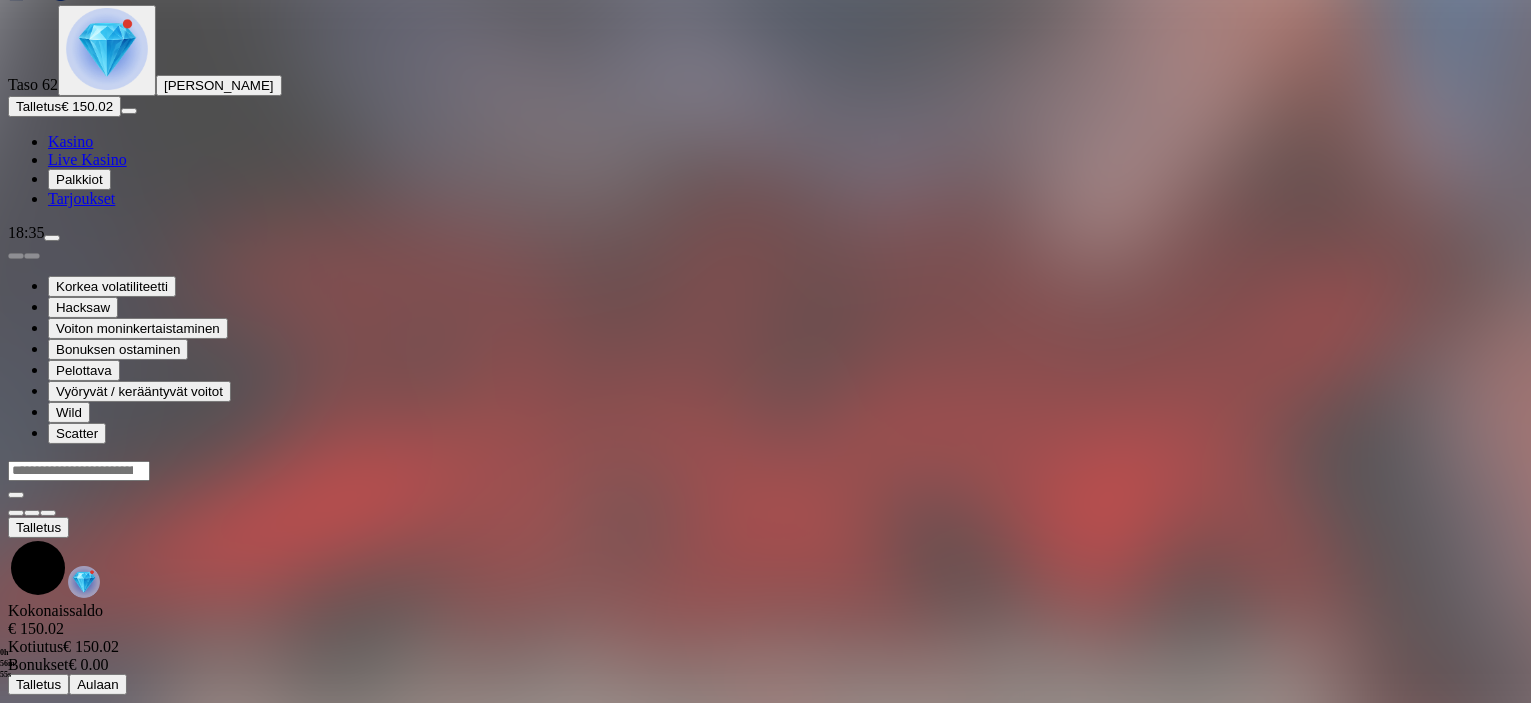 scroll, scrollTop: 0, scrollLeft: 0, axis: both 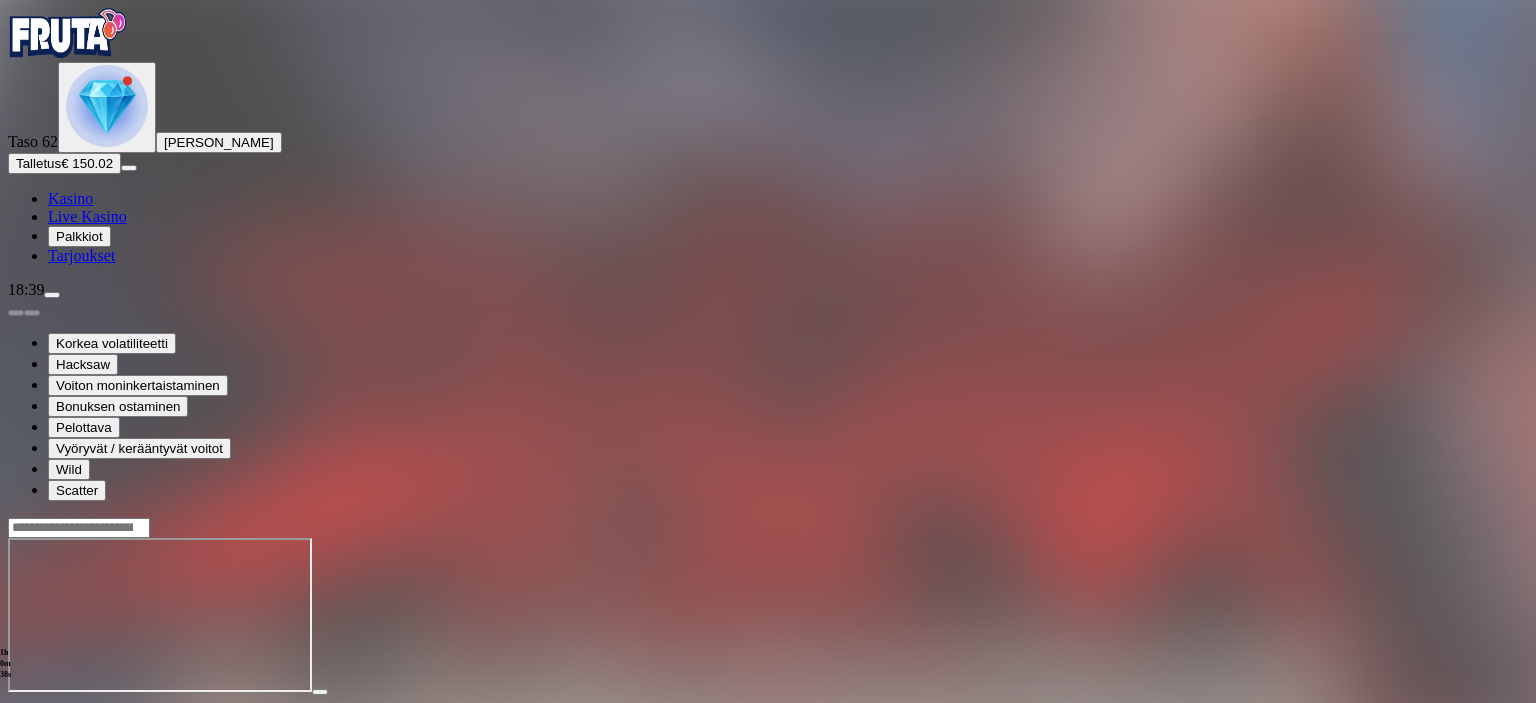 click at bounding box center [16, 710] 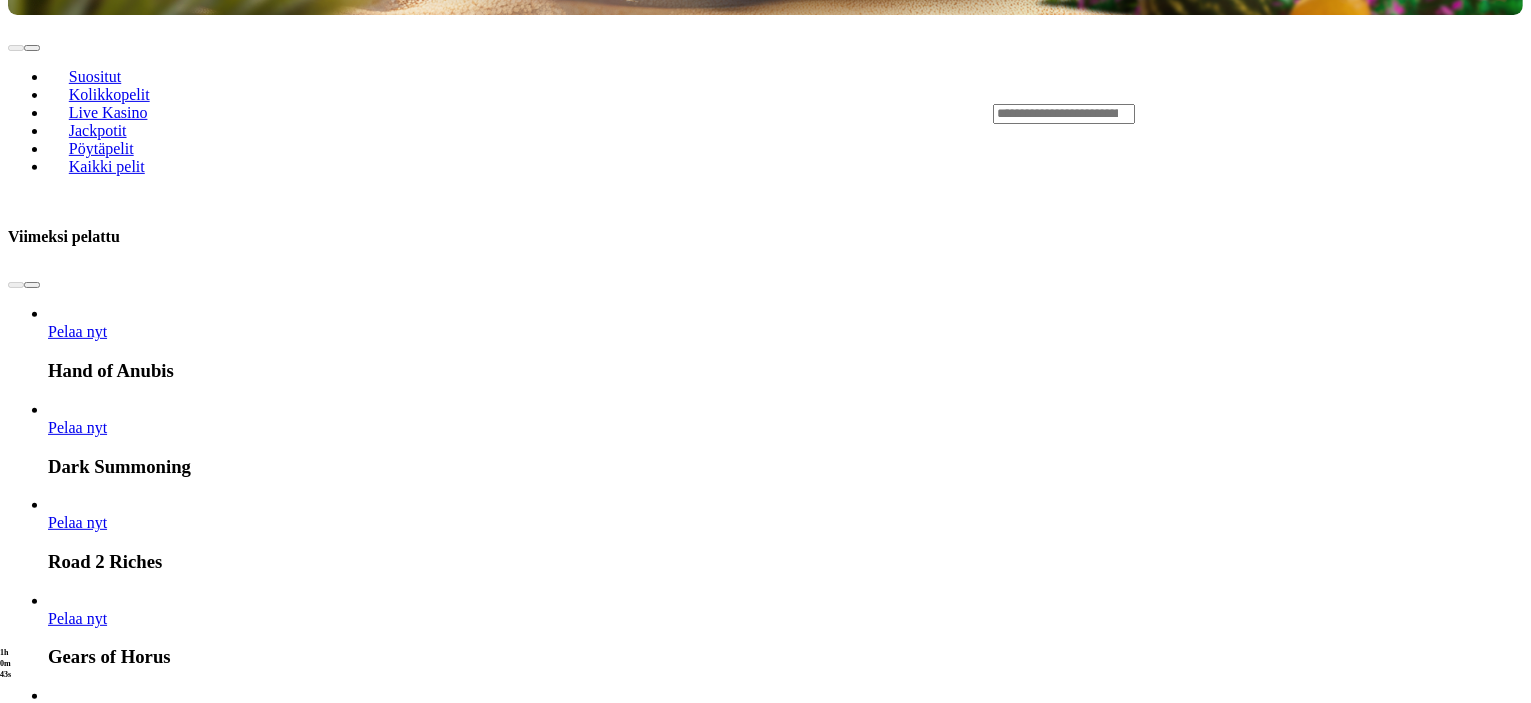 scroll, scrollTop: 1000, scrollLeft: 0, axis: vertical 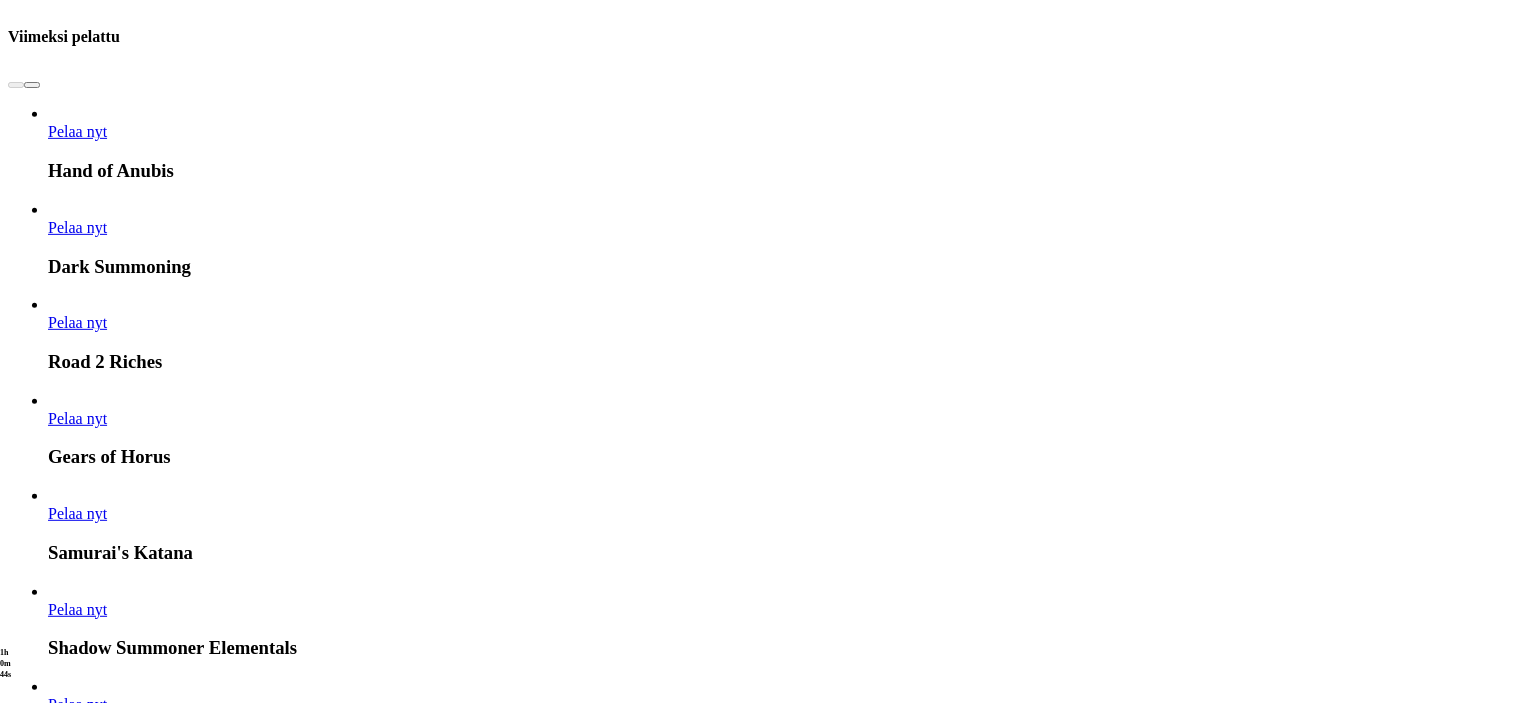 click at bounding box center (850, 8351) 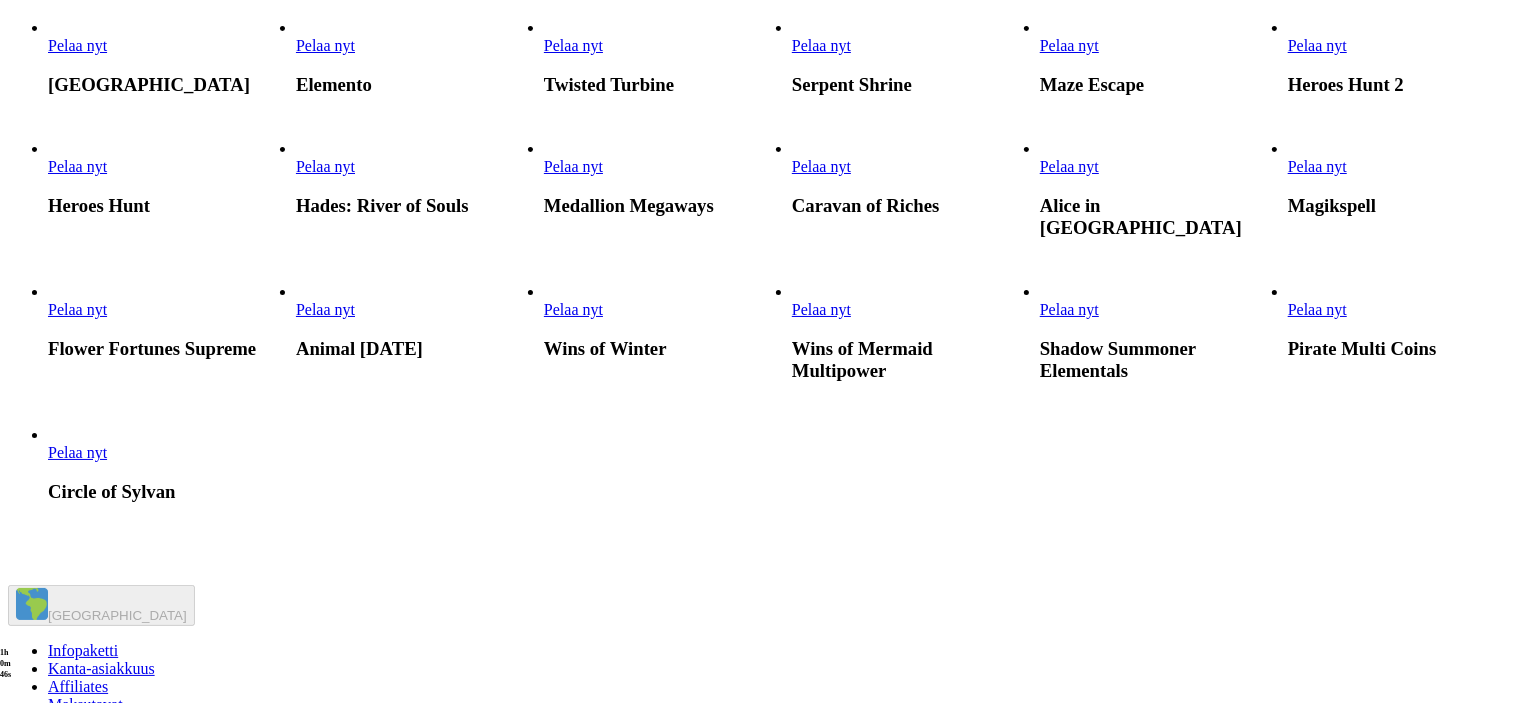 scroll, scrollTop: 700, scrollLeft: 0, axis: vertical 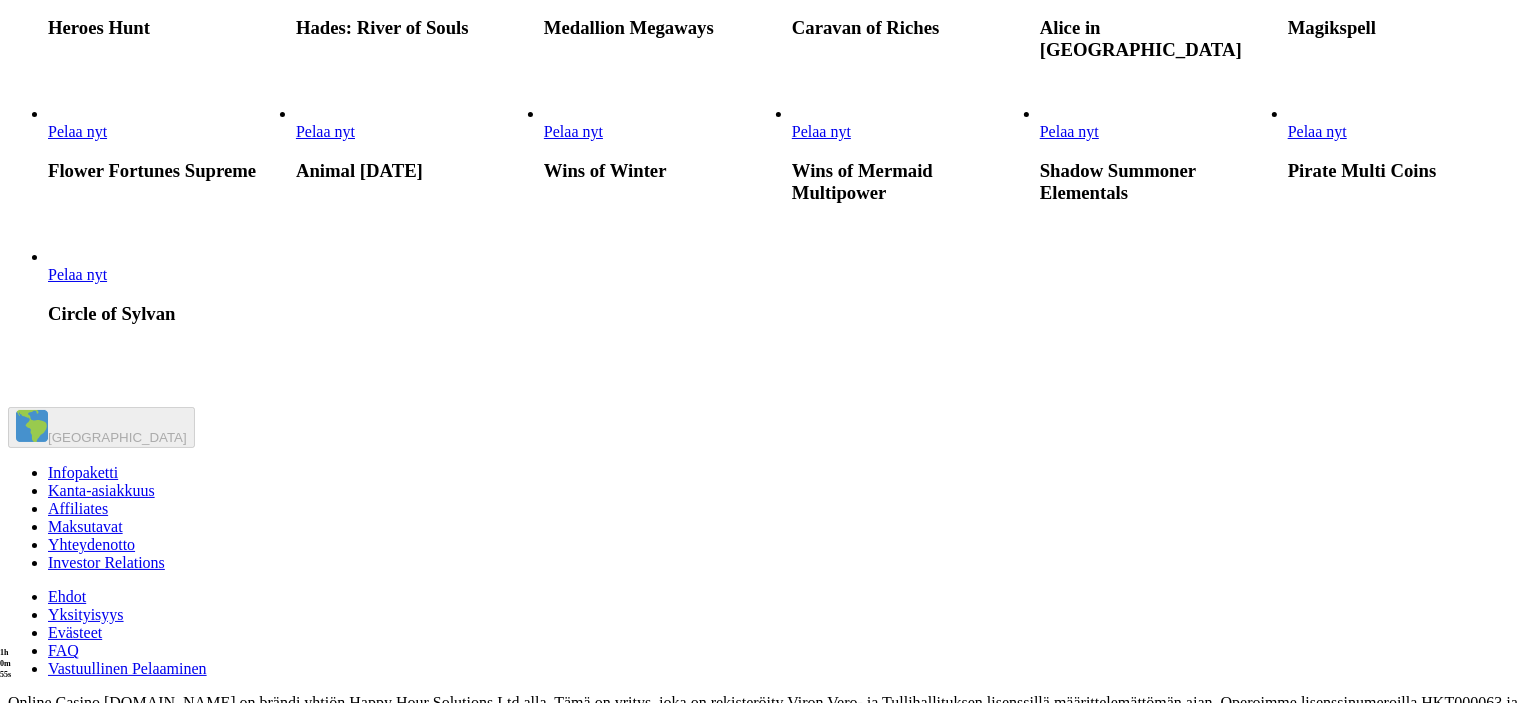click at bounding box center (792, 141) 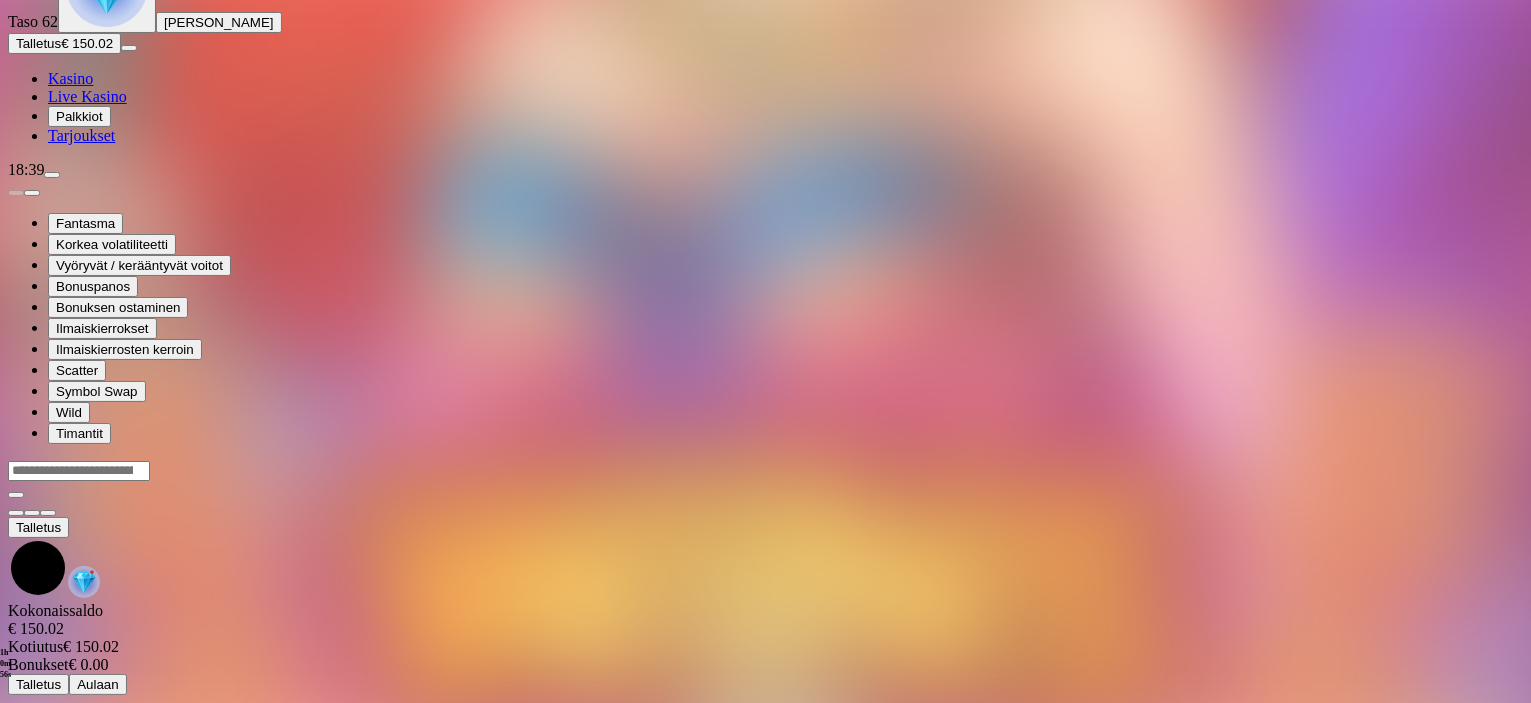 scroll, scrollTop: 0, scrollLeft: 0, axis: both 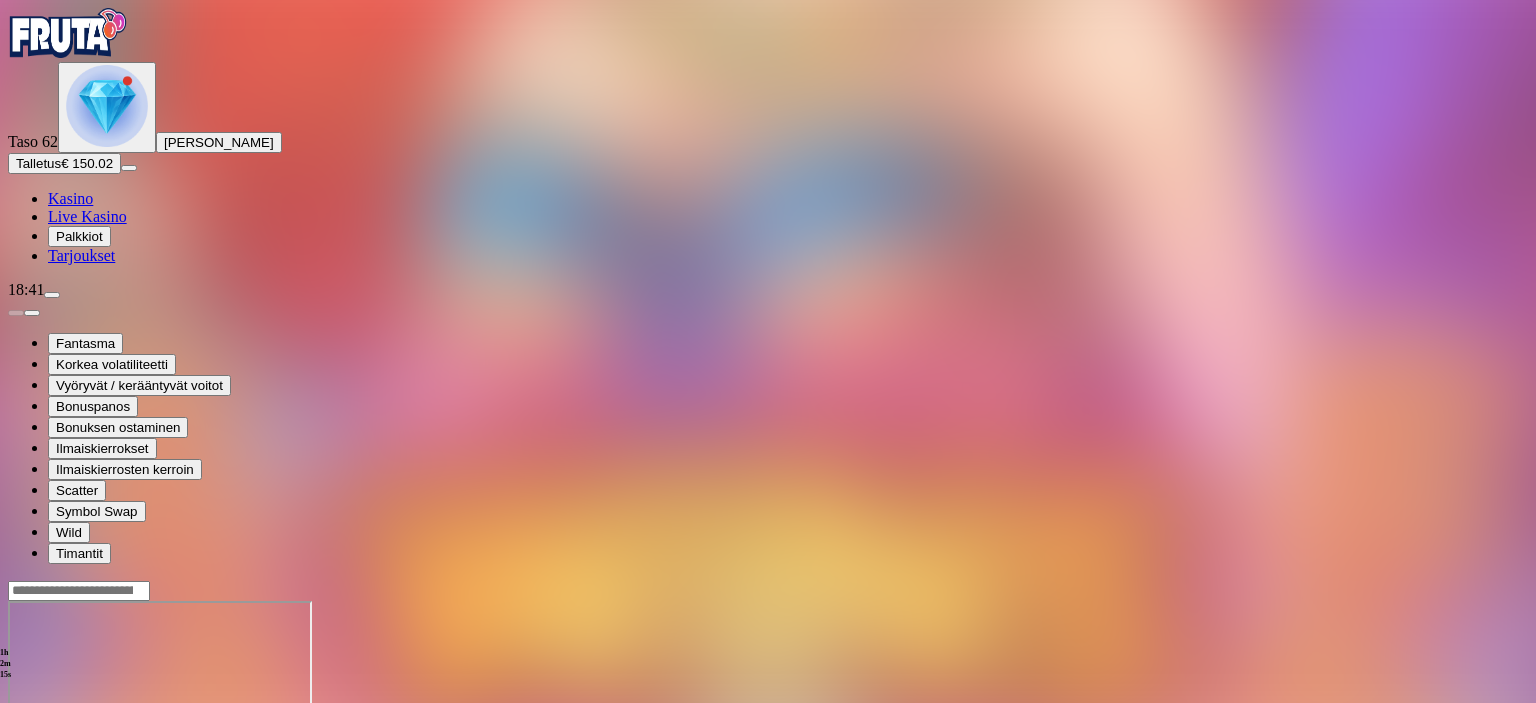 click at bounding box center (16, 773) 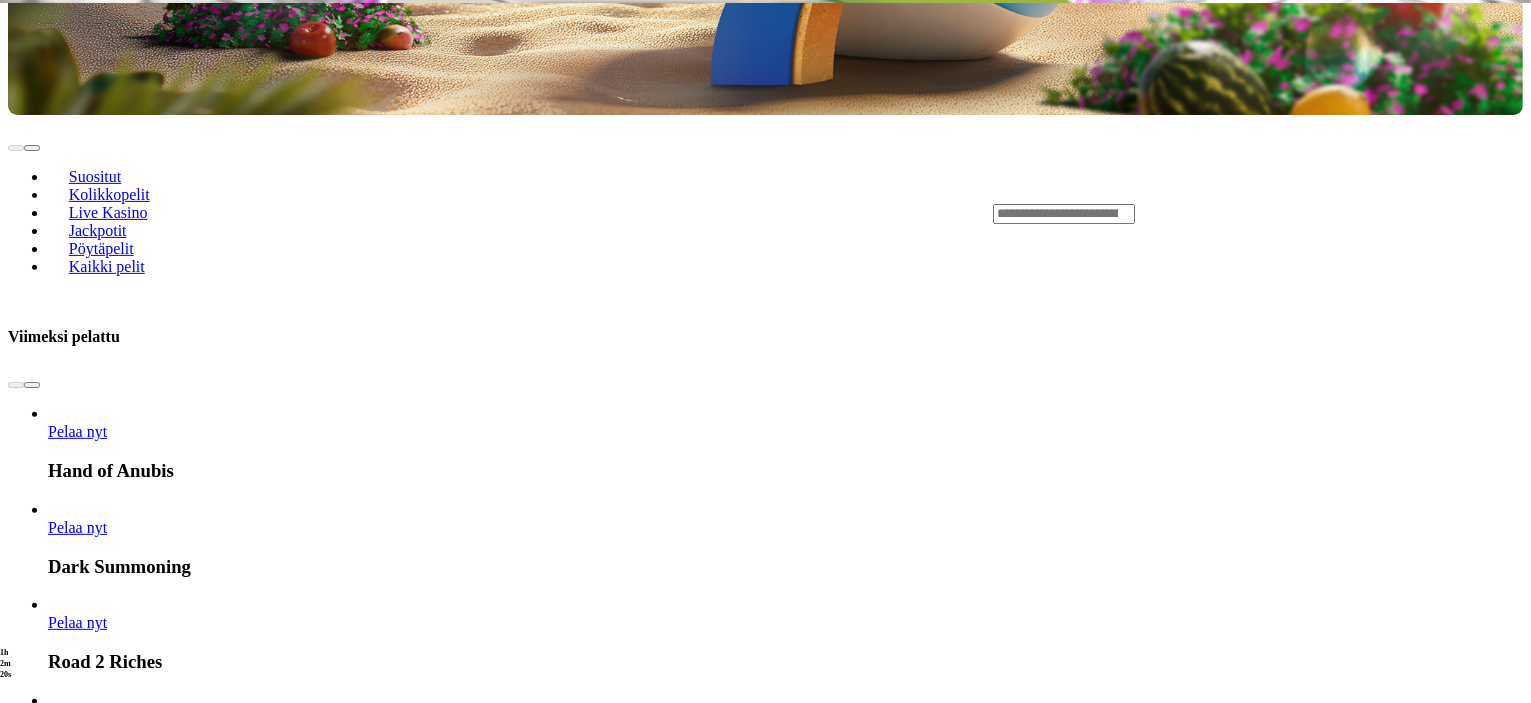 scroll, scrollTop: 1000, scrollLeft: 0, axis: vertical 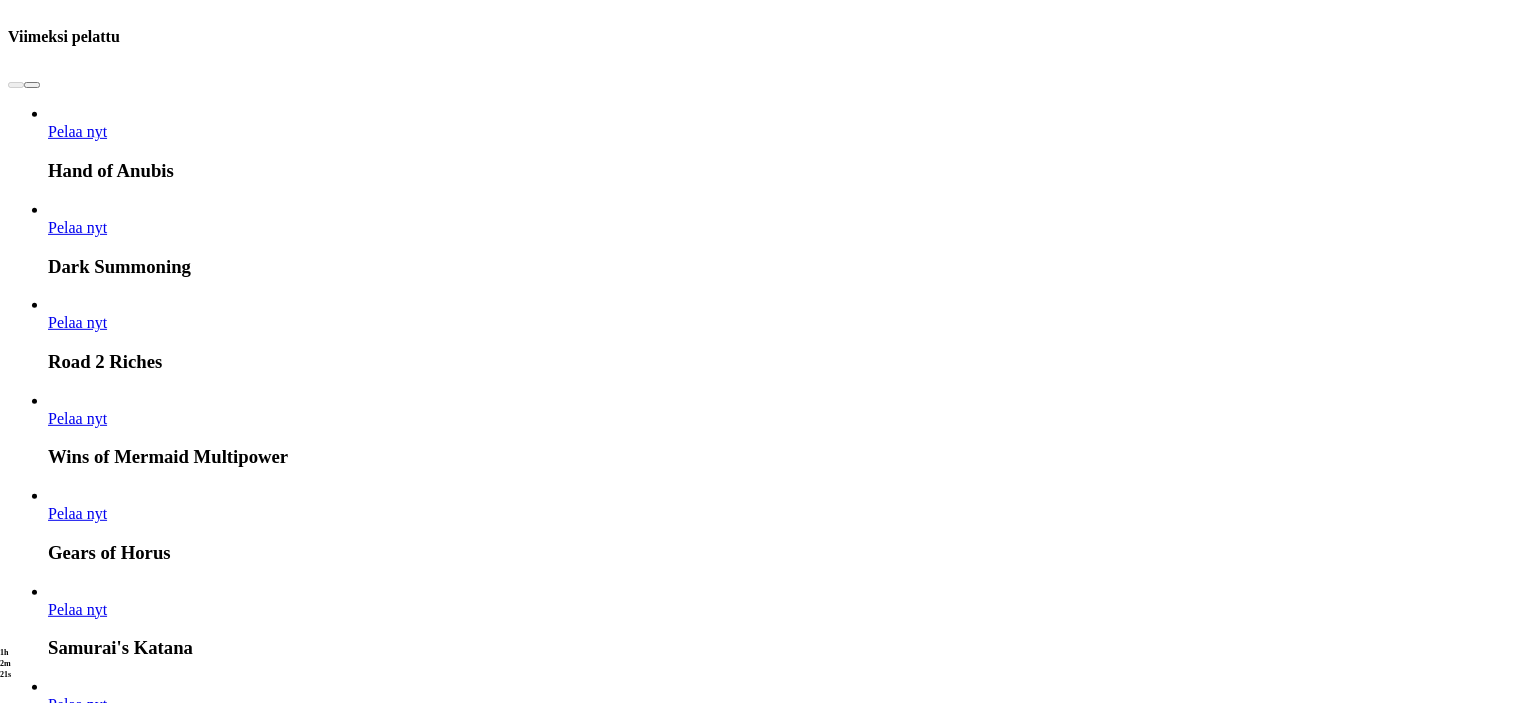 click at bounding box center (850, 7483) 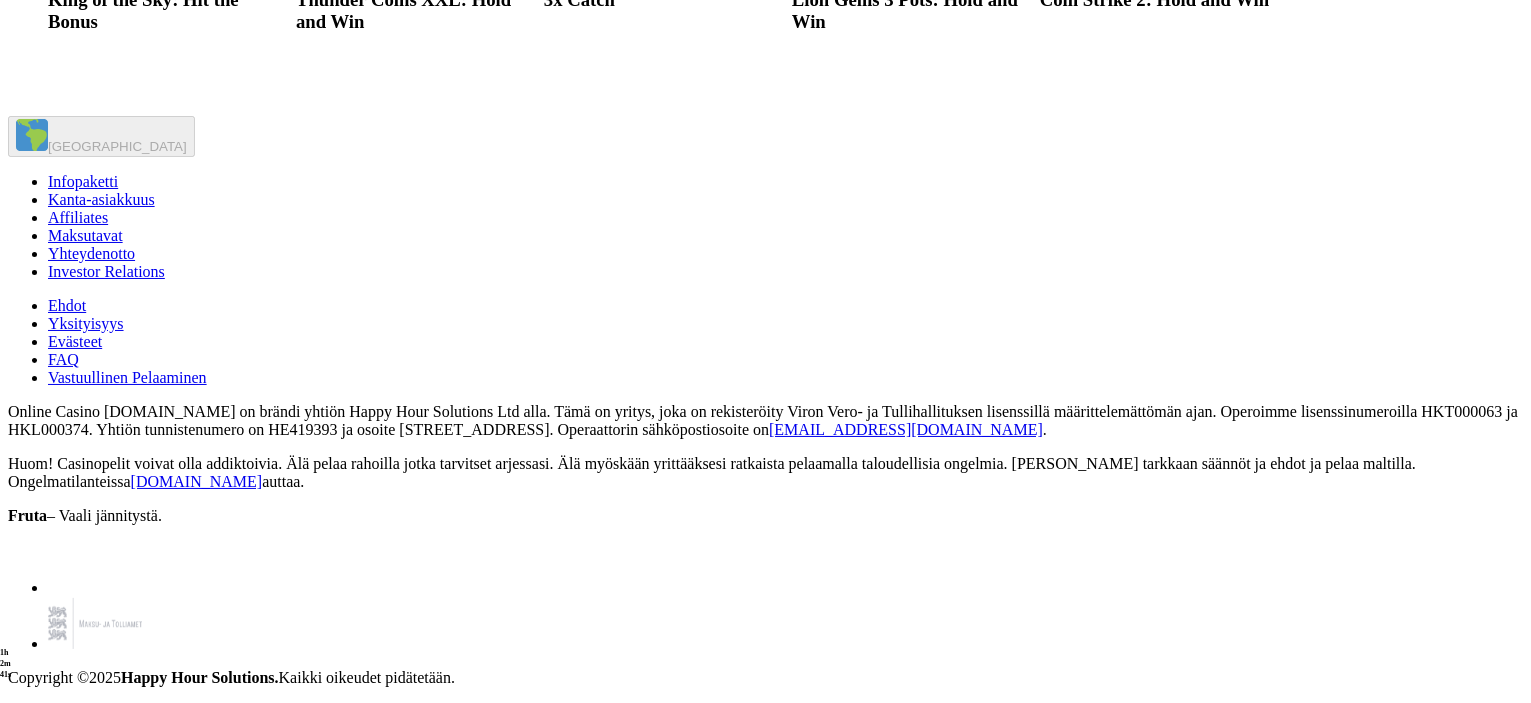 scroll, scrollTop: 3000, scrollLeft: 0, axis: vertical 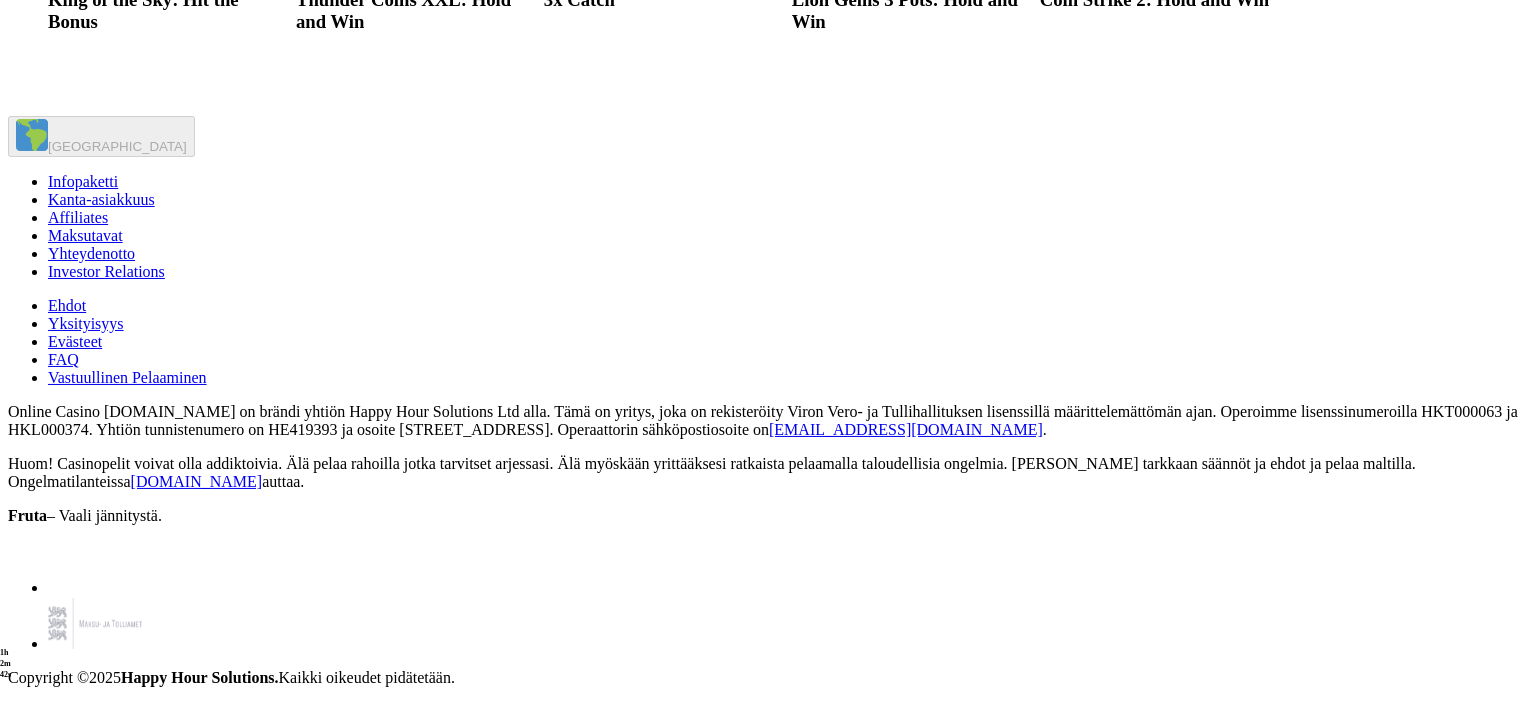 click at bounding box center [48, -459] 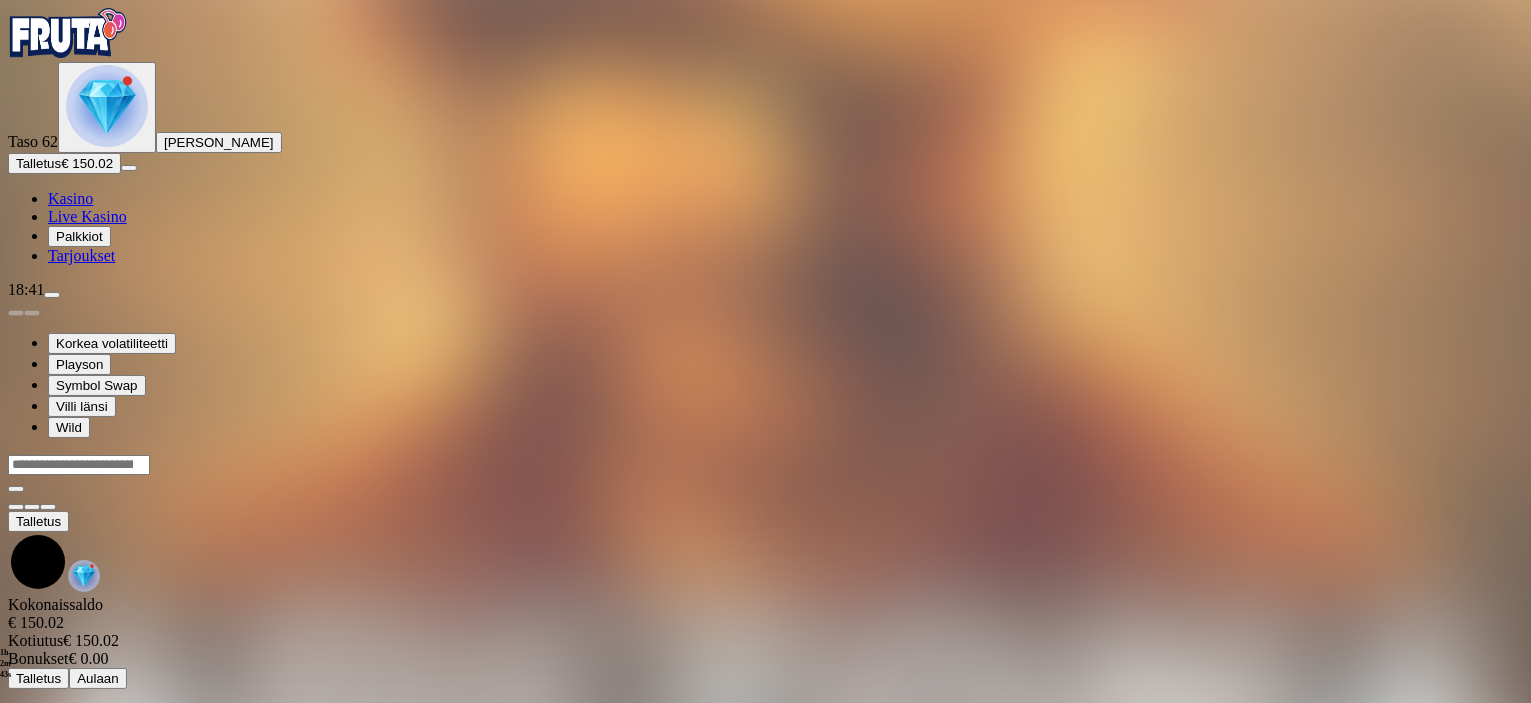 scroll, scrollTop: 0, scrollLeft: 0, axis: both 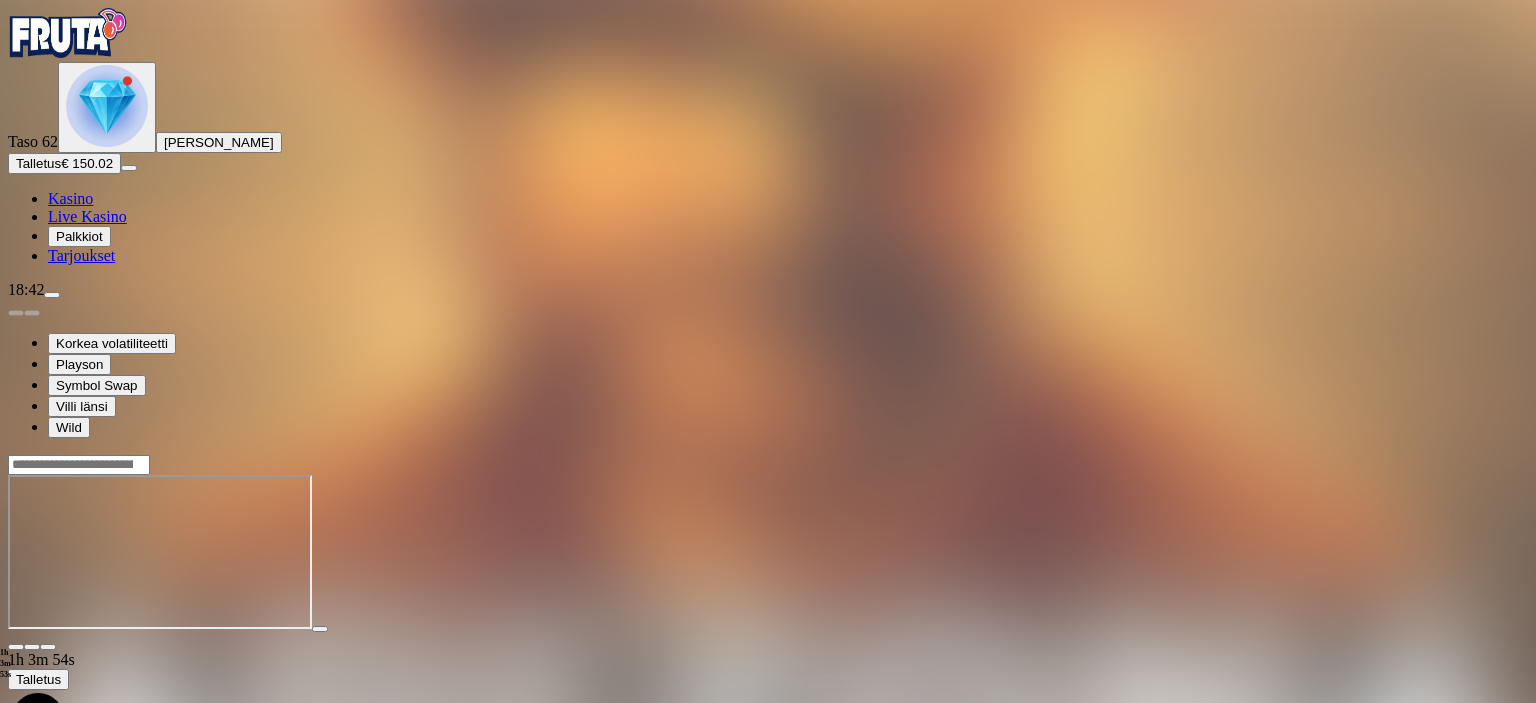 click at bounding box center (16, 647) 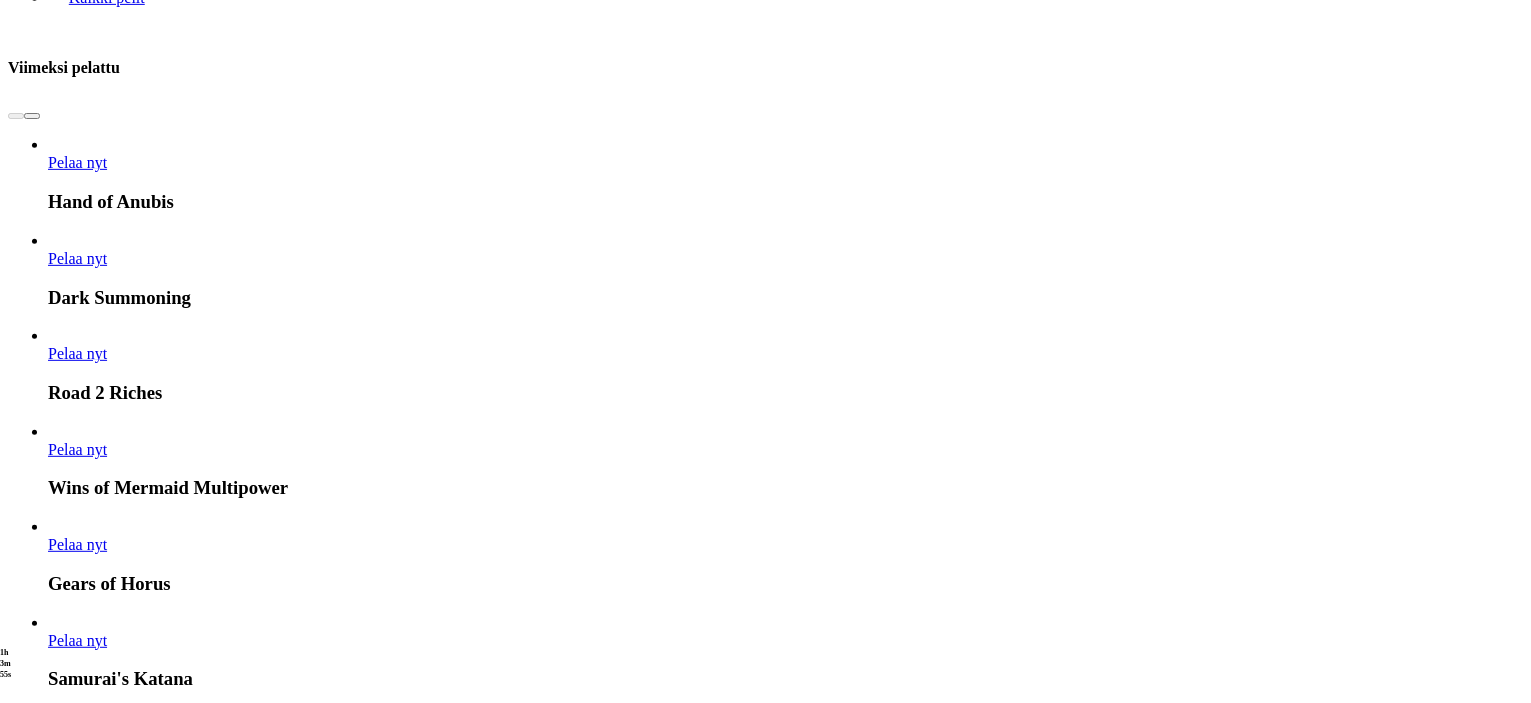 scroll, scrollTop: 1000, scrollLeft: 0, axis: vertical 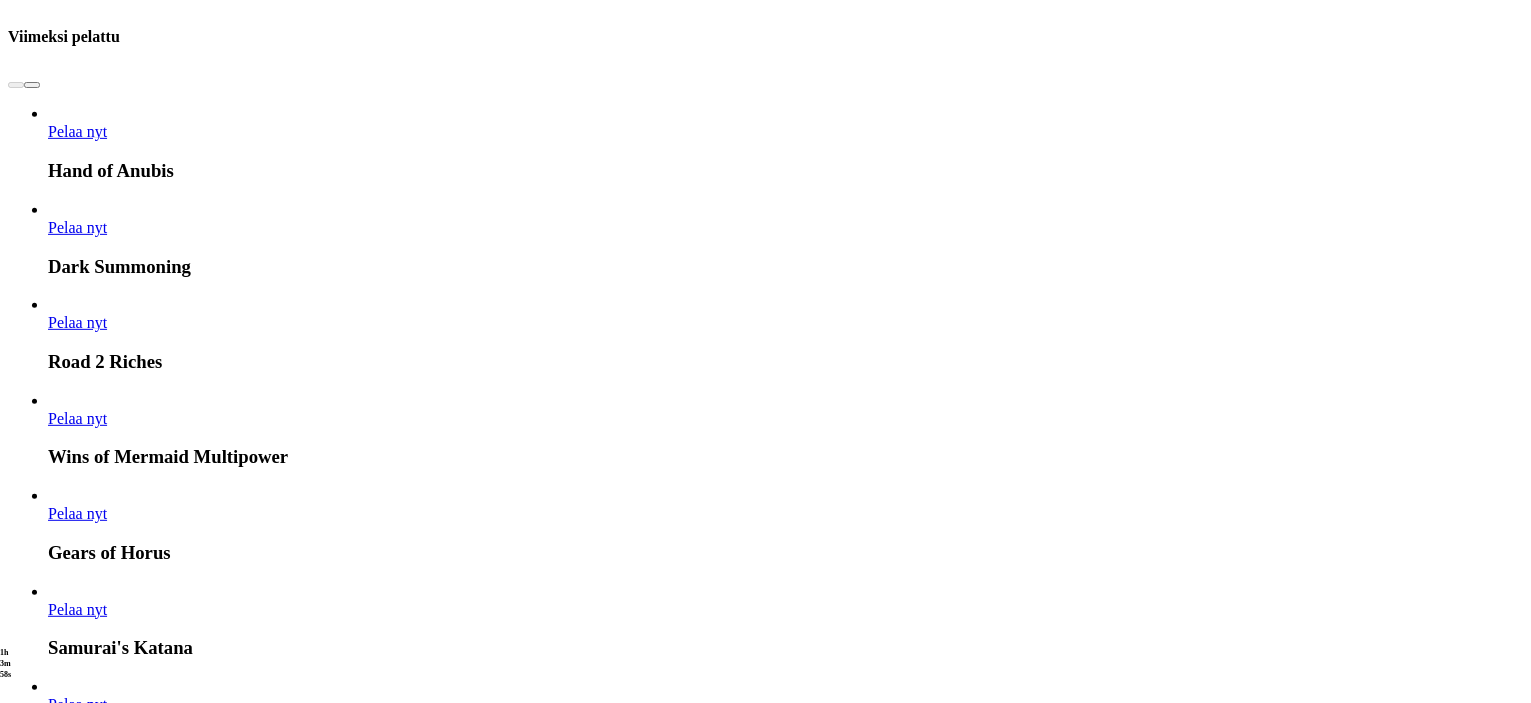 click at bounding box center (32, 3556) 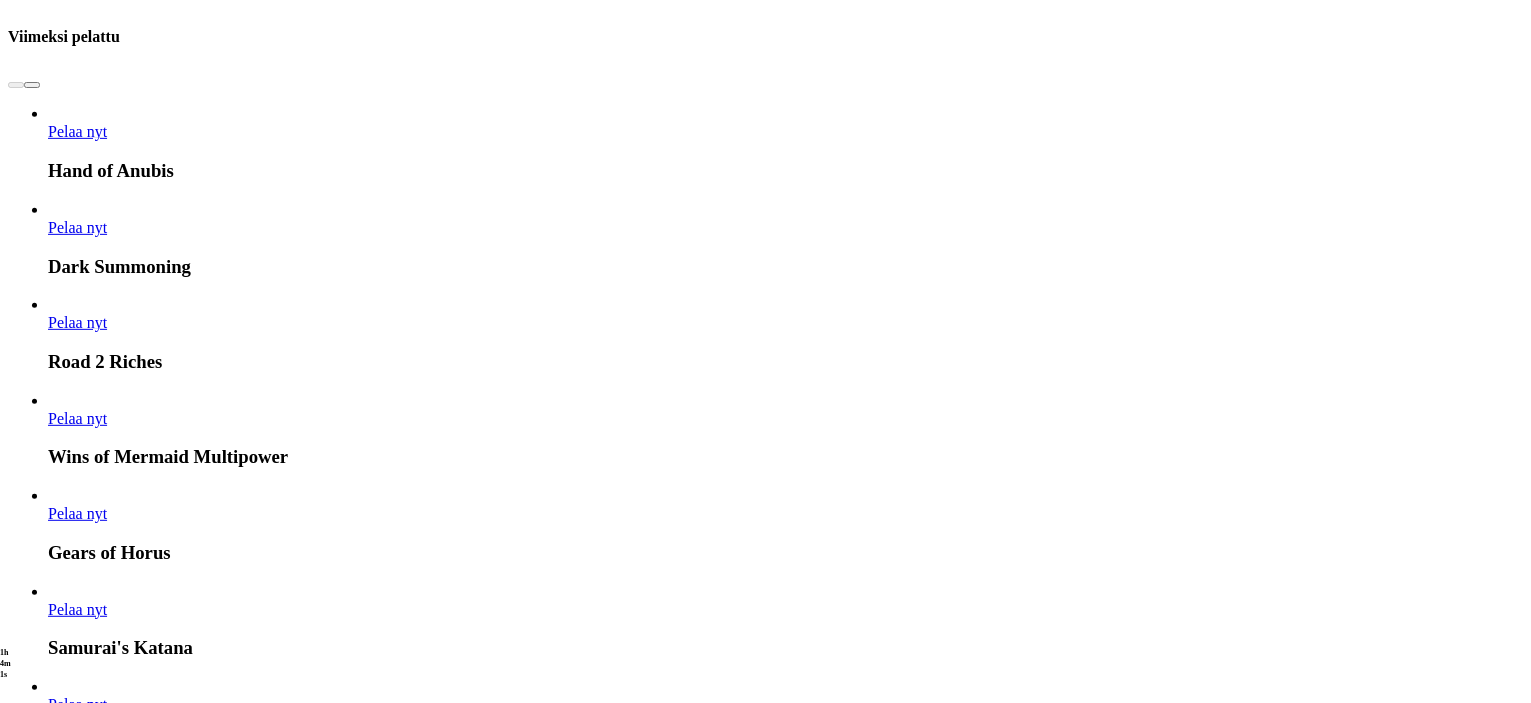 click at bounding box center (-322, 11824) 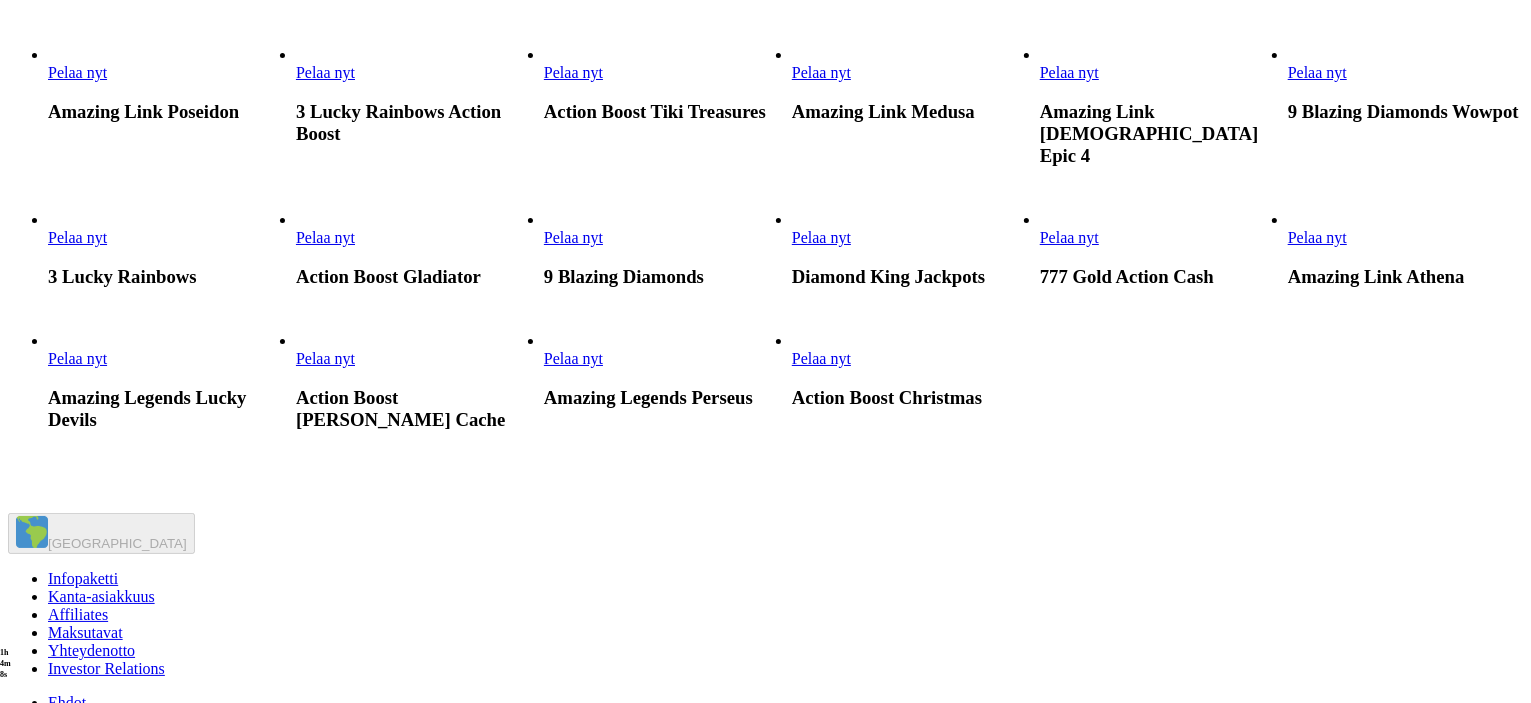 scroll, scrollTop: 800, scrollLeft: 0, axis: vertical 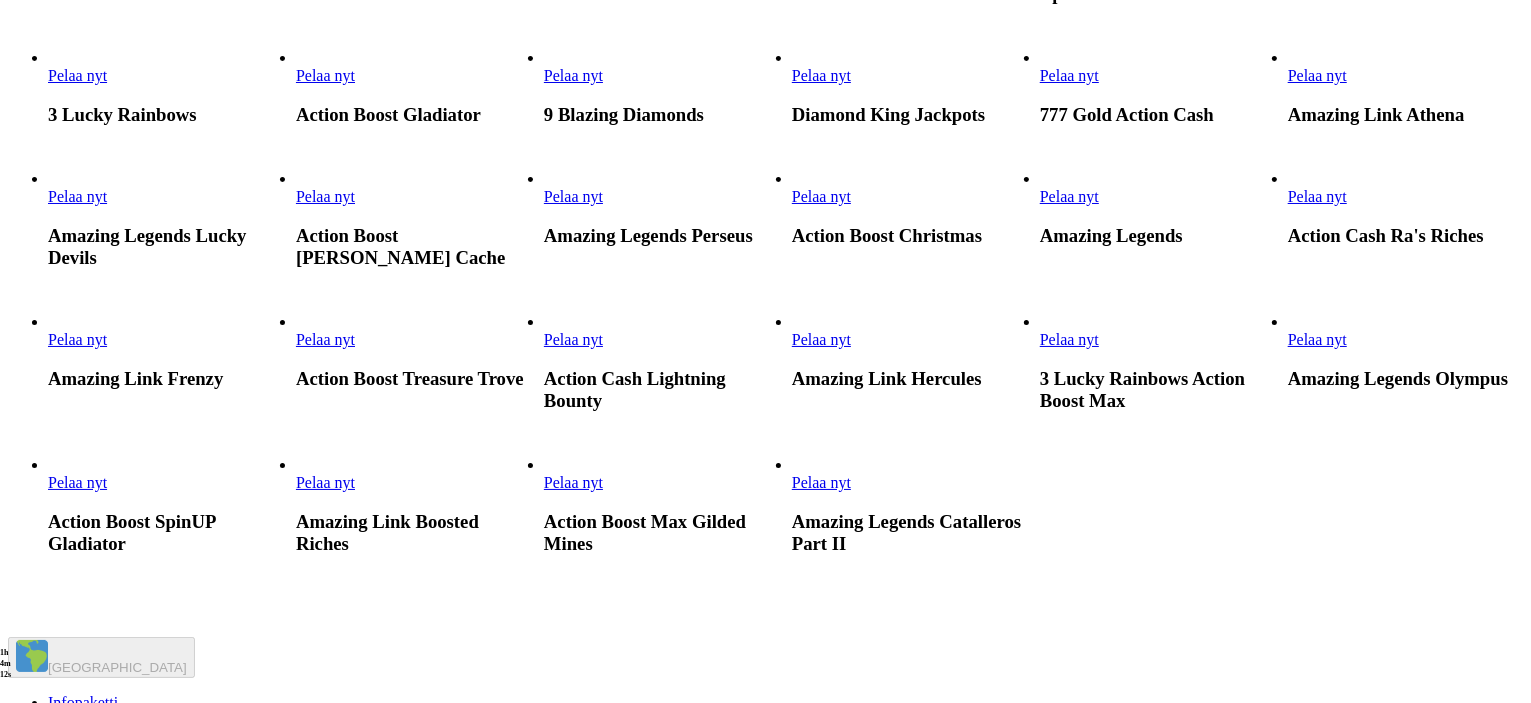 click at bounding box center (792, 85) 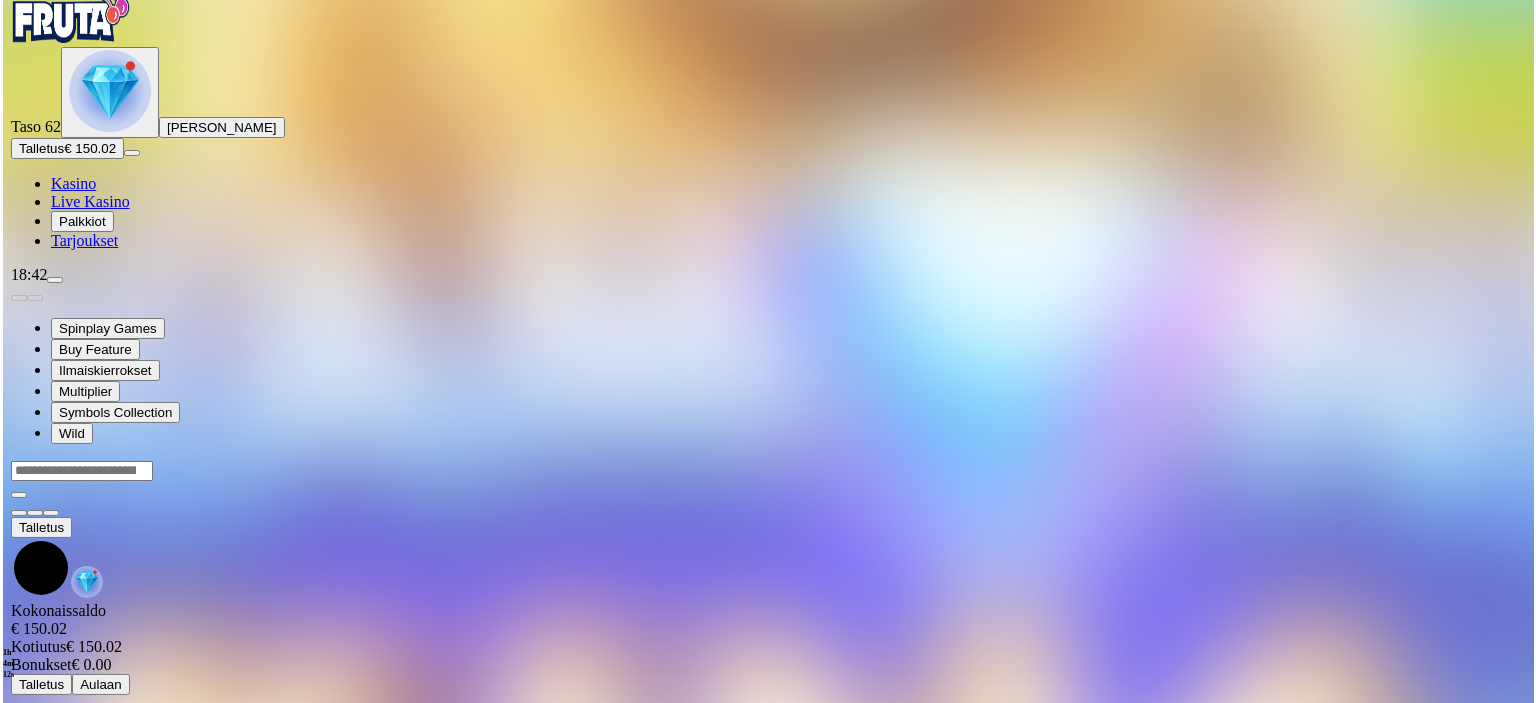 scroll, scrollTop: 0, scrollLeft: 0, axis: both 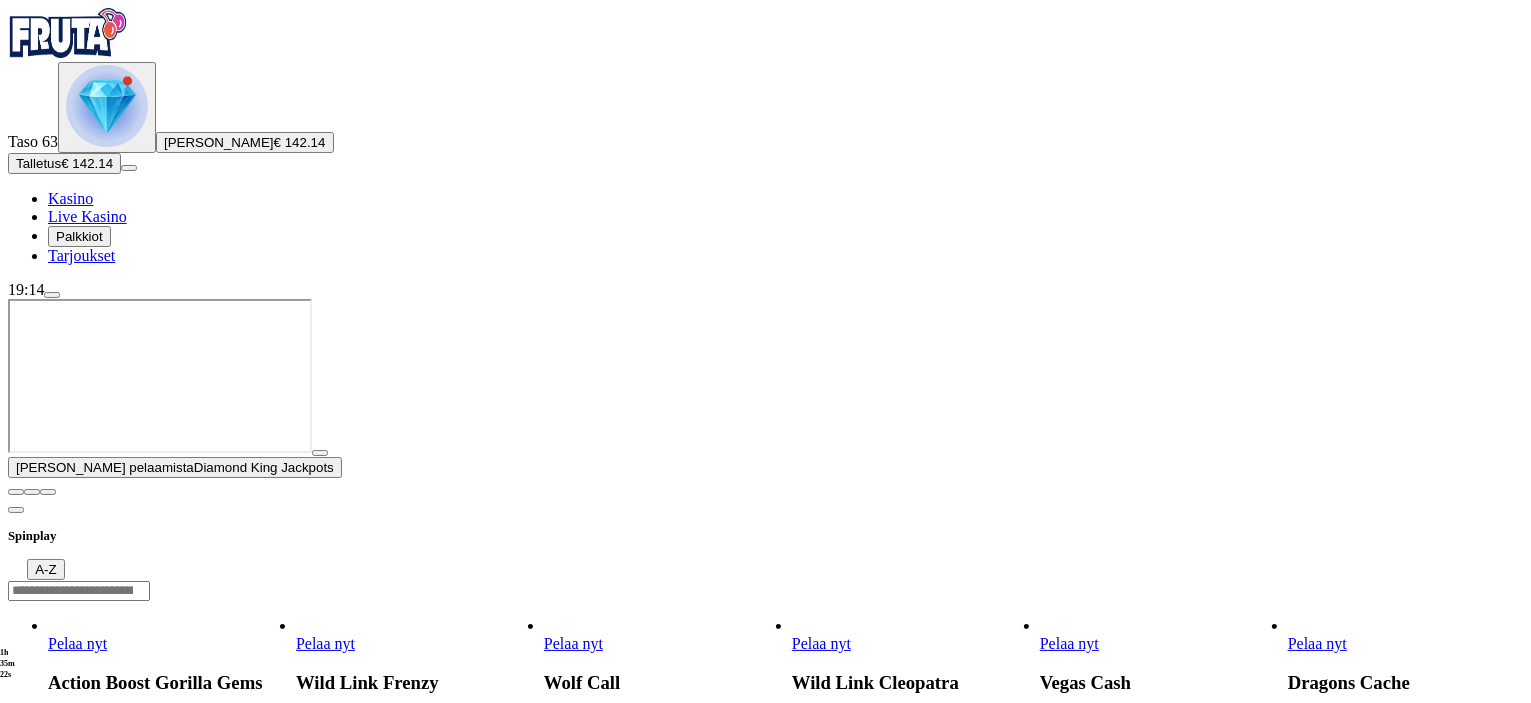 click at bounding box center (16, 492) 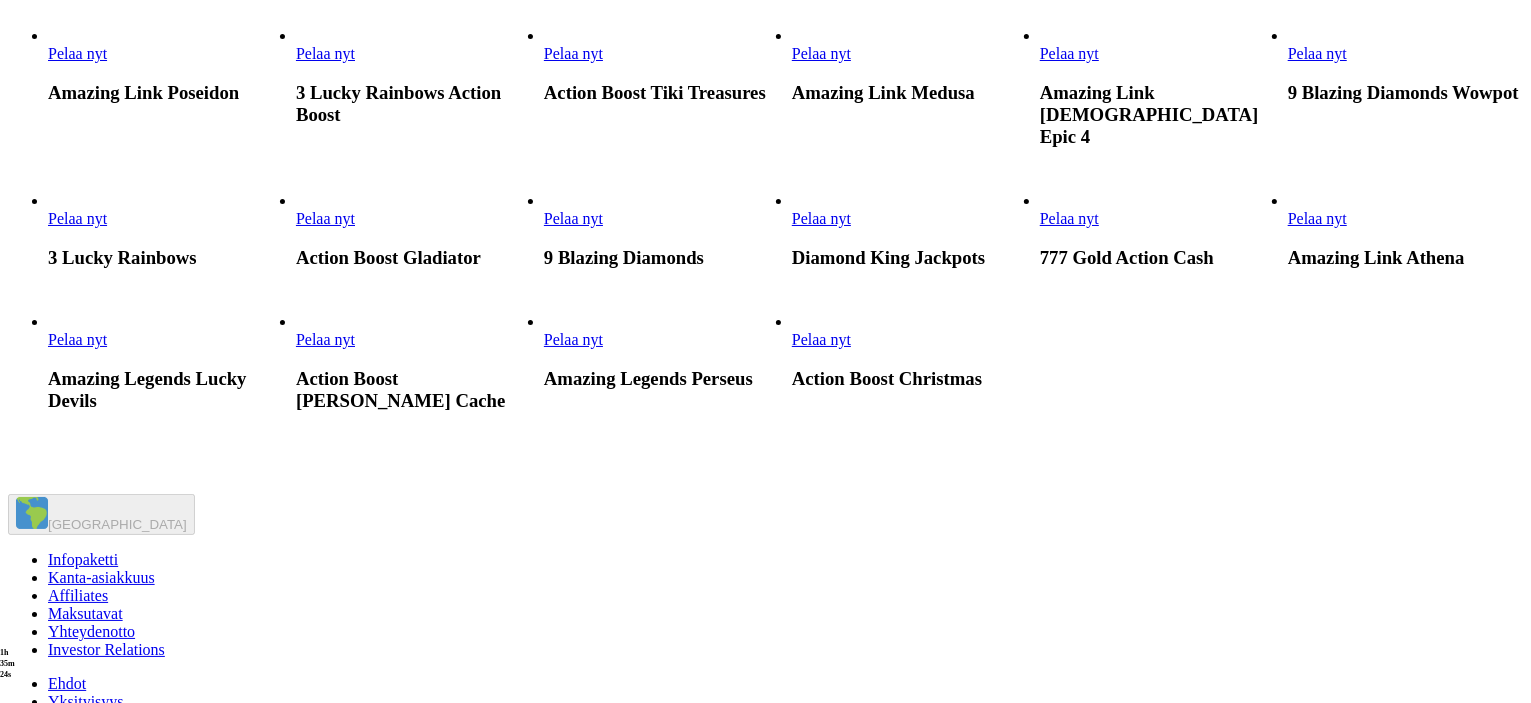scroll, scrollTop: 800, scrollLeft: 0, axis: vertical 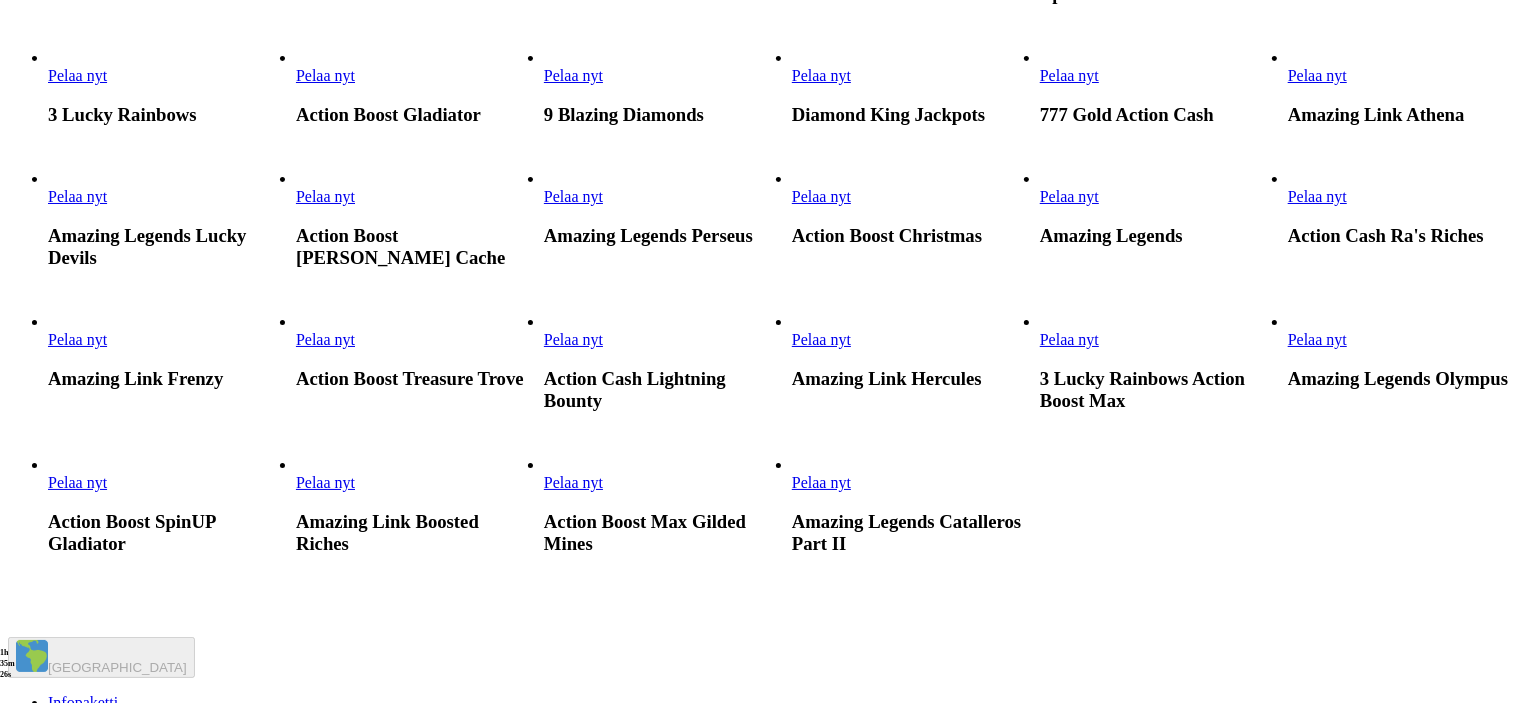 click at bounding box center (1040, 206) 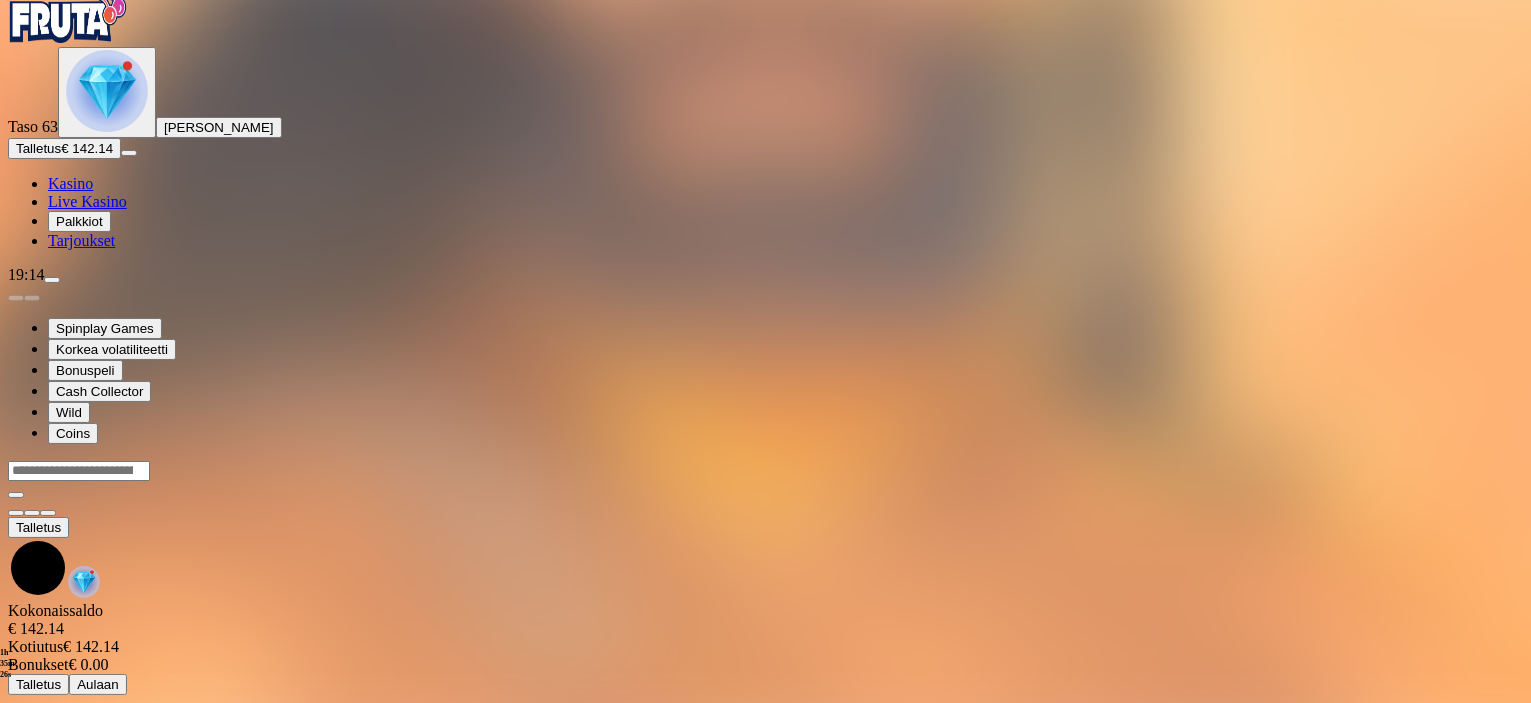 scroll, scrollTop: 0, scrollLeft: 0, axis: both 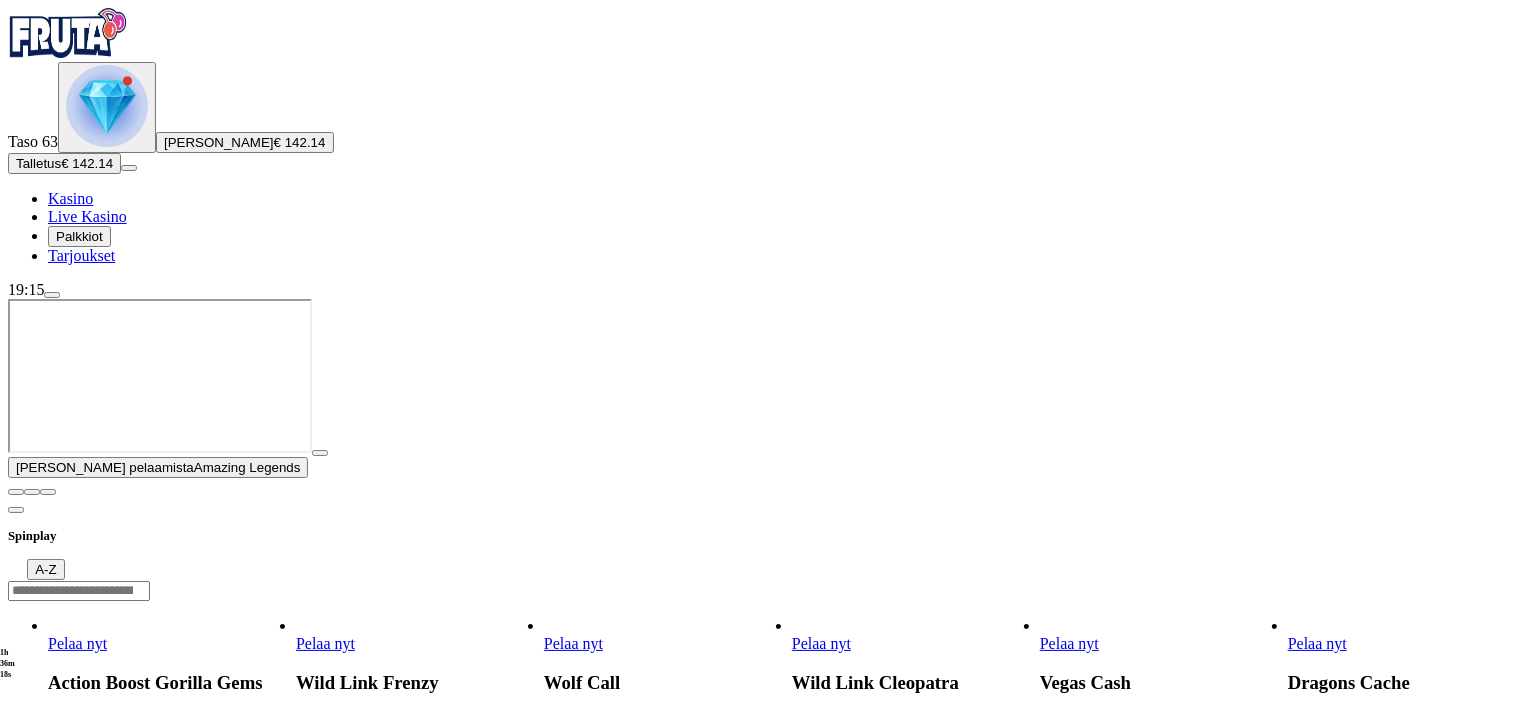 click on "Jatka pelaamista Amazing Legends Spinplay A-Z Pelaa nyt Action Boost Gorilla Gems Pelaa nyt Wild Link Frenzy Pelaa nyt Wolf Call Pelaa nyt Wild Link Cleopatra Pelaa nyt Vegas Cash Pelaa nyt Dragons Cache Pelaa nyt Bank Vault Pelaa nyt Amazing Link Zeus Pelaa nyt Amazing Link Riches Pelaa nyt Amazing Link Fates Pelaa nyt Amazing Link Bounty Pelaa nyt Amazing Link Apollo Pelaa nyt Amazing Link Poseidon Pelaa nyt 3 Lucky Rainbows Action Boost Pelaa nyt Action Boost Tiki Treasures Pelaa nyt Amazing Link Medusa Pelaa nyt Amazing Link Zeus Epic 4 Pelaa nyt 9 Blazing Diamonds Wowpot Pelaa nyt 3 Lucky Rainbows Pelaa nyt Action Boost Gladiator Pelaa nyt 9 Blazing Diamonds Pelaa nyt Diamond King Jackpots Pelaa nyt 777 Gold Action Cash Pelaa nyt Amazing Link Athena Pelaa nyt Amazing Legends Lucky Devils Pelaa nyt Action Boost Max Dragon's Cache Pelaa nyt Amazing Legends Perseus Pelaa nyt Action Boost Christmas Finland Infopaketti Kanta-asiakkuus Affiliates Maksutavat Yhteydenotto Investor Relations Ehdot Yksityisyys FAQ" at bounding box center [765, 1109] 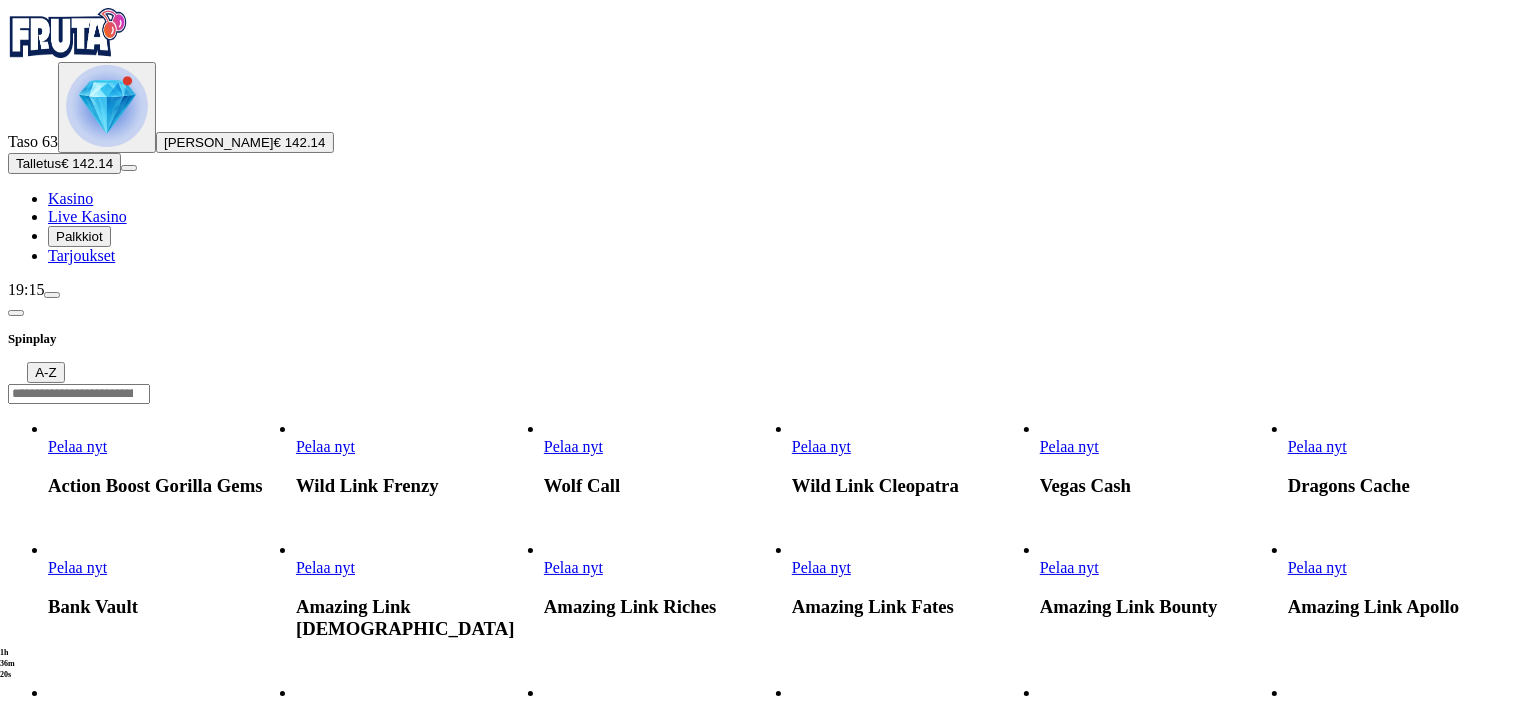 click at bounding box center (1040, 456) 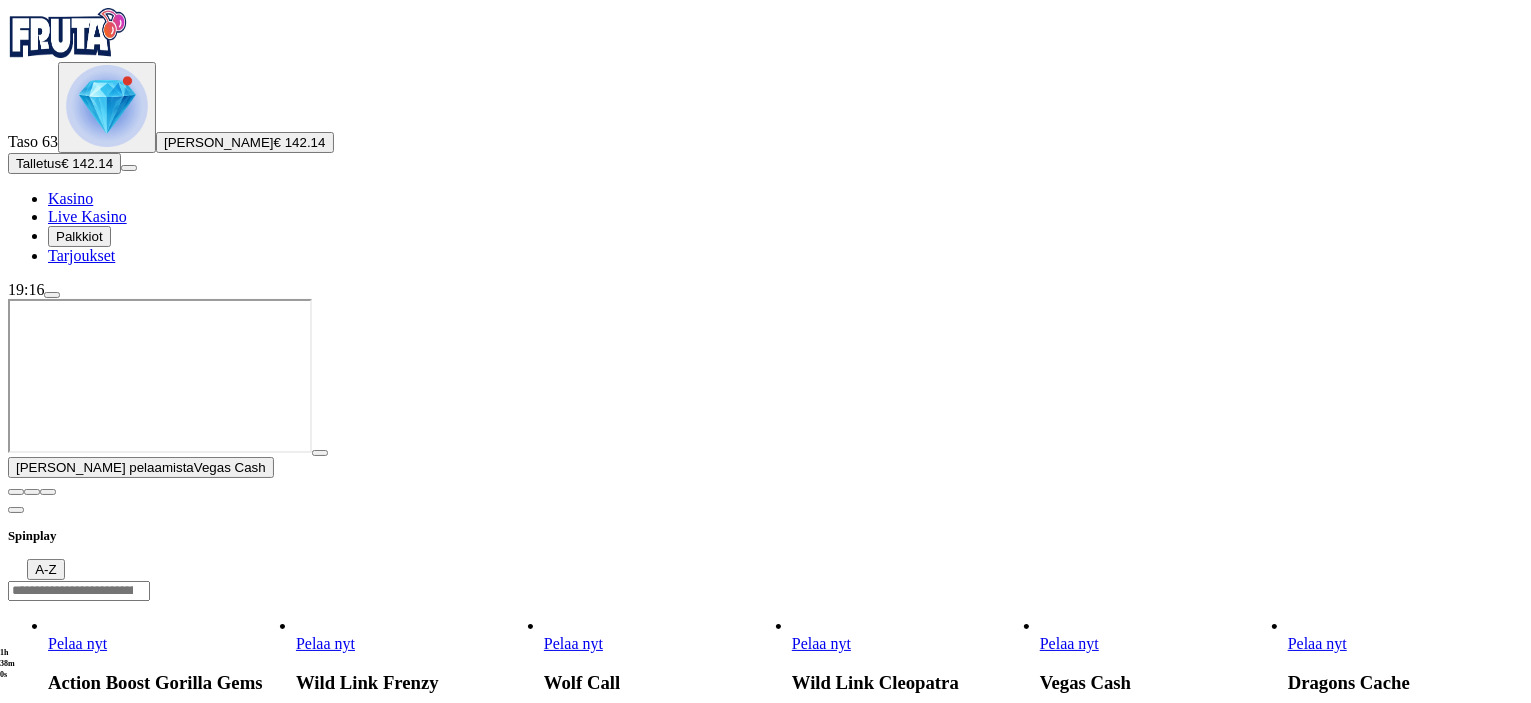 click at bounding box center [16, 492] 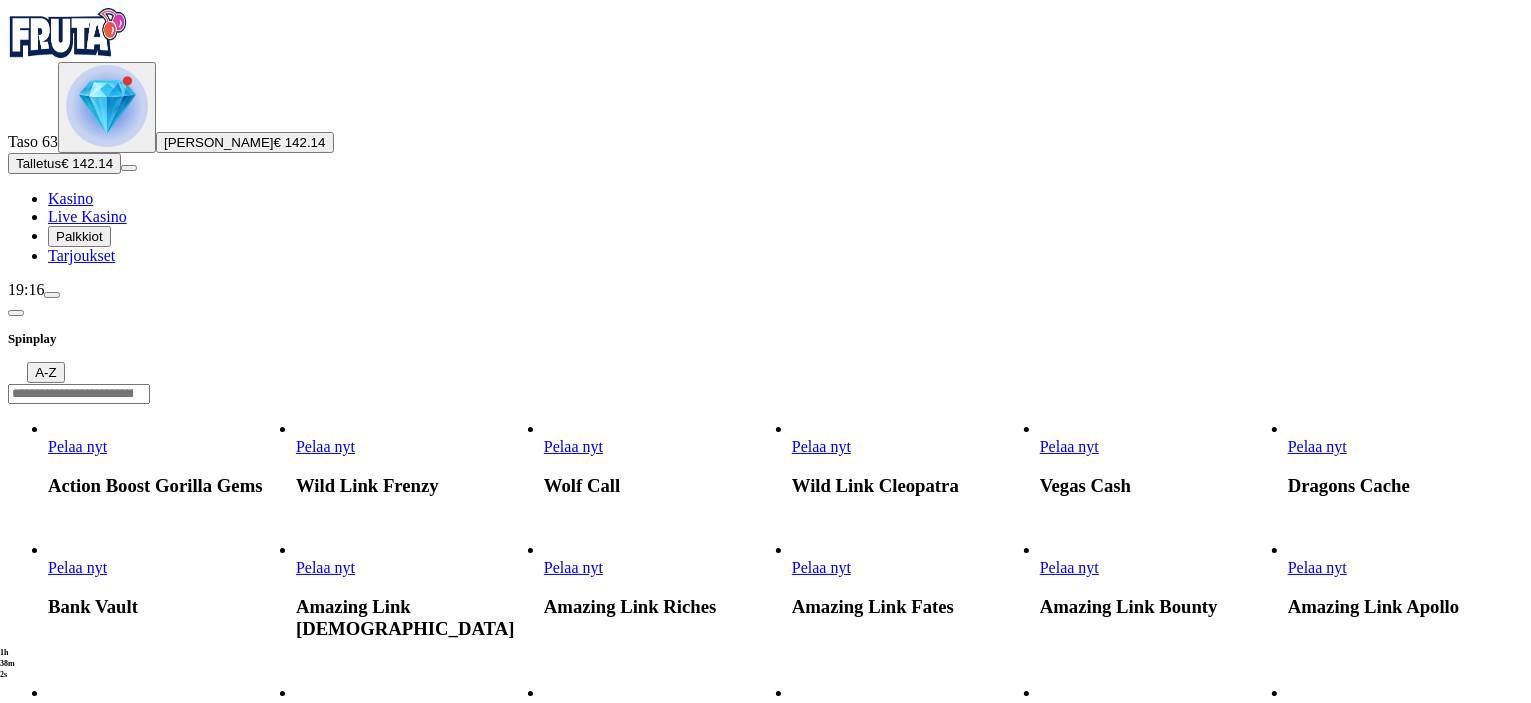 click at bounding box center (792, 456) 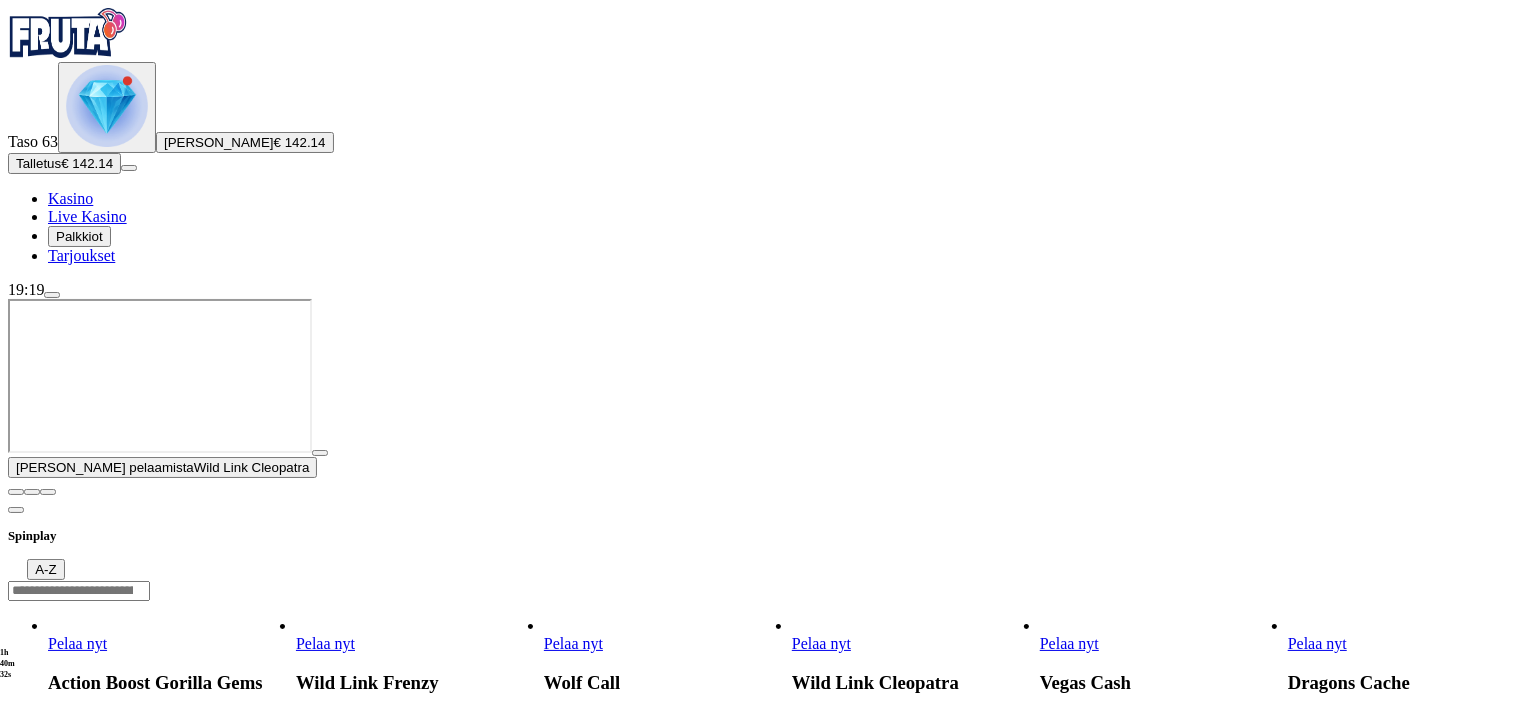 click at bounding box center [16, 492] 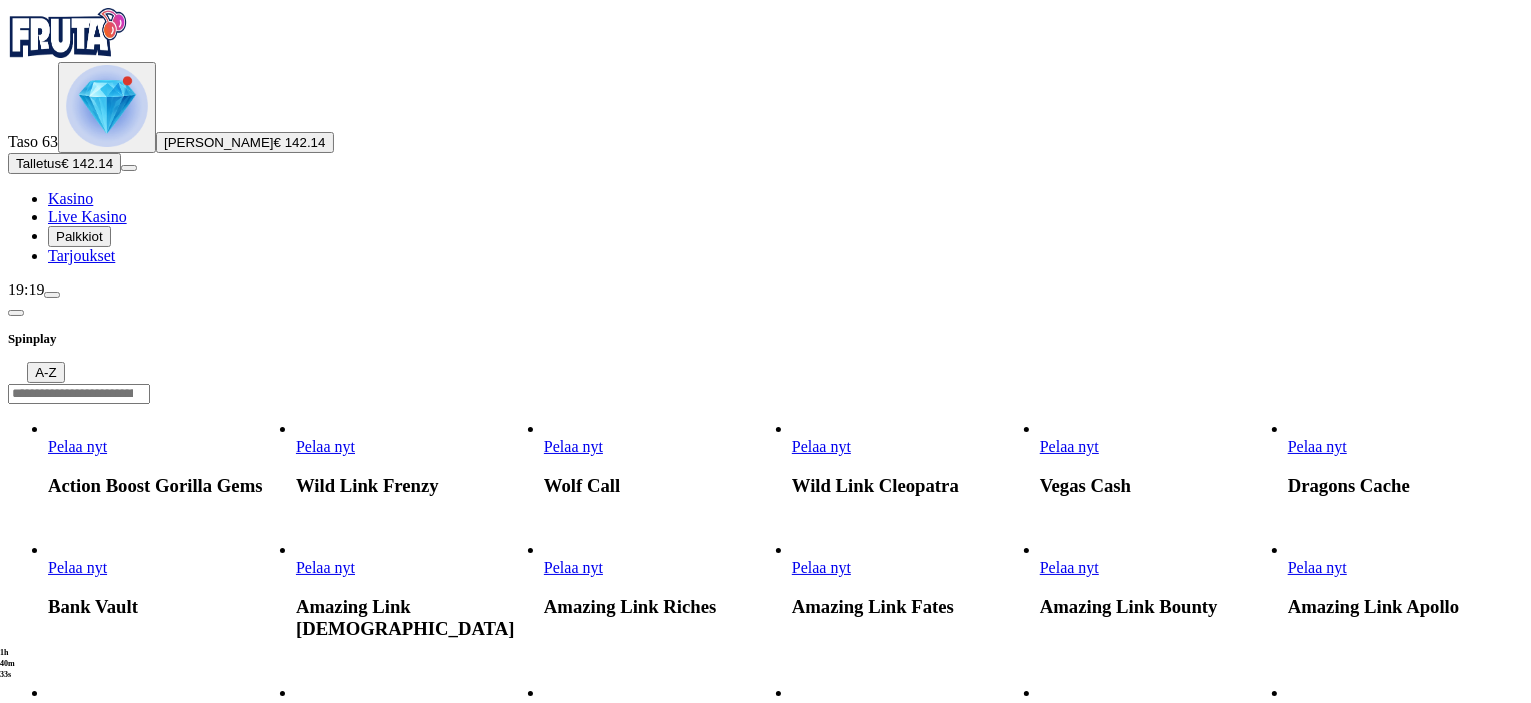 click at bounding box center (1040, 577) 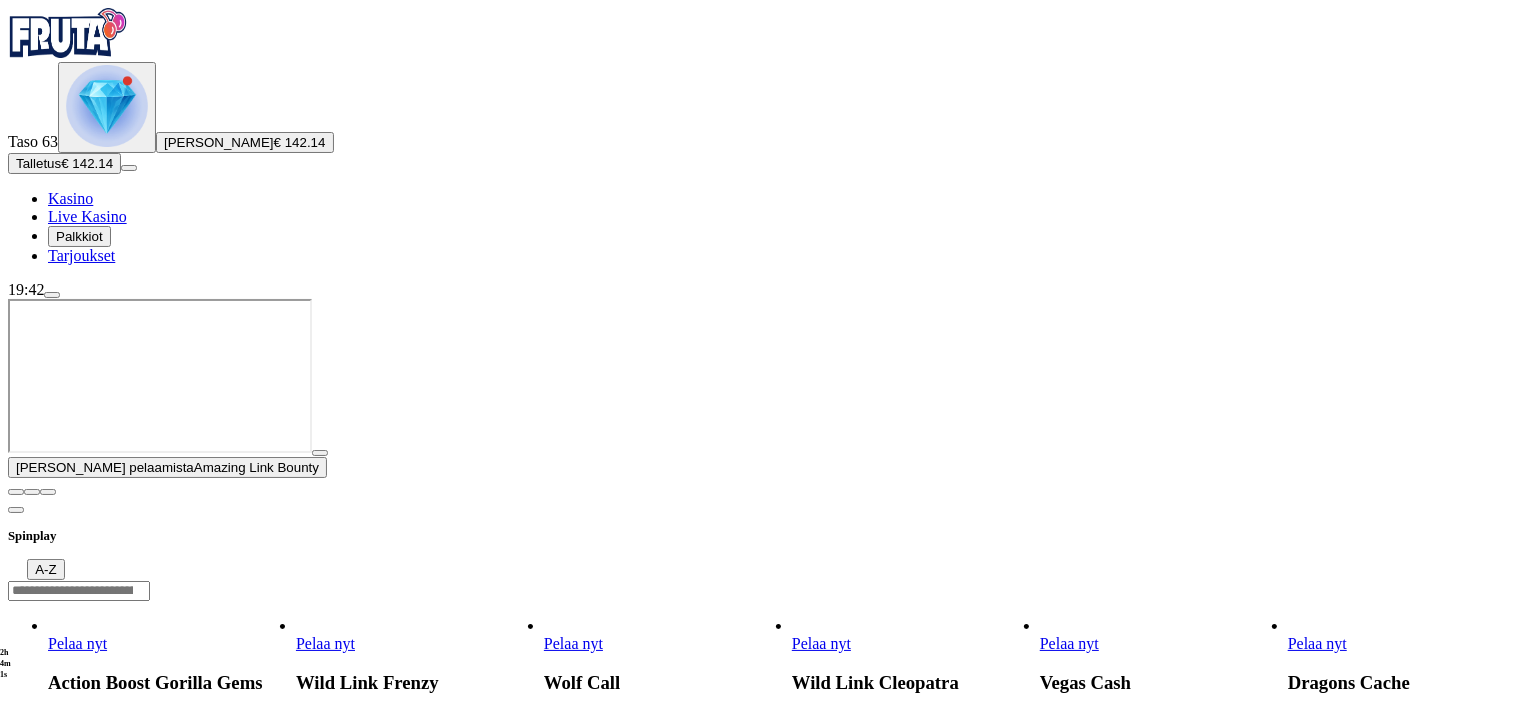 click at bounding box center [320, 453] 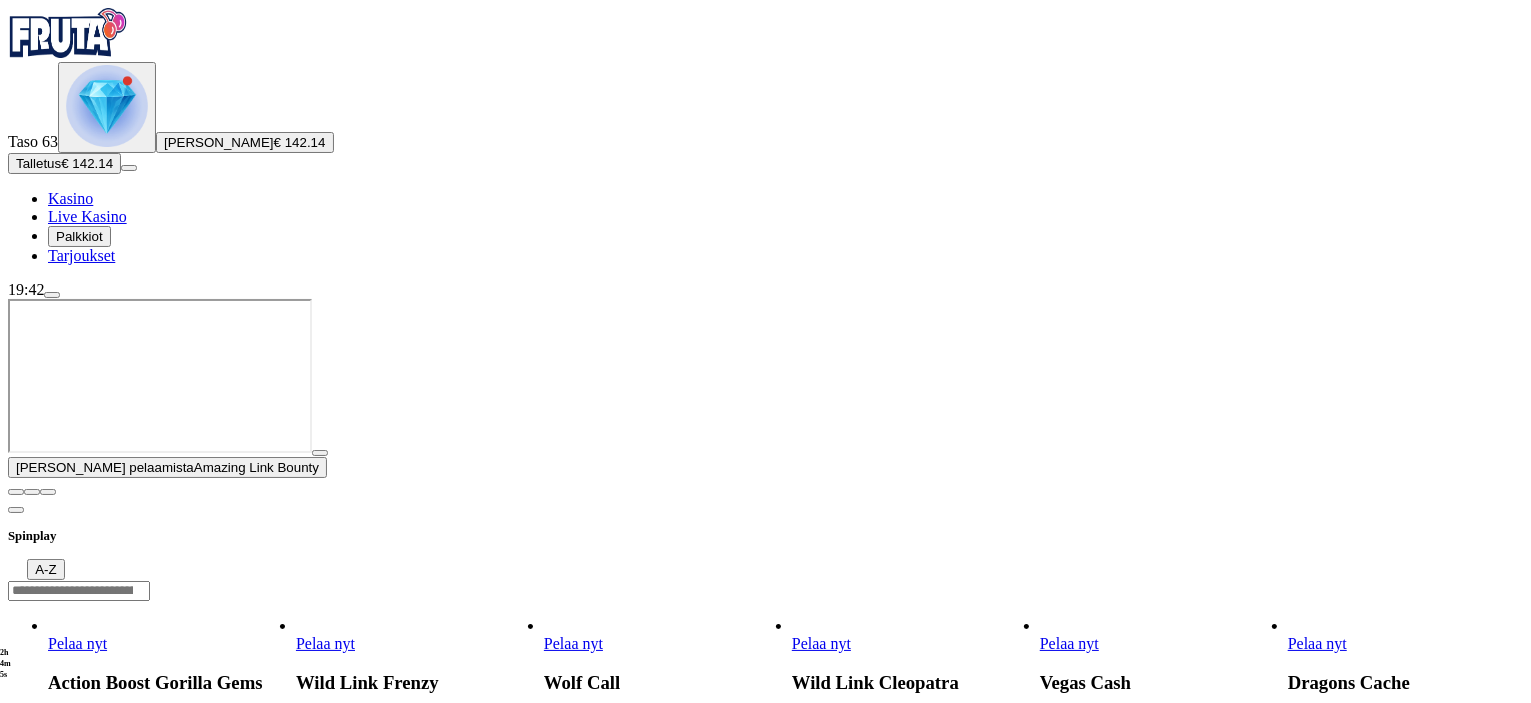 click at bounding box center (16, 492) 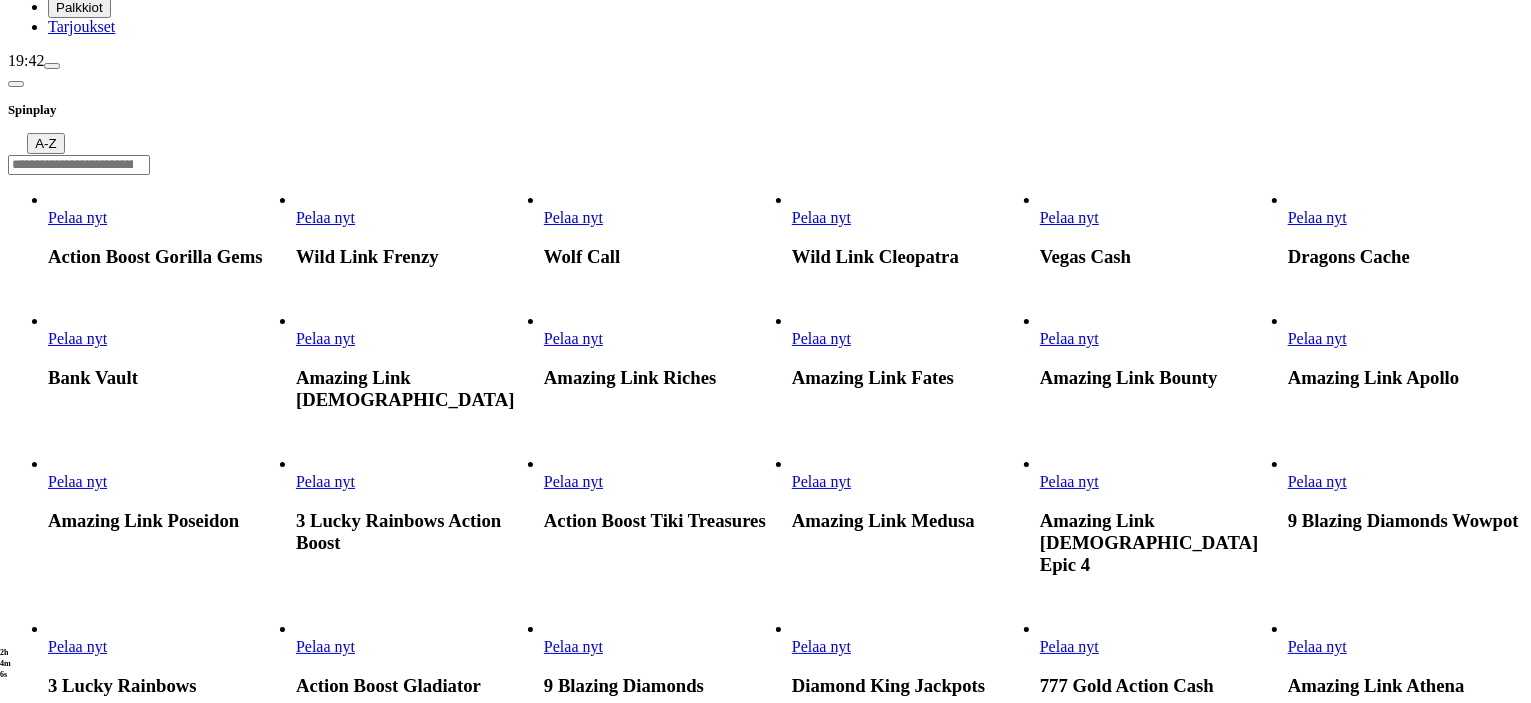 scroll, scrollTop: 400, scrollLeft: 0, axis: vertical 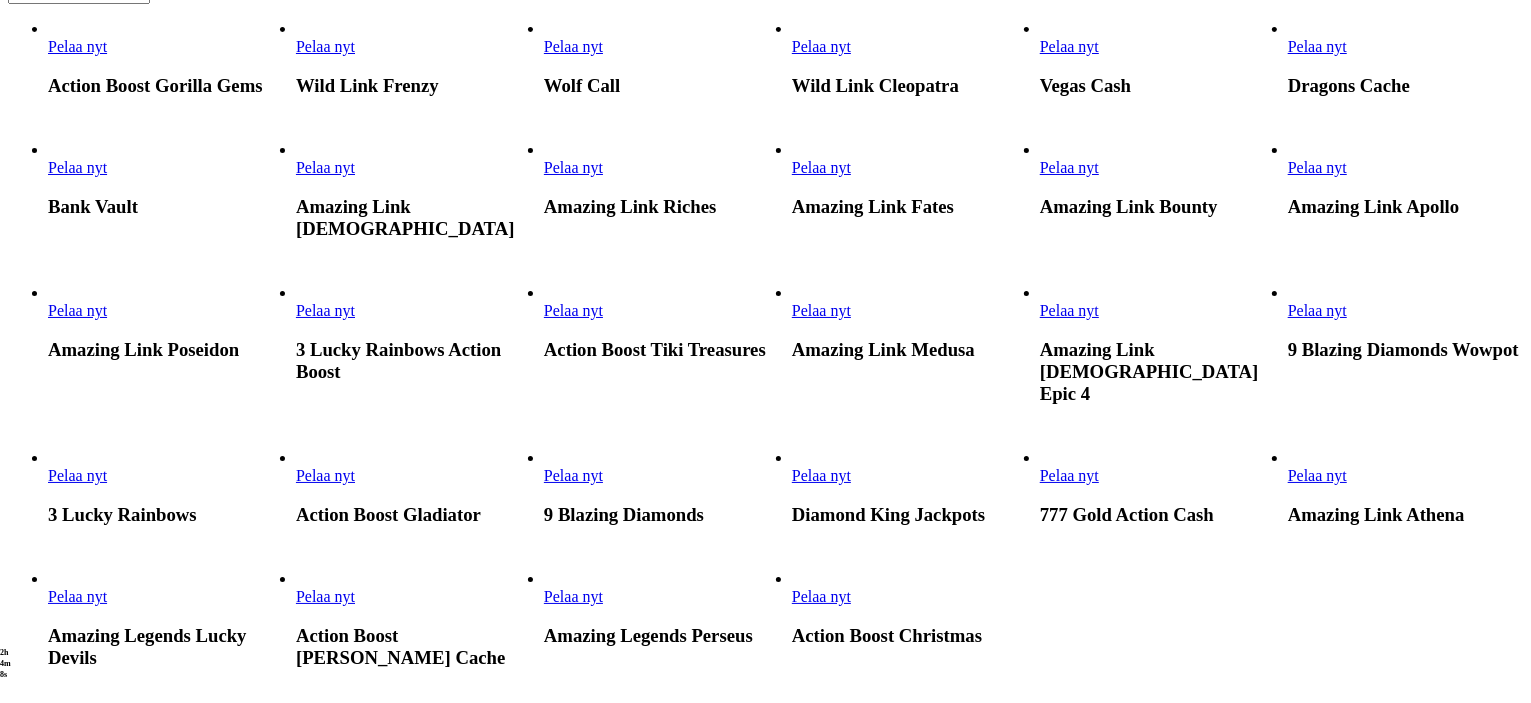 click at bounding box center [792, 320] 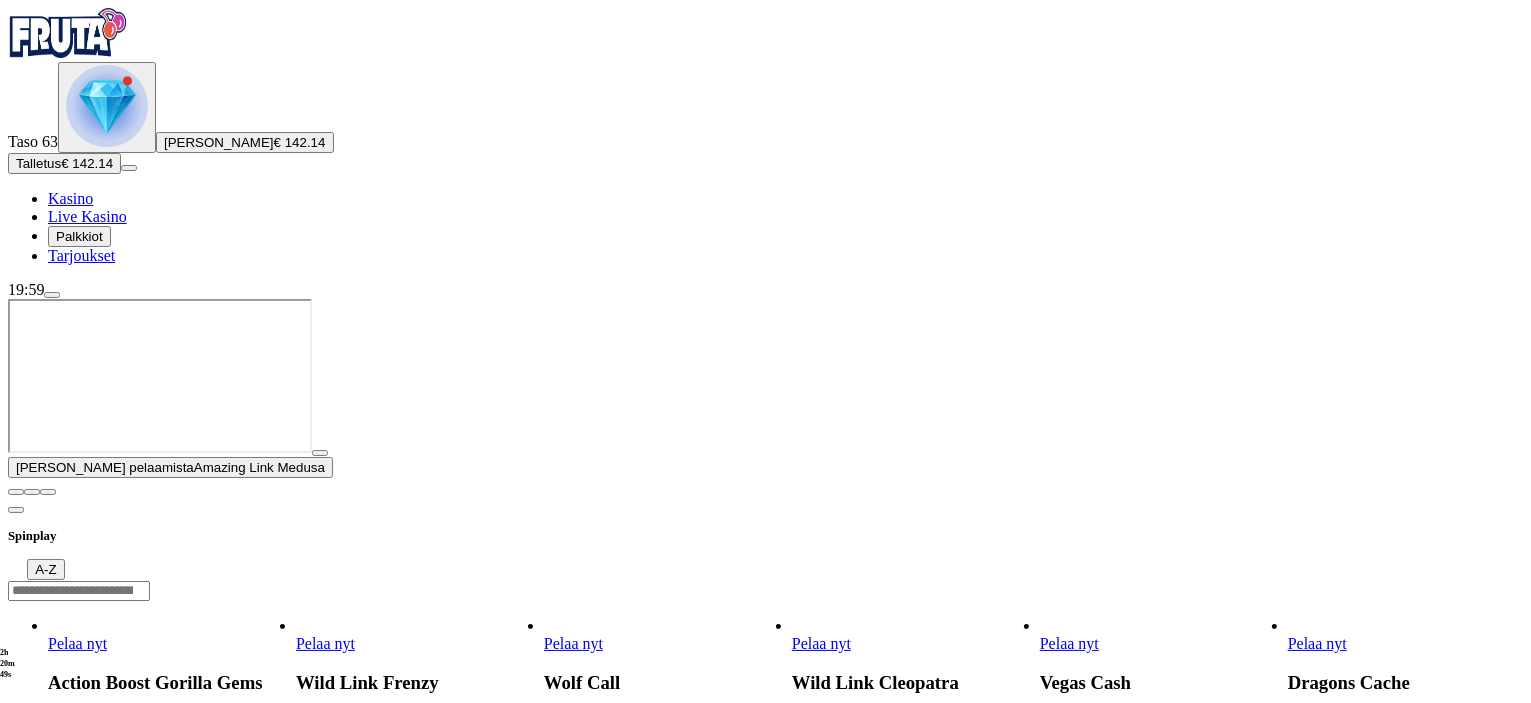 click at bounding box center [16, 492] 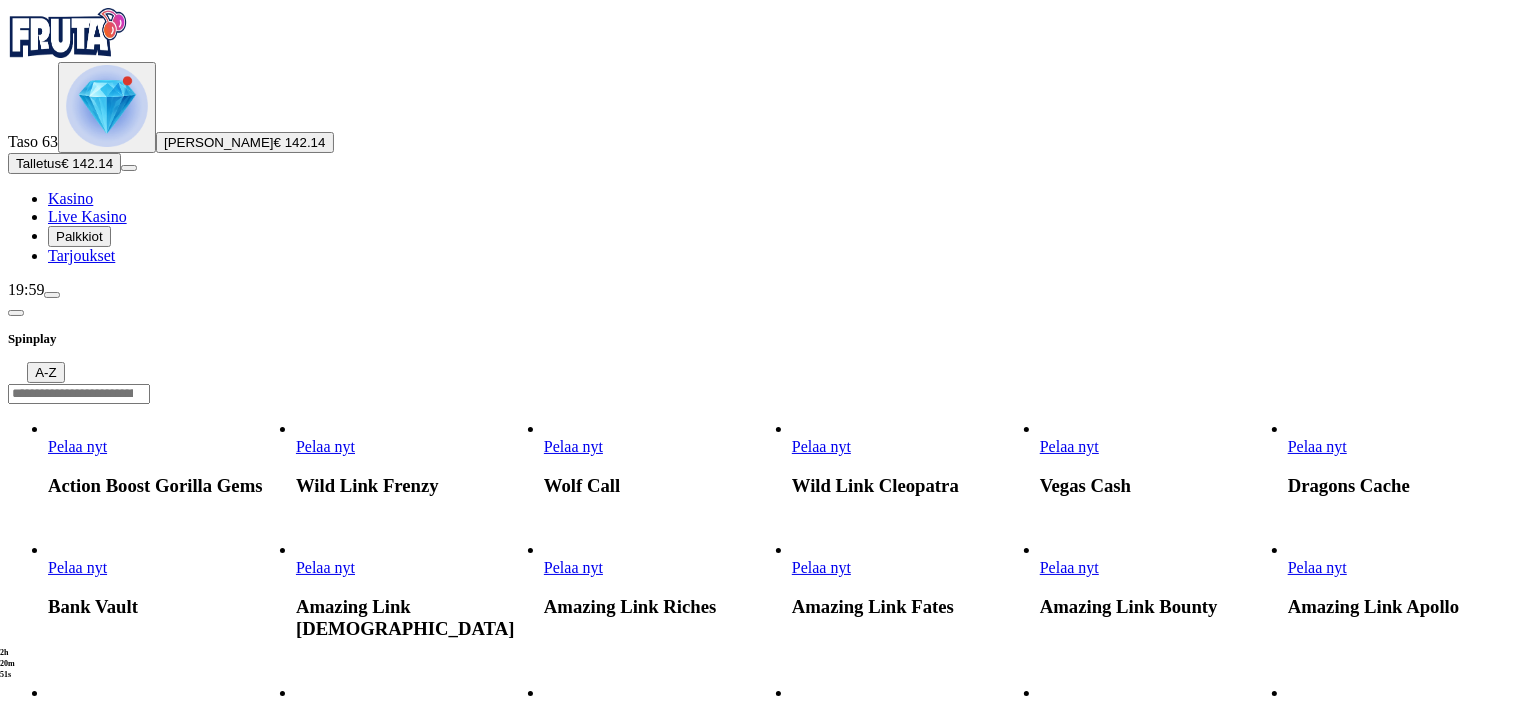 click at bounding box center [544, 577] 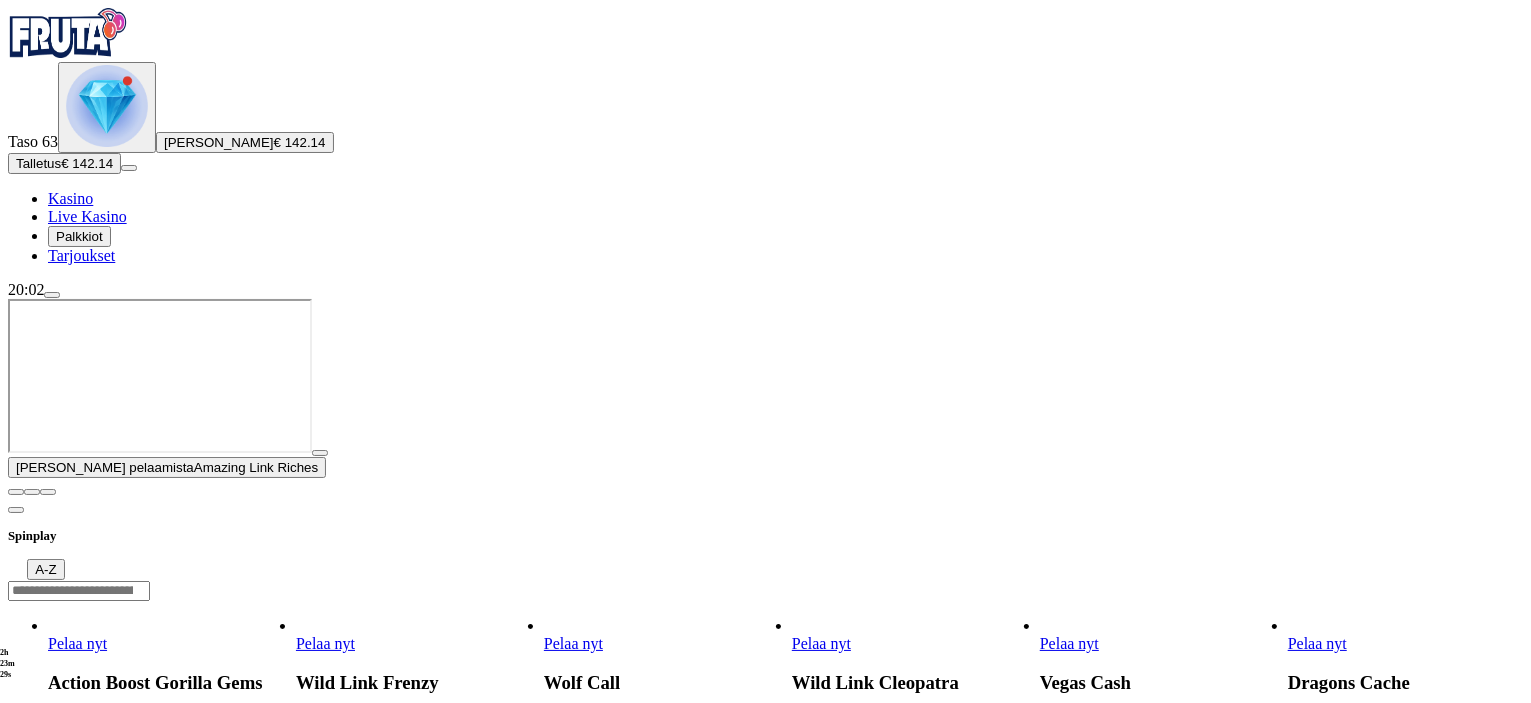 click at bounding box center (16, 492) 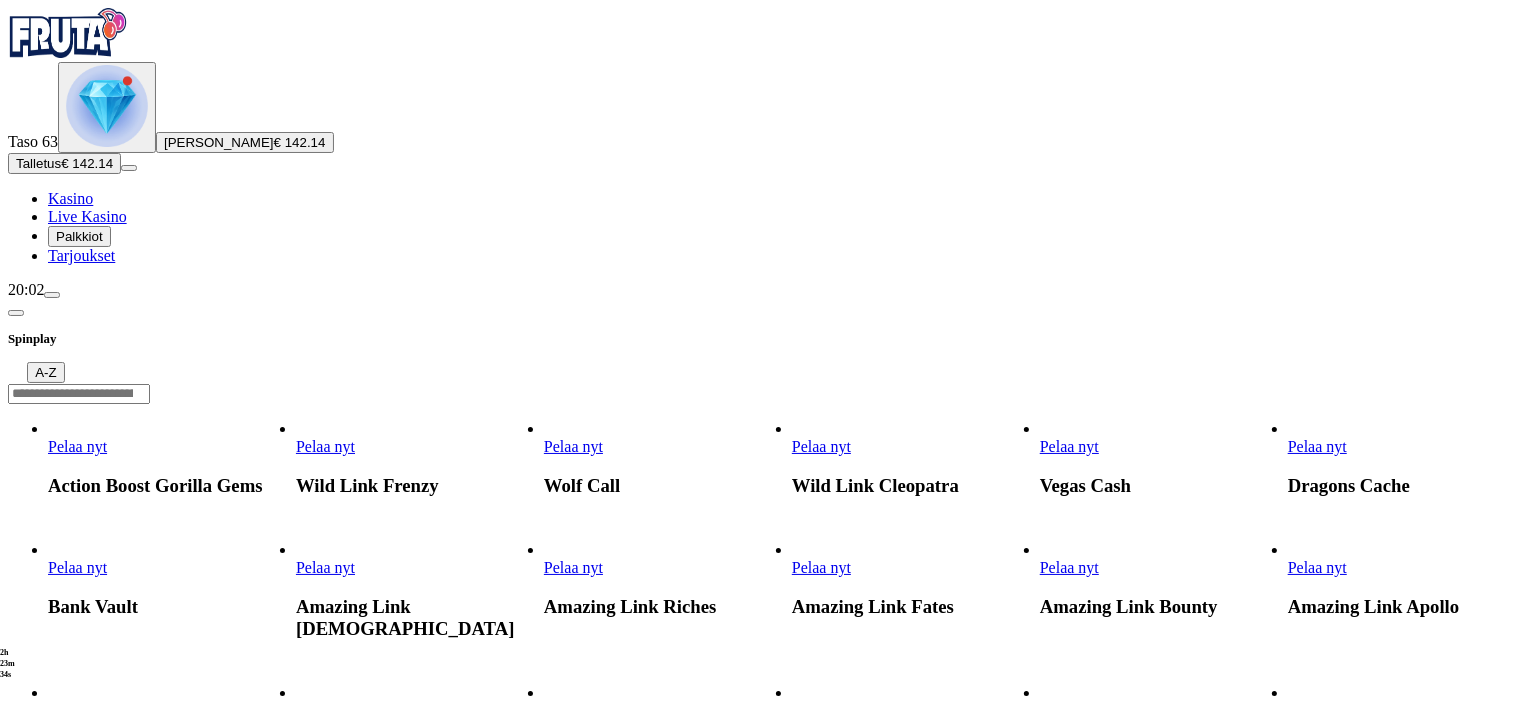 click at bounding box center (48, 577) 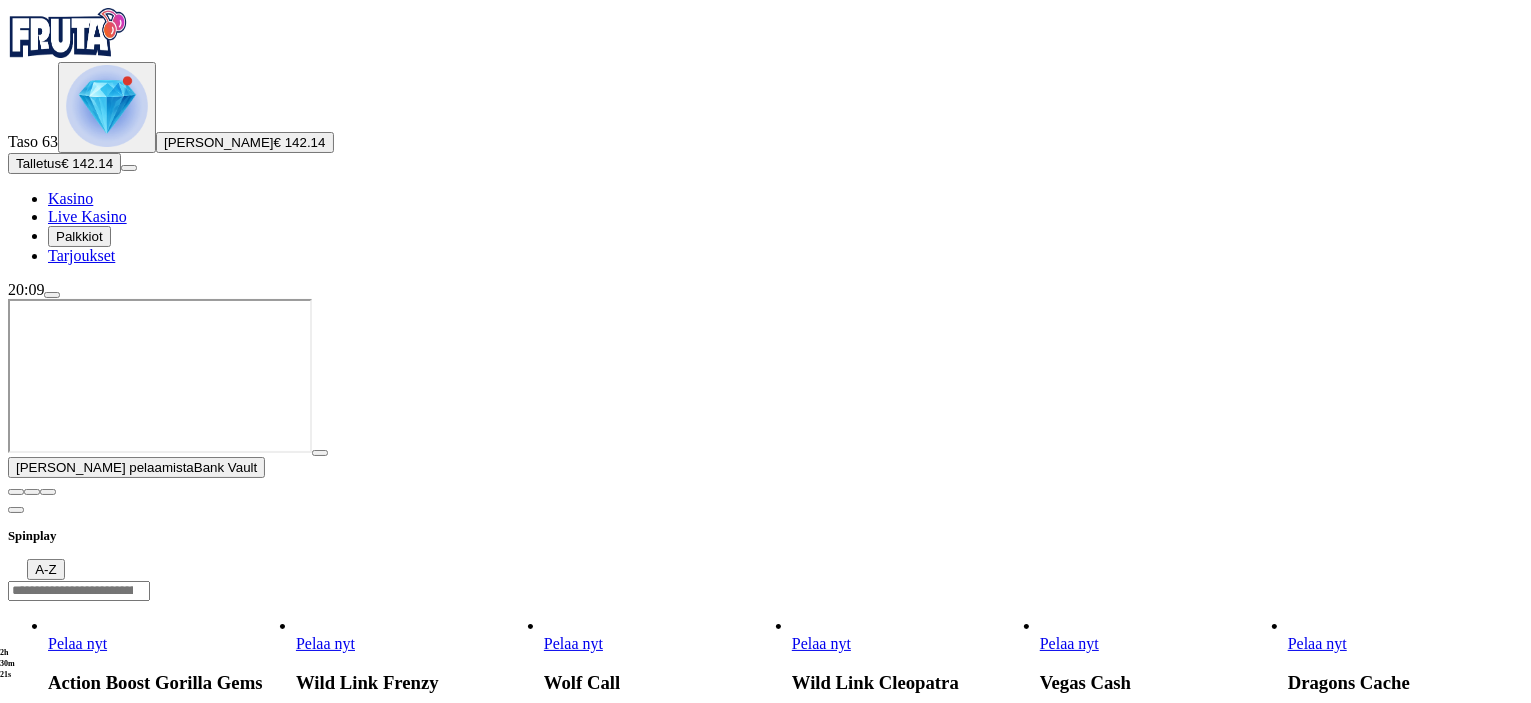 click at bounding box center (16, 492) 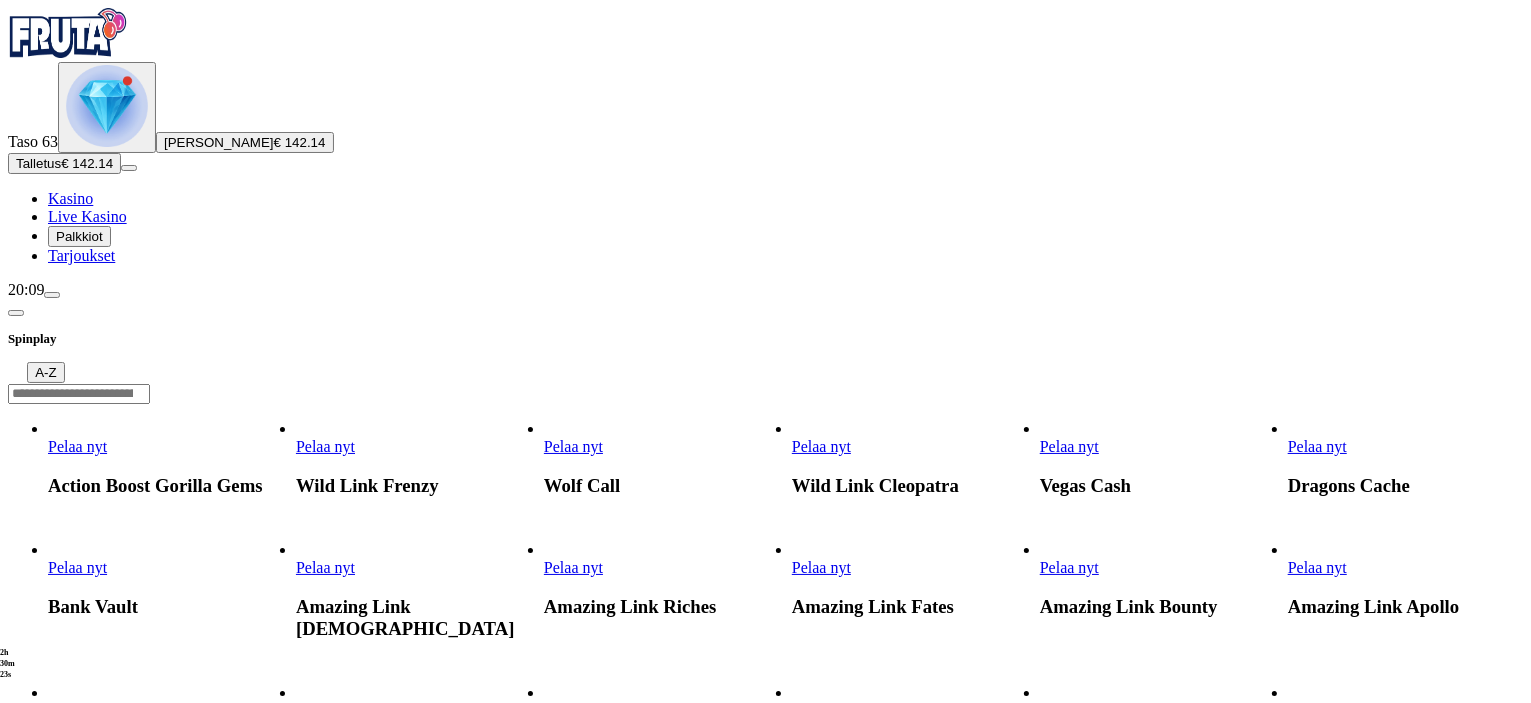 click at bounding box center (544, 456) 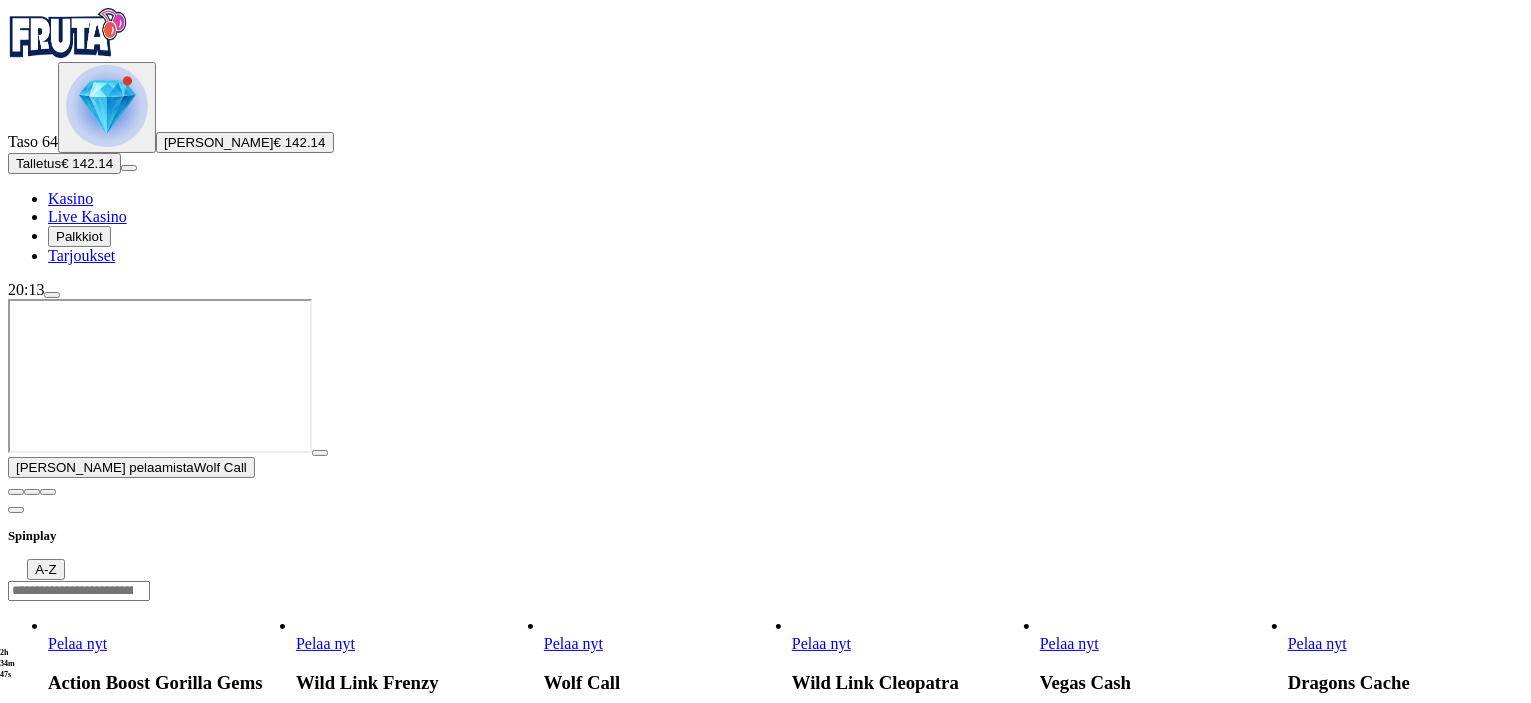 click at bounding box center [16, 492] 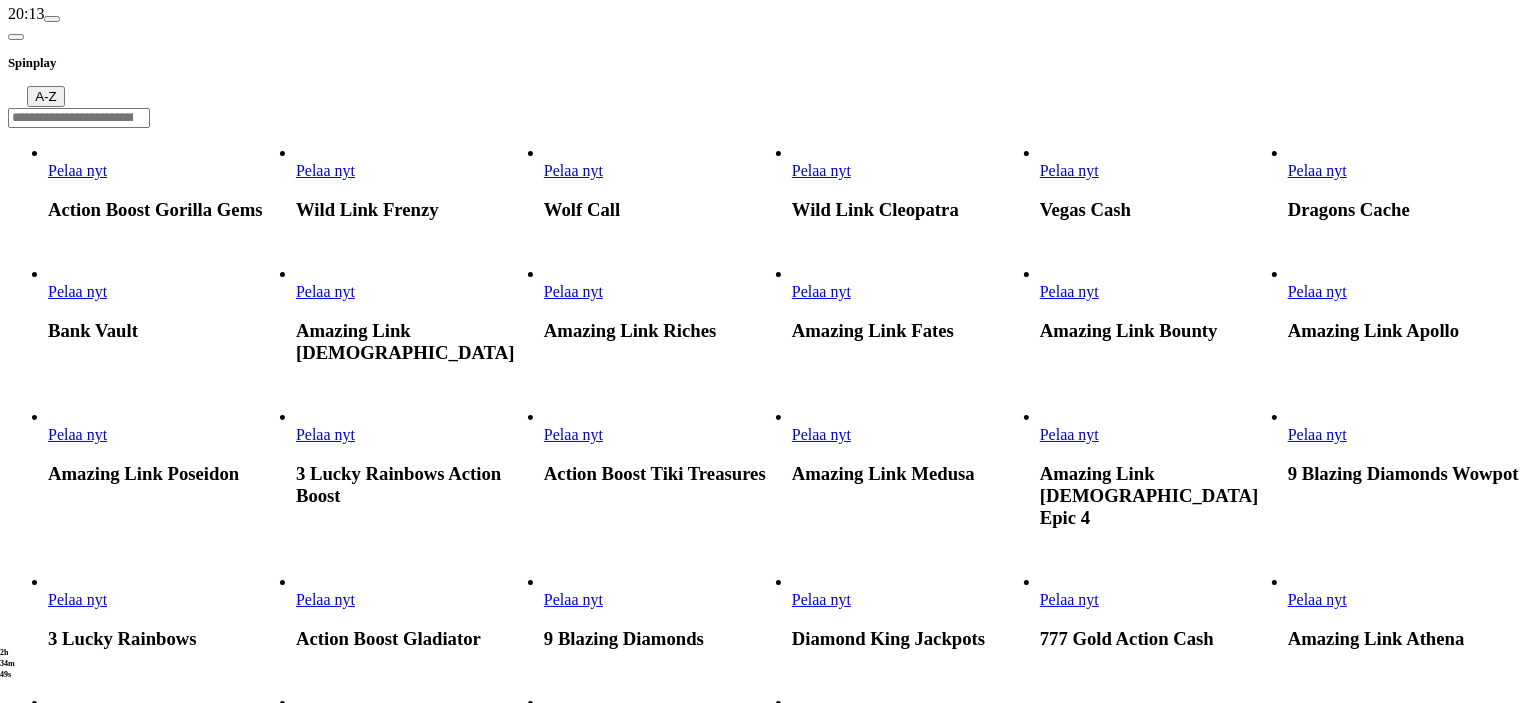 scroll, scrollTop: 300, scrollLeft: 0, axis: vertical 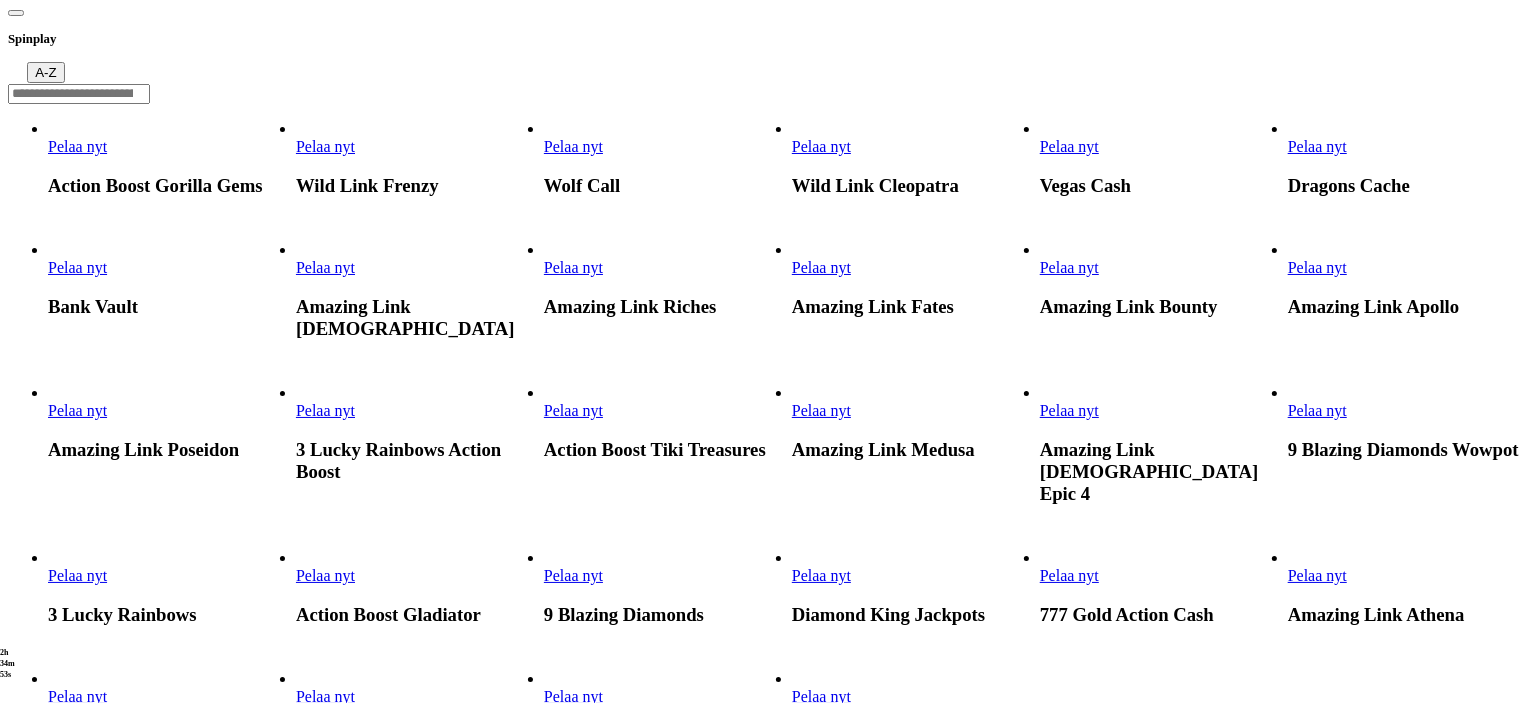 click at bounding box center (1288, 420) 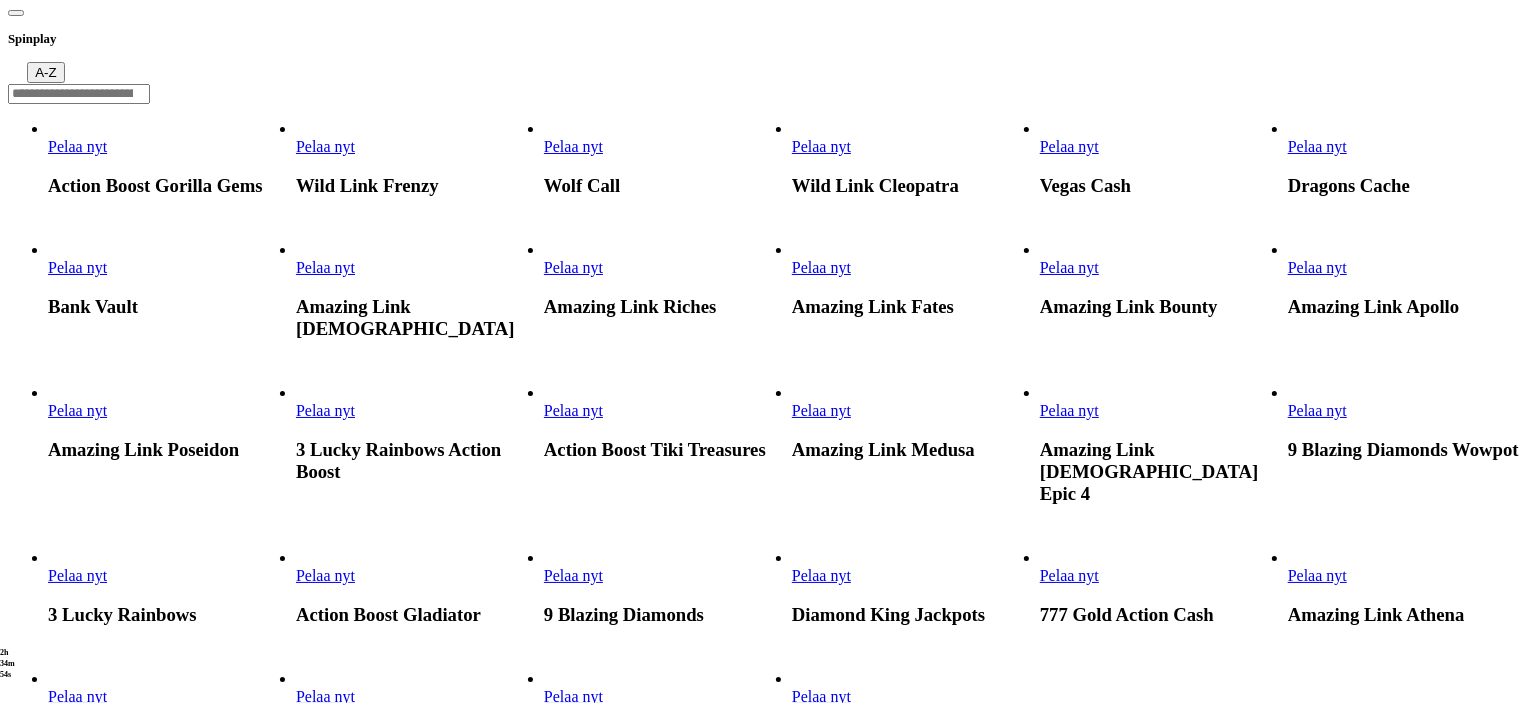 scroll, scrollTop: 0, scrollLeft: 0, axis: both 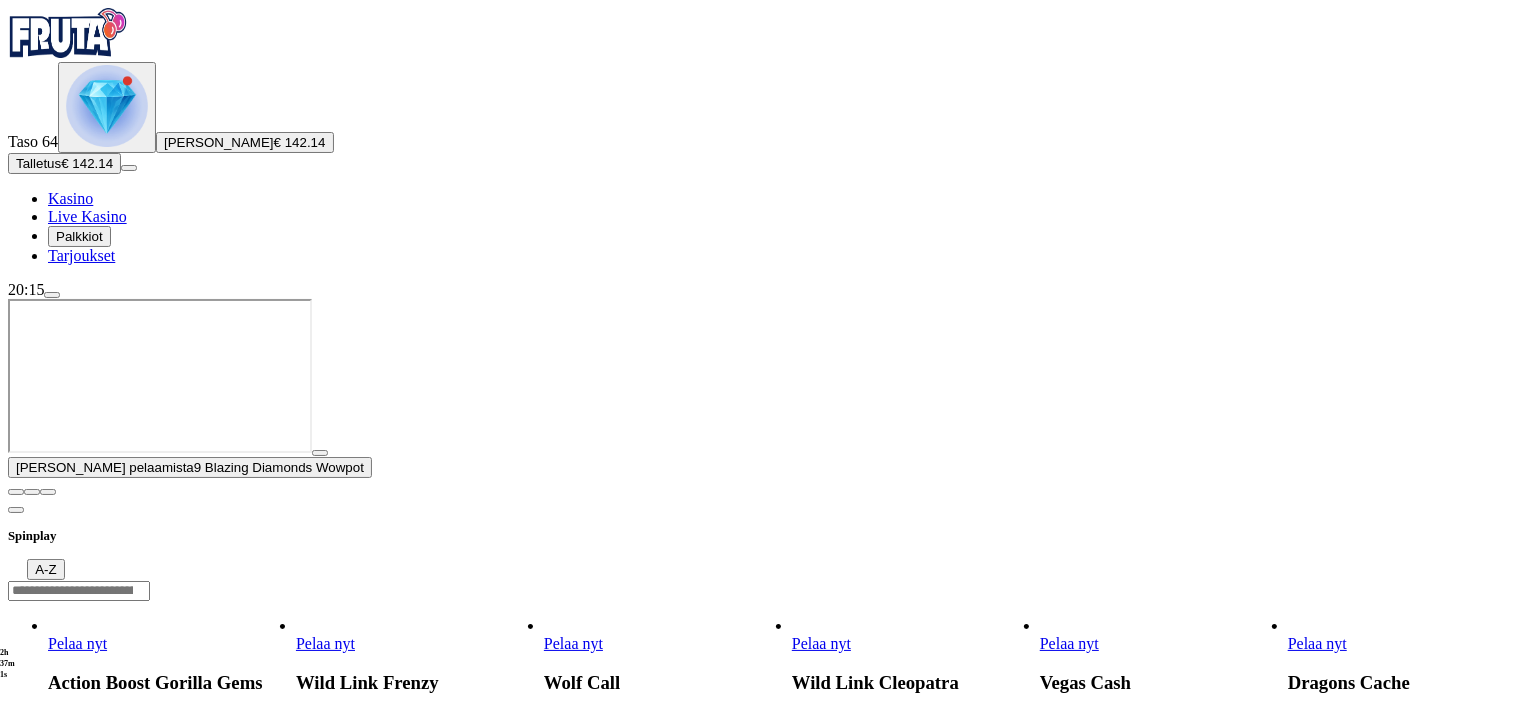 click at bounding box center [16, 492] 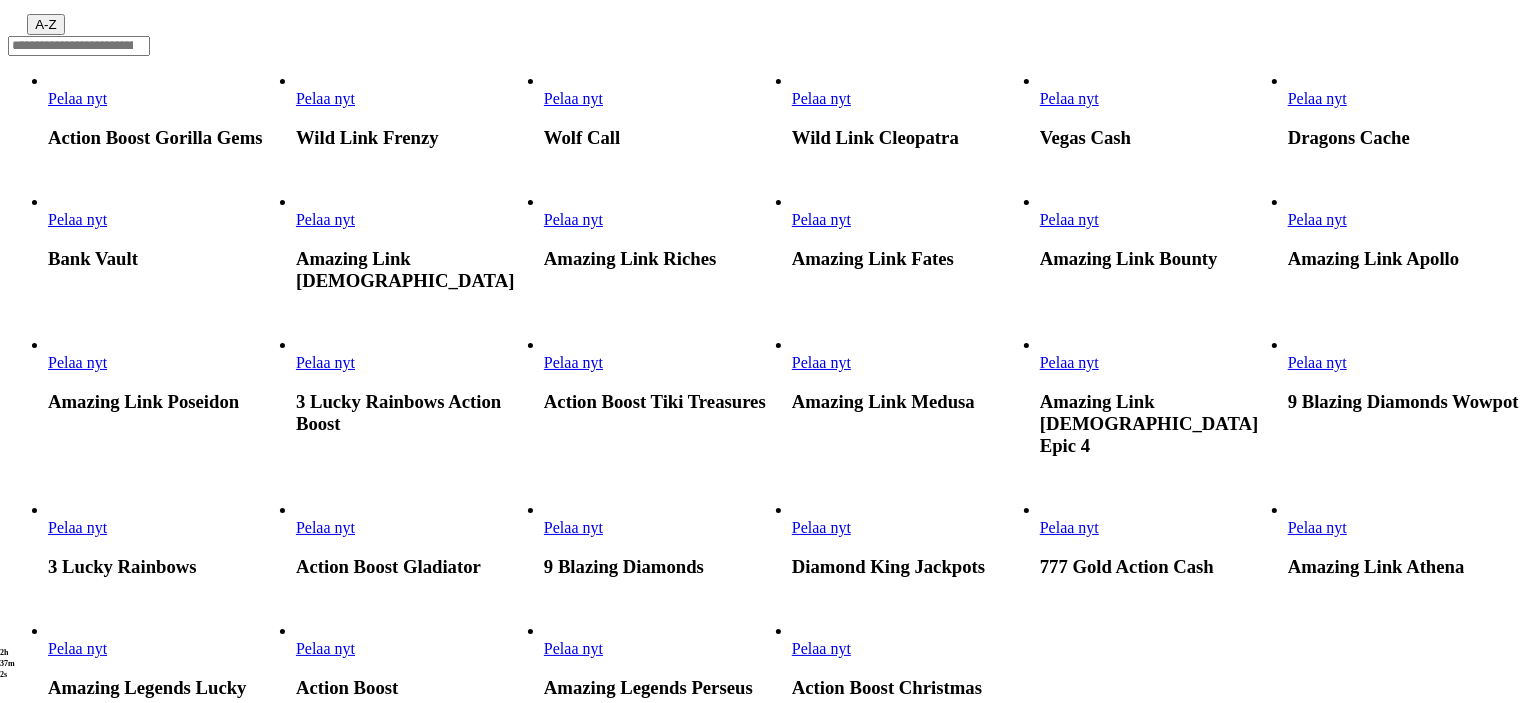 scroll, scrollTop: 600, scrollLeft: 0, axis: vertical 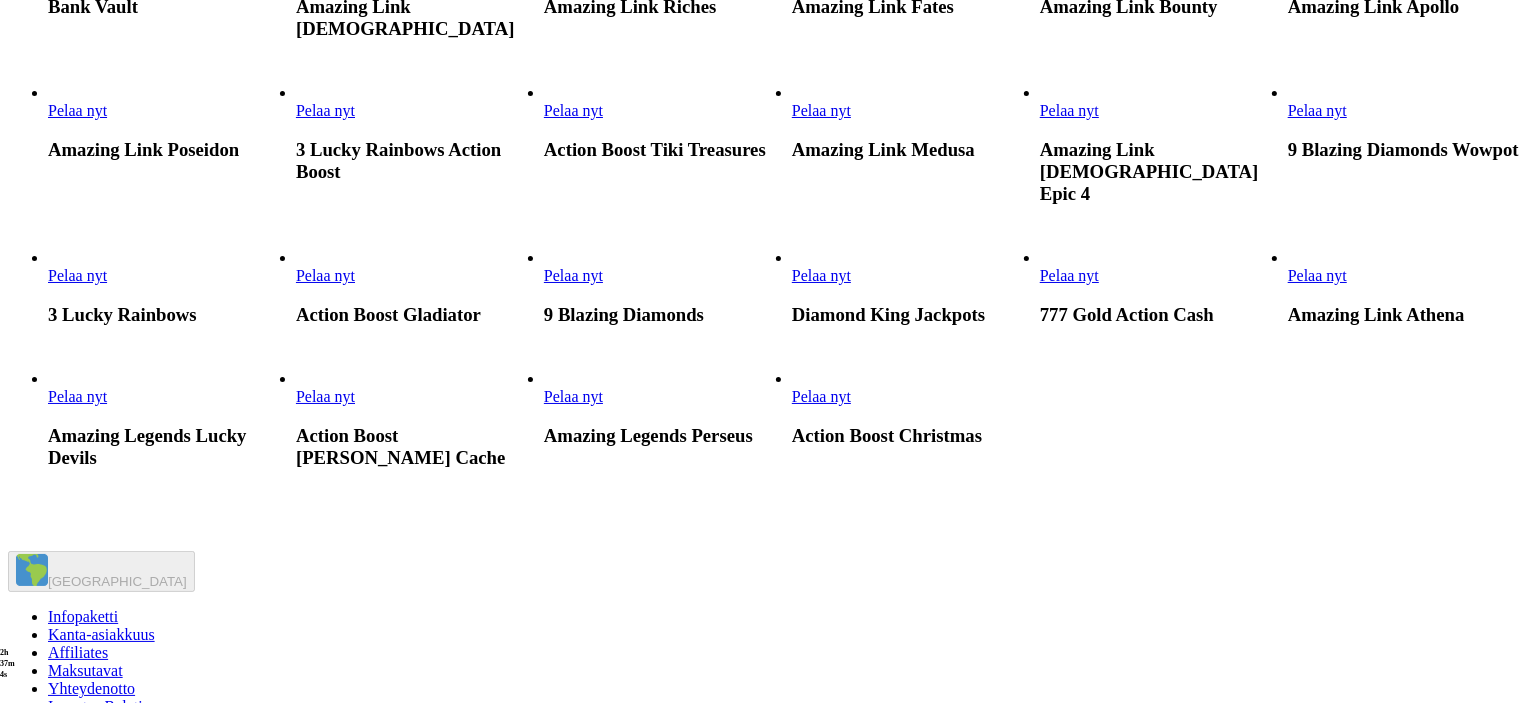 click at bounding box center [1288, 285] 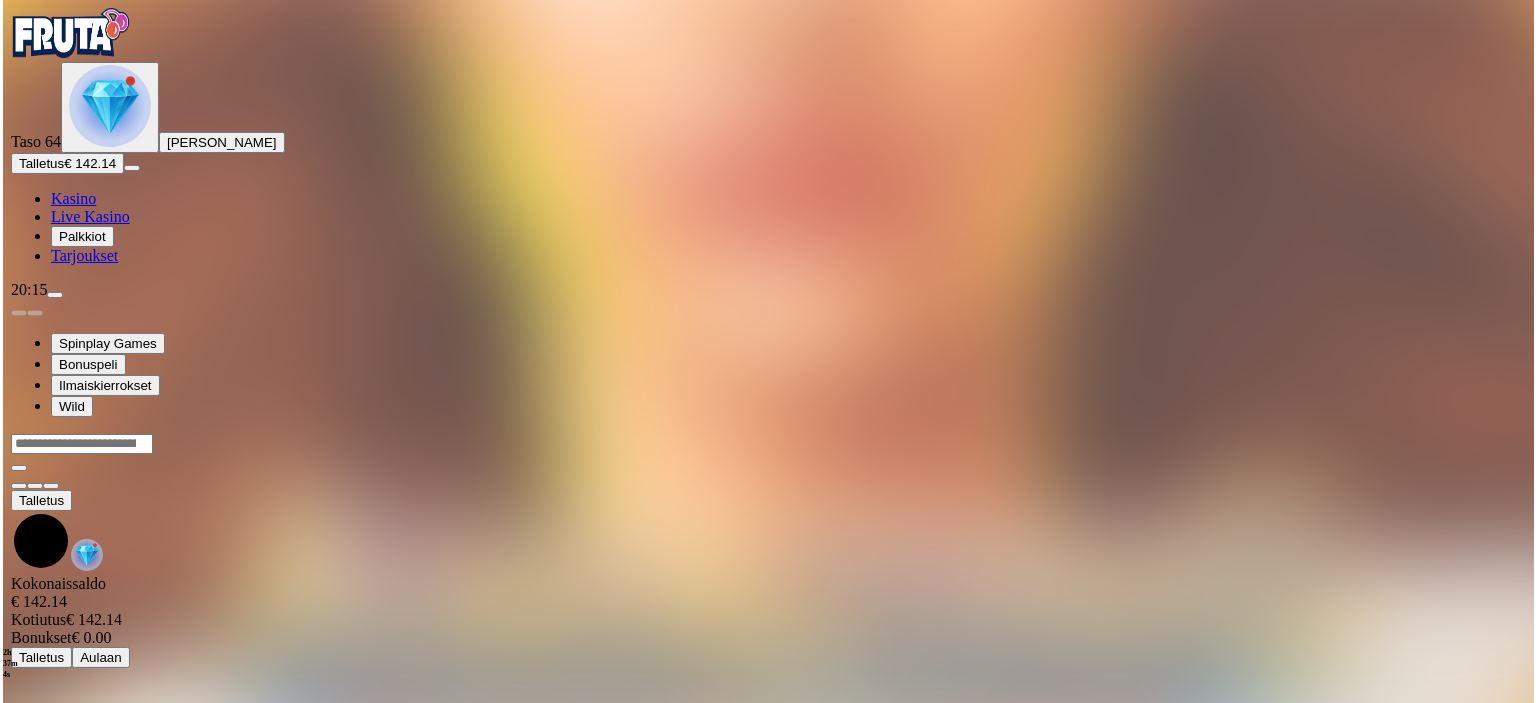 scroll, scrollTop: 0, scrollLeft: 0, axis: both 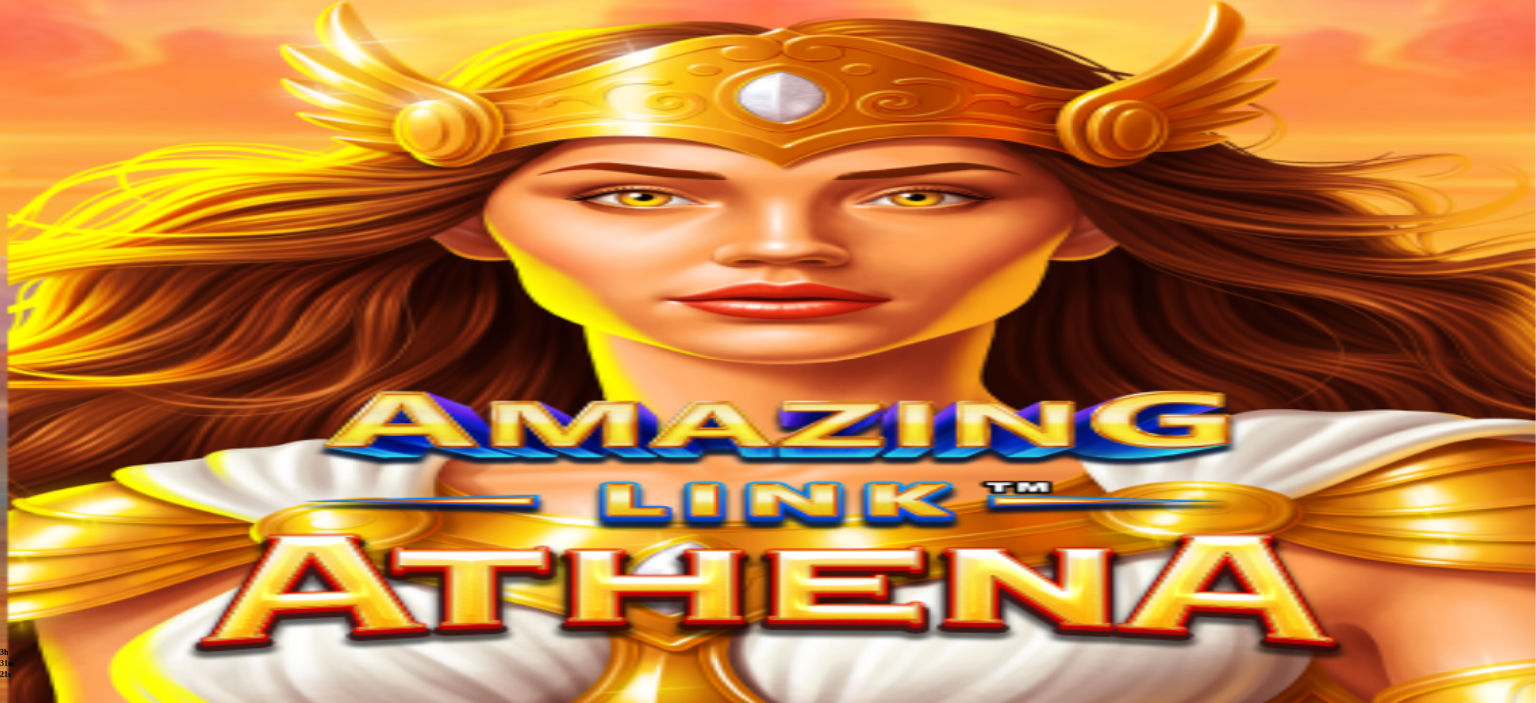 click at bounding box center (16, 626) 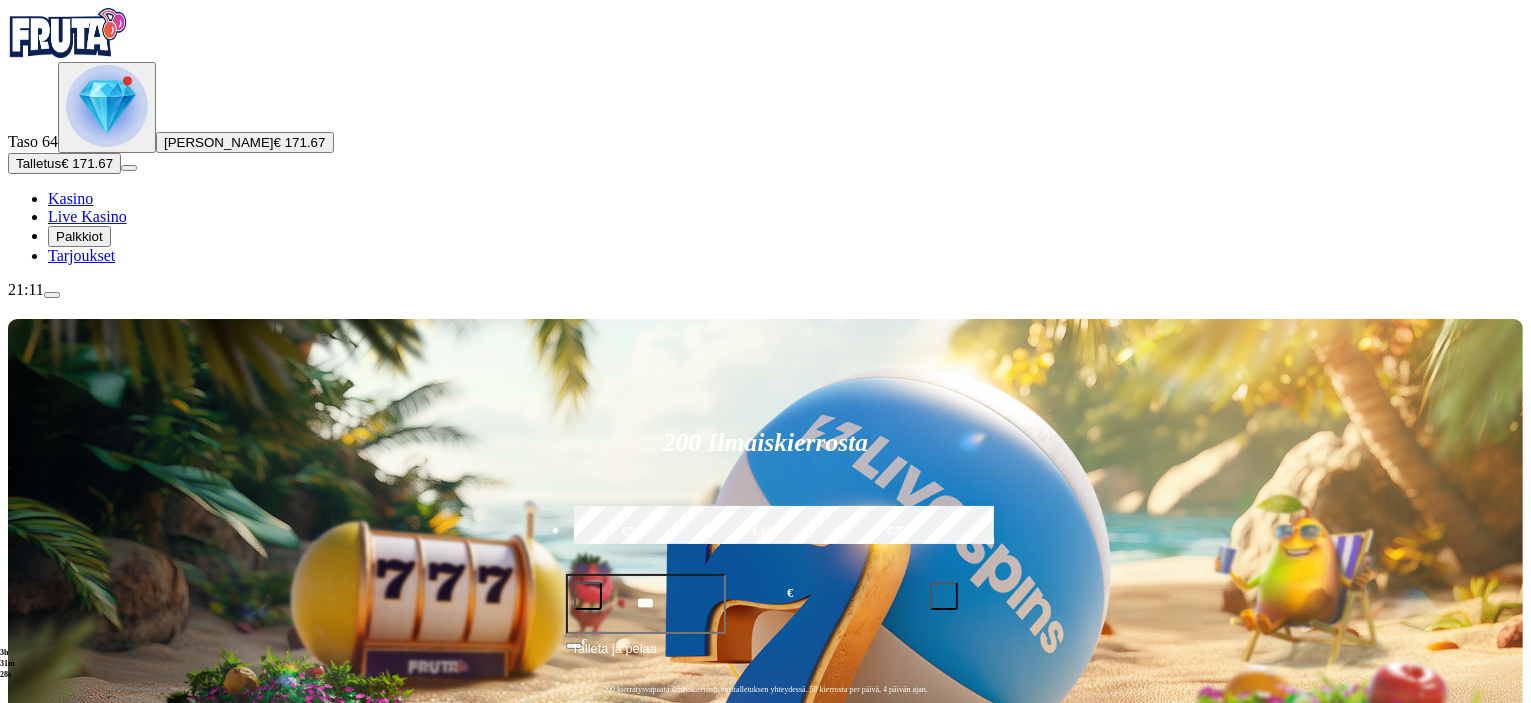 click at bounding box center (52, 295) 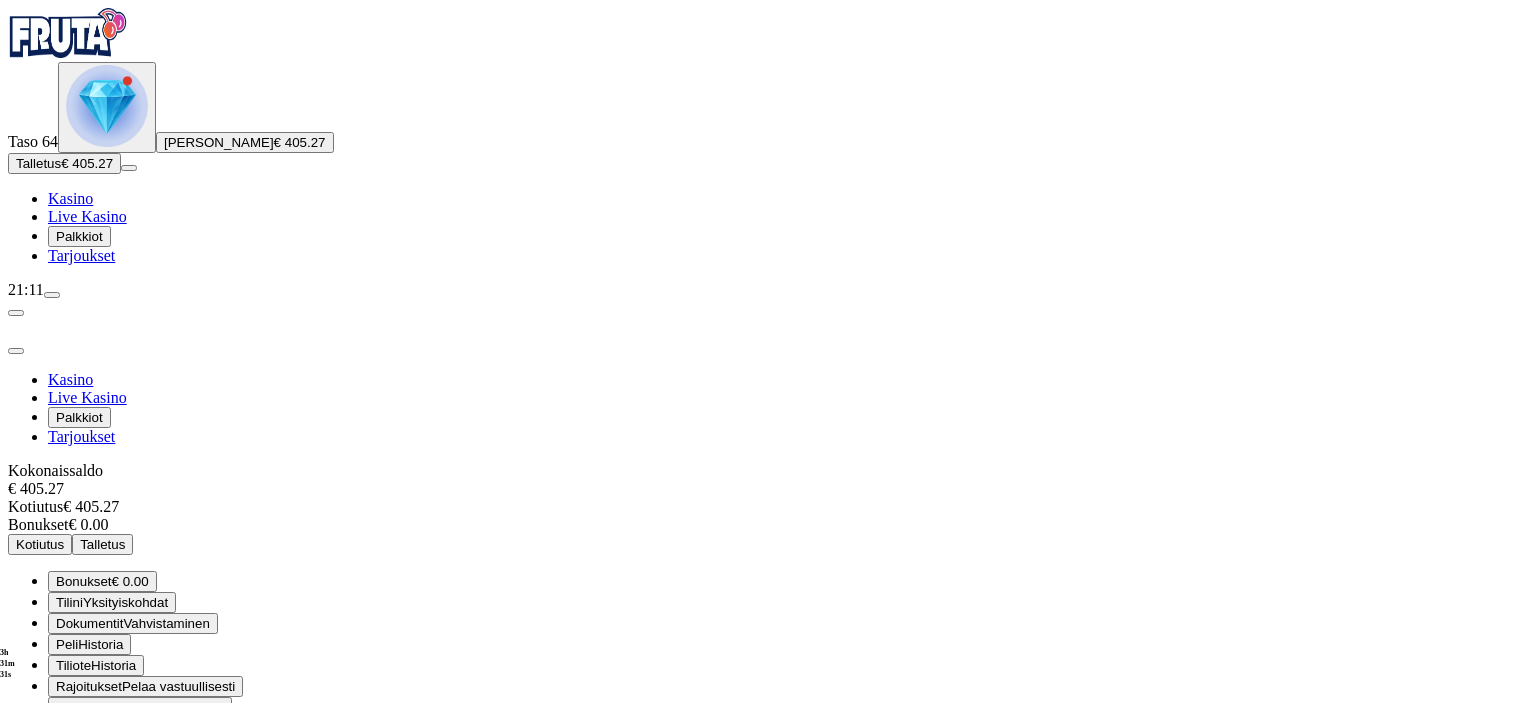 click on "Kotiutus" at bounding box center (40, 544) 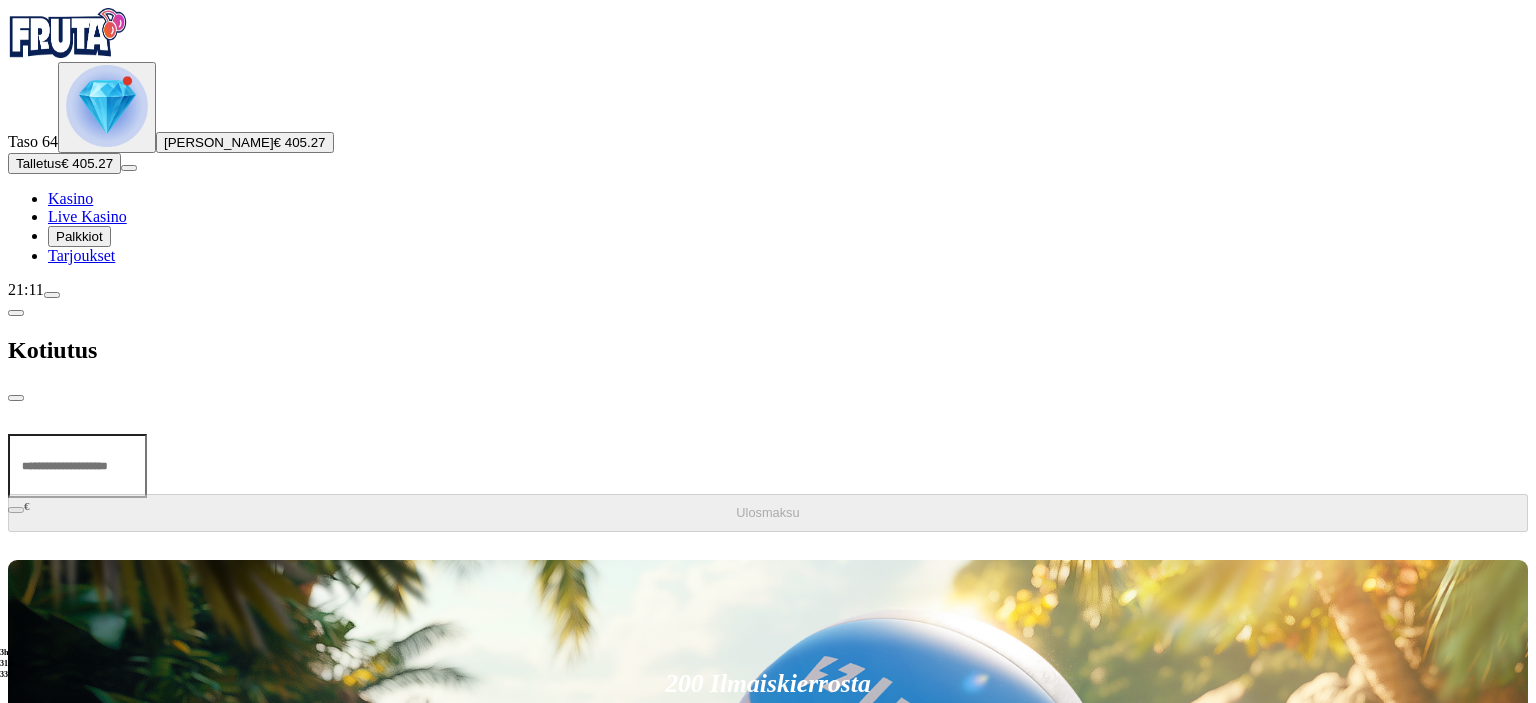 click at bounding box center [77, 466] 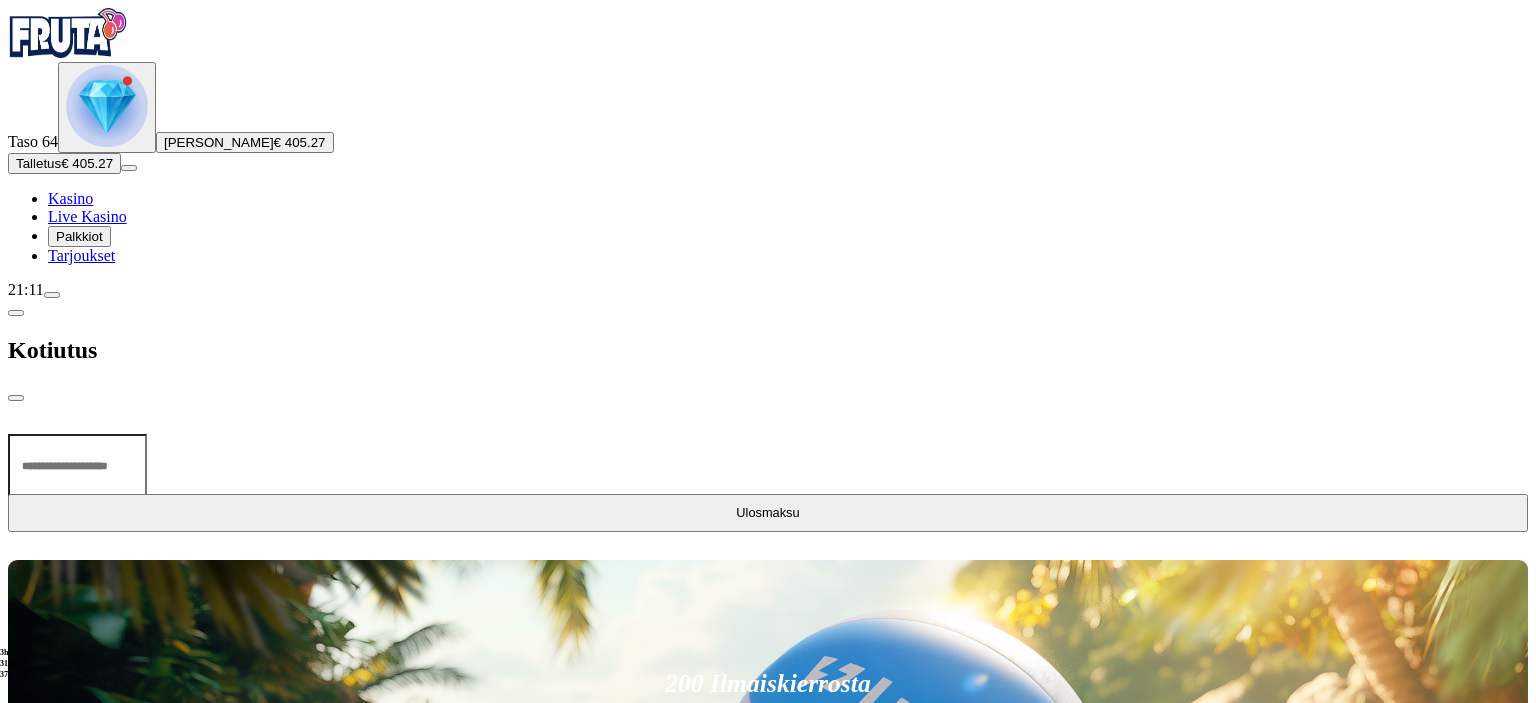type on "***" 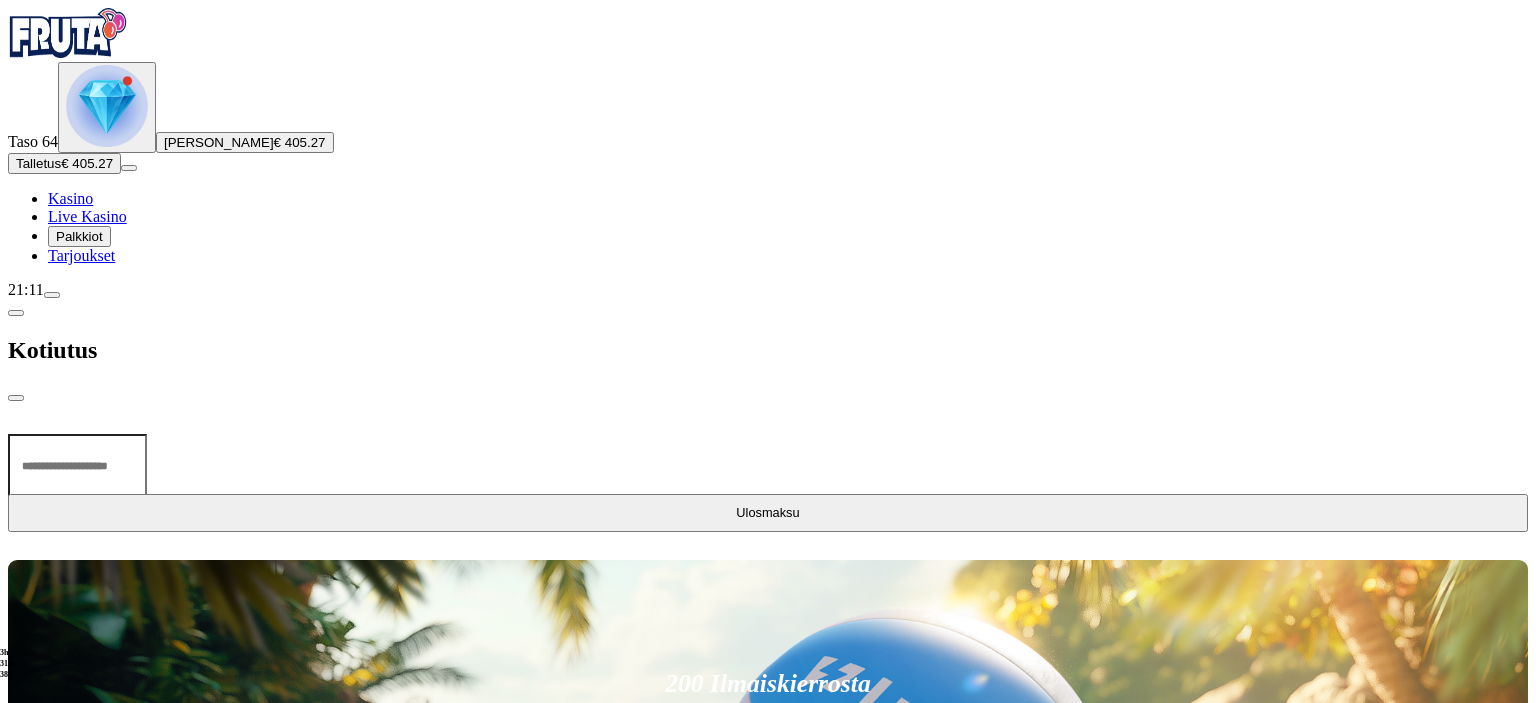 type 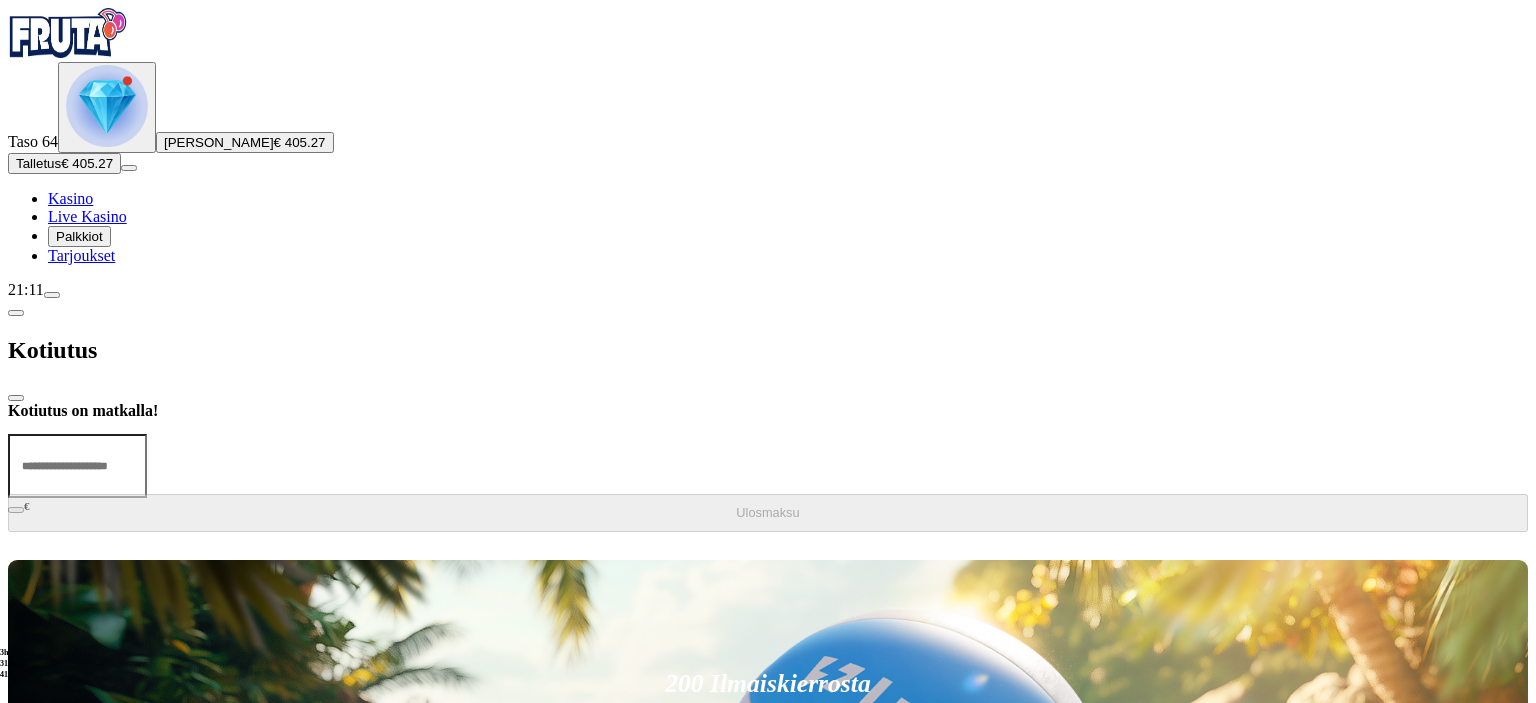click at bounding box center (16, 398) 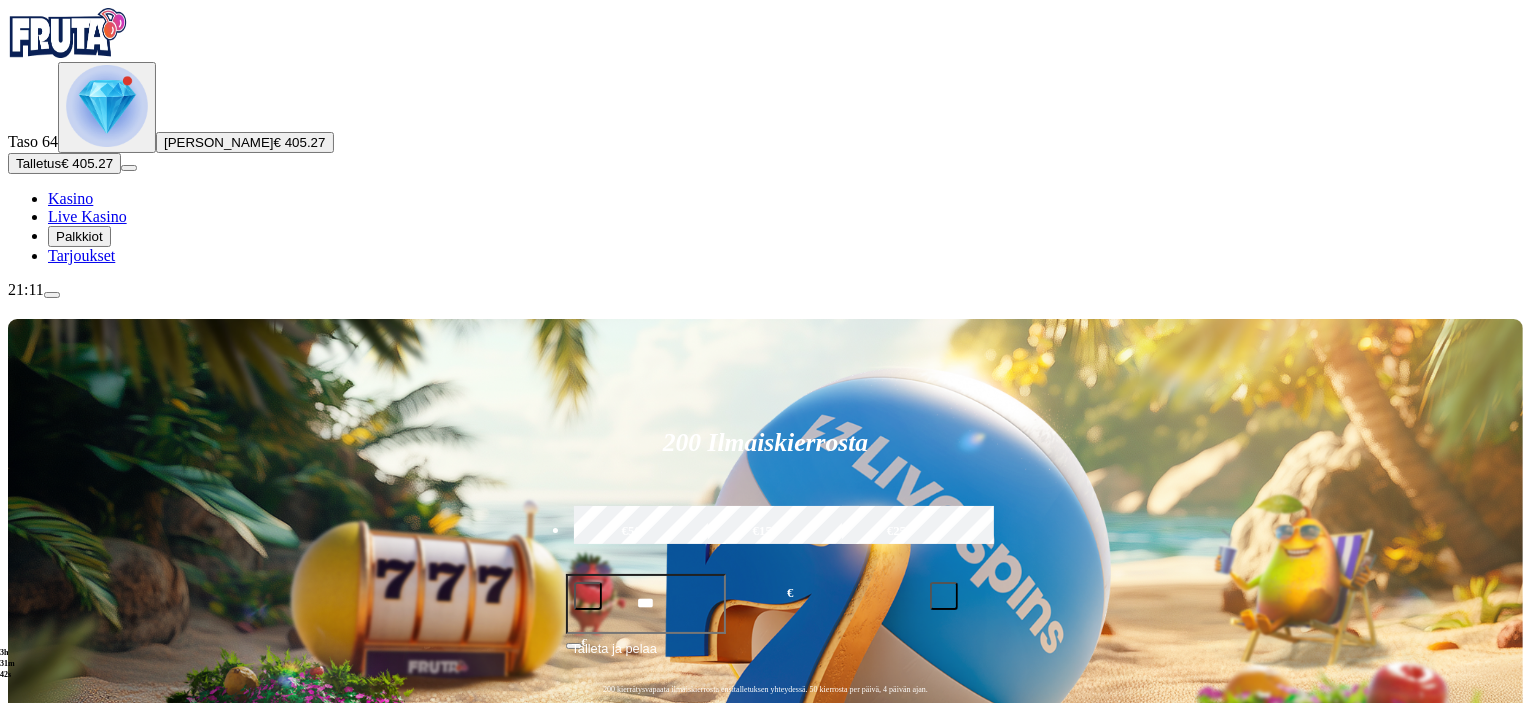 click at bounding box center (107, 107) 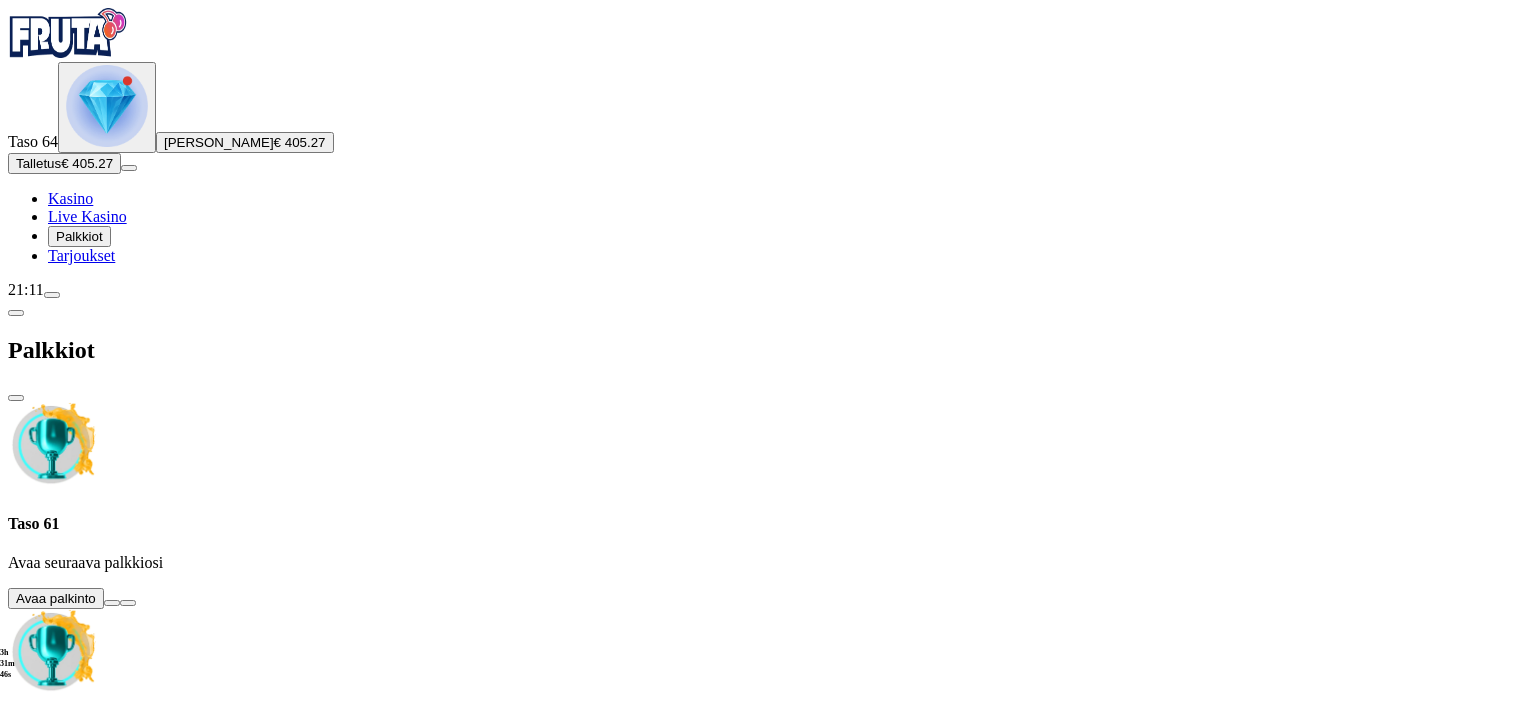 click at bounding box center [52, 295] 